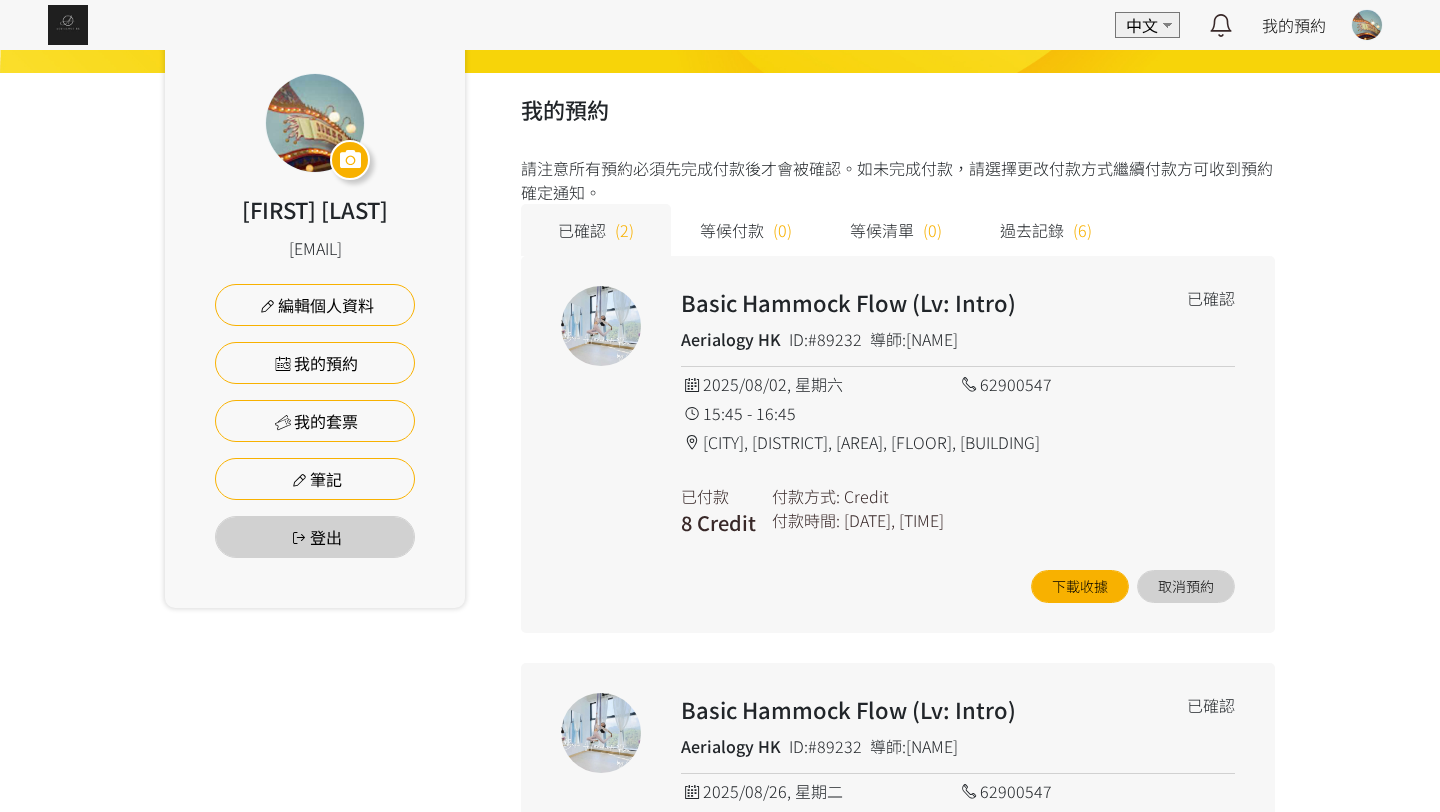 scroll, scrollTop: 0, scrollLeft: 0, axis: both 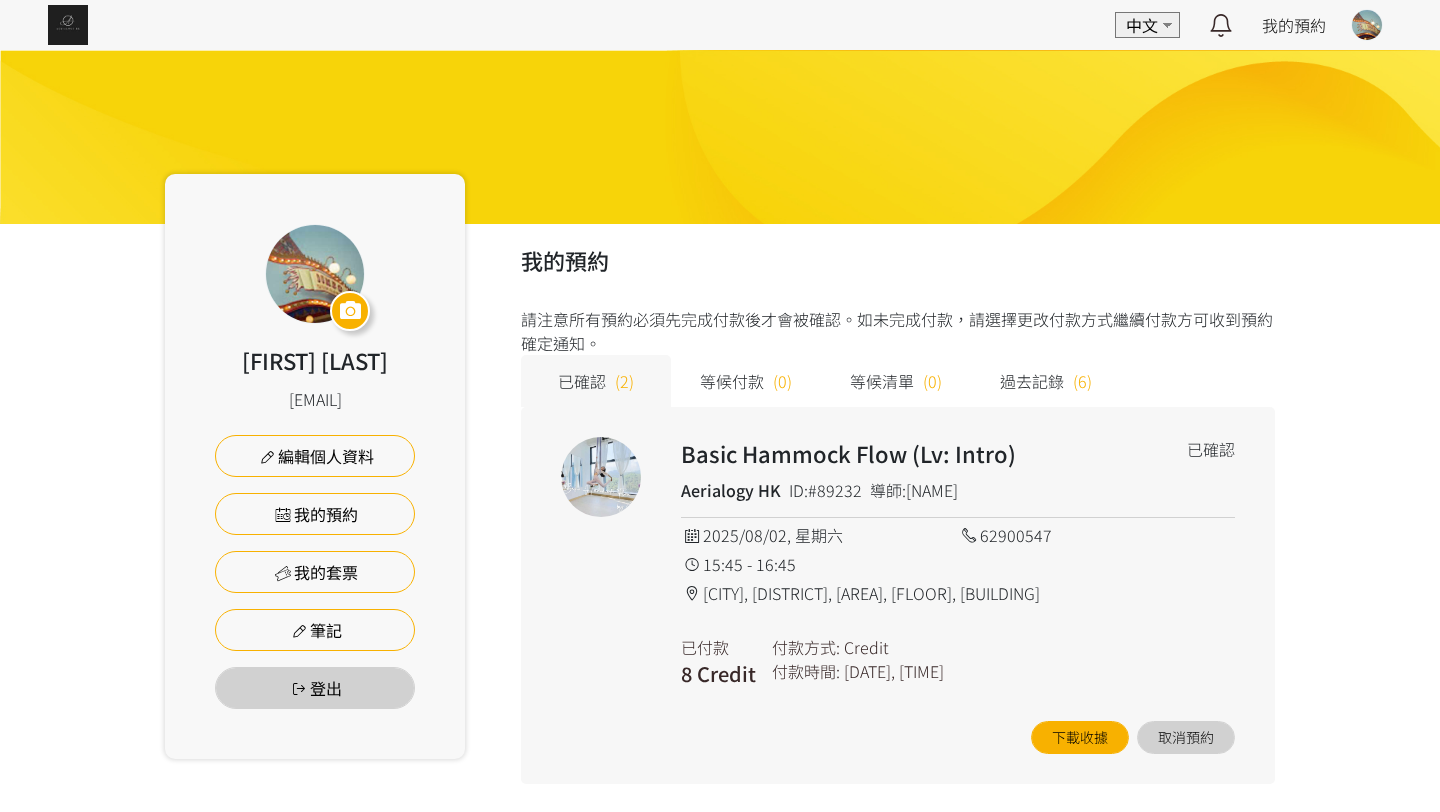 click at bounding box center [68, 25] 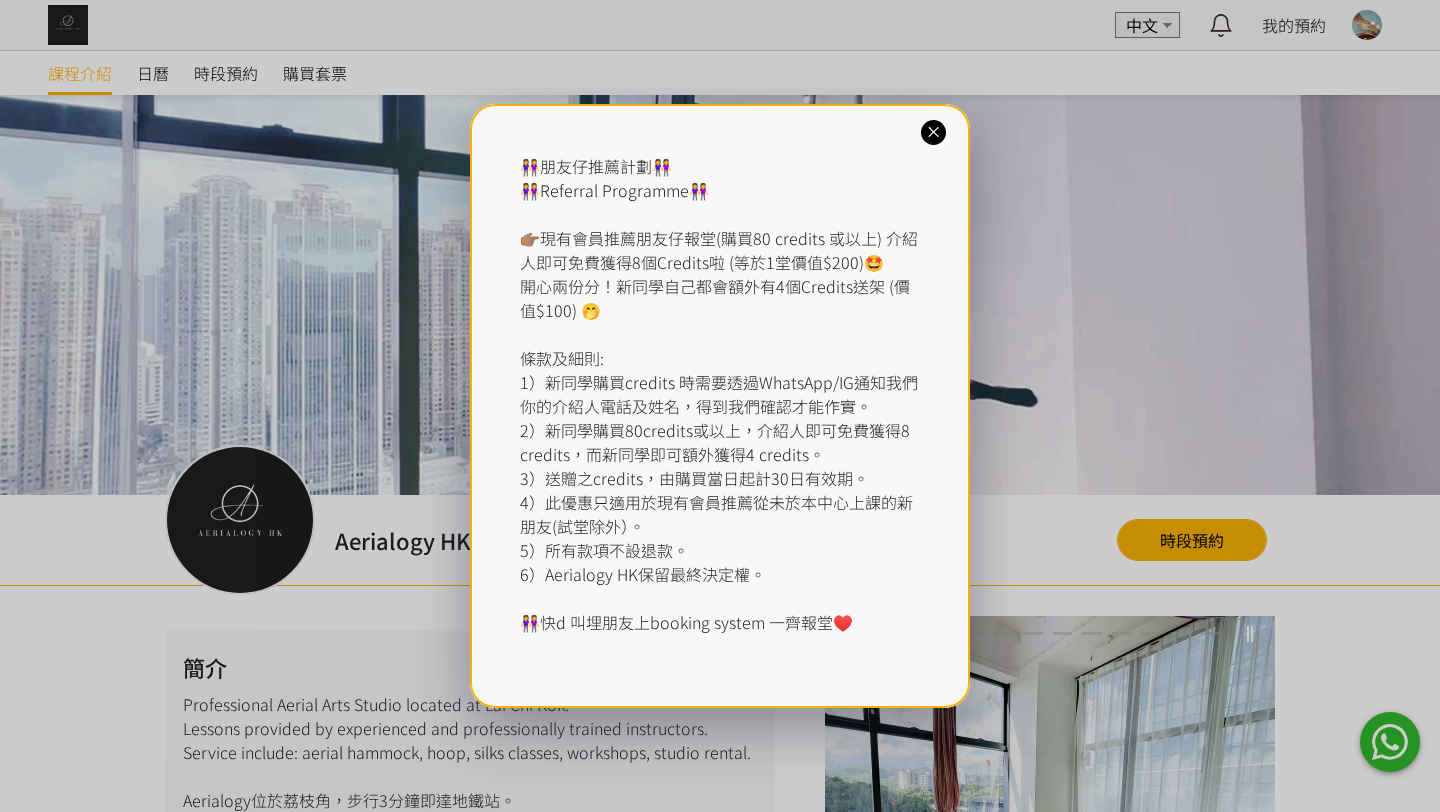 scroll, scrollTop: 0, scrollLeft: 0, axis: both 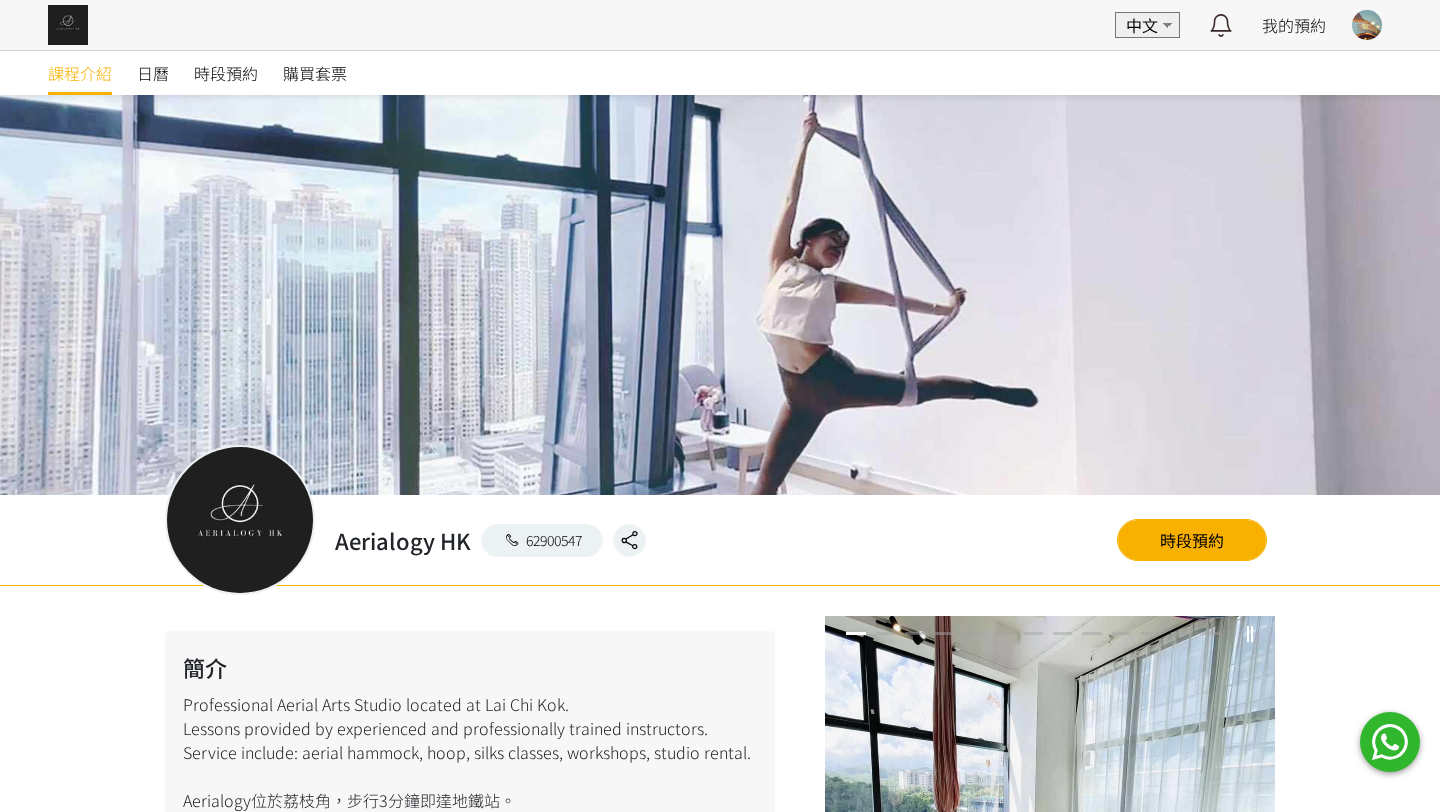 click at bounding box center (720, 406) 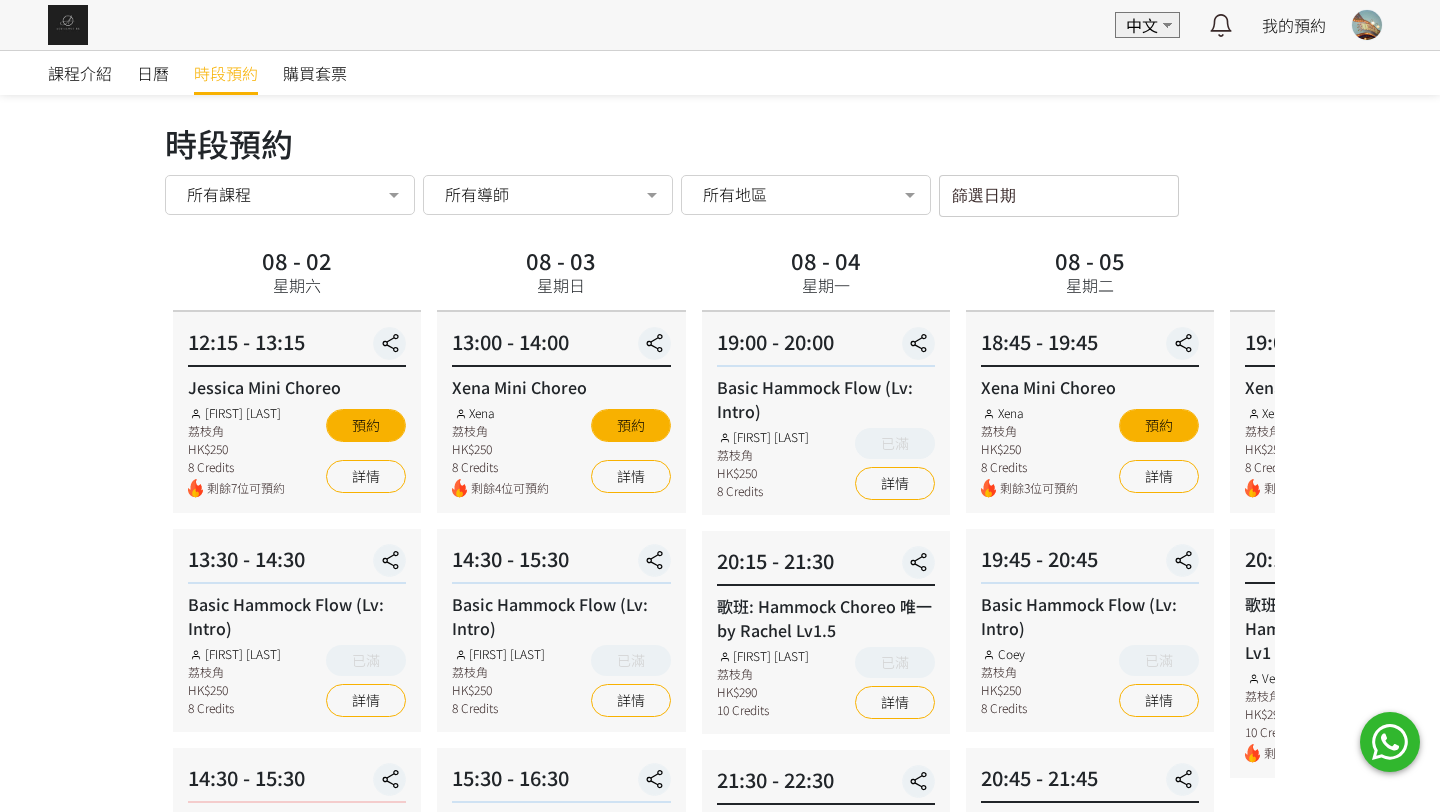 scroll, scrollTop: 0, scrollLeft: 0, axis: both 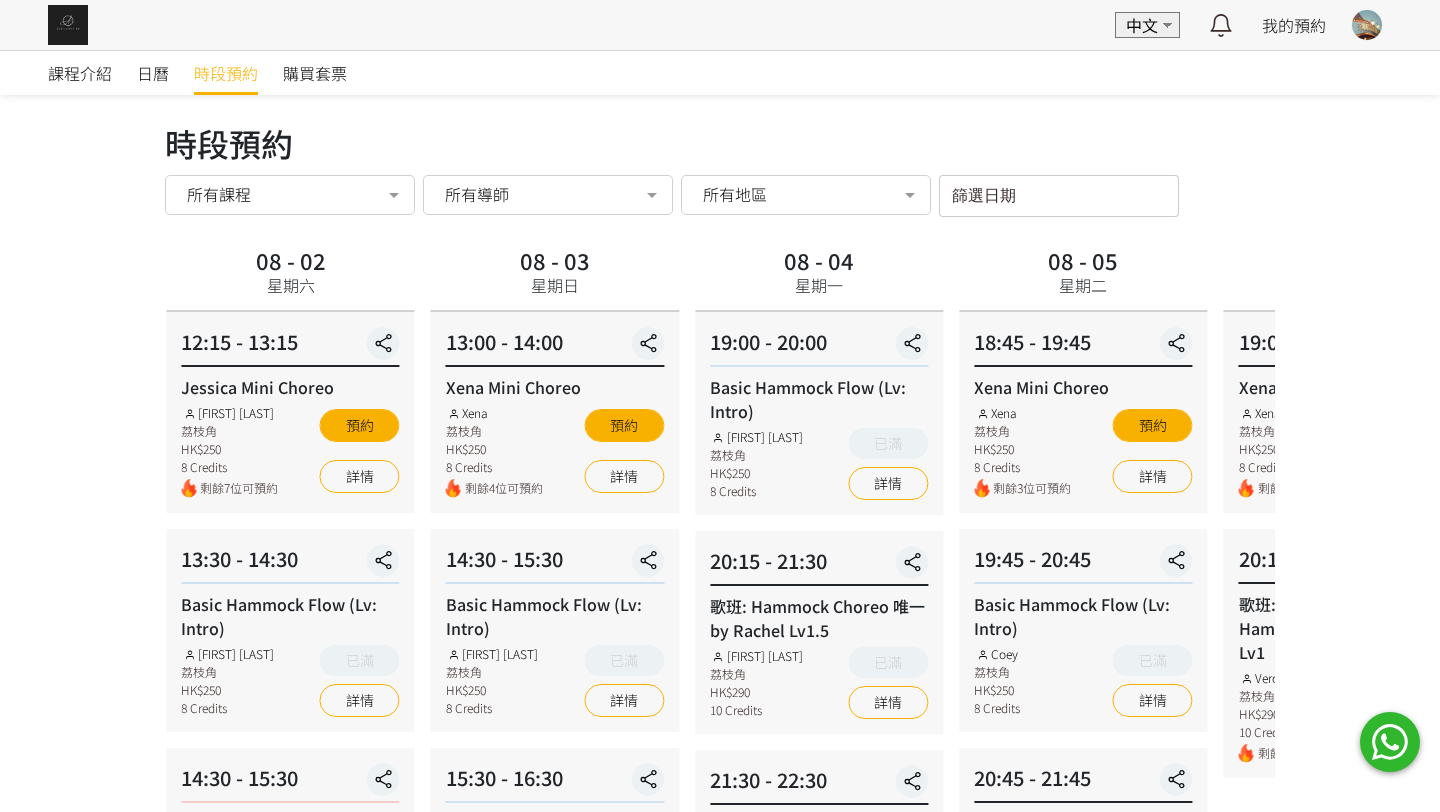 click on "課程介紹   日曆   時段預約   購買套票
時段預約
時段預約
所有課程         所有課程   Jessica Mini Choreo   Basic Hammock Flow (Lv: Intro)   Hammock - Foundation 1 (Spinning Technique)   Xena Mini Choreo   Rachel Mini Choreo   歌班: Hammock Choreo 唯一 by Rachel Lv1.5   Silks Choreo by Joyce   Coey Mini Choreo   歌班: 因為愛情 — 陳奕迅&王菲 Hammock Choreo by Veron Lv1   Veron Mini Choreo Lv1   Hammock Transition Flow (Intro - Lv1)   歌班: 麥浚龍《劊子手最後一夜》by Rachel & Veron   Flying Pole Workshop   歌班：生命之花 Hammock Choreo by Fi lv1.5   歌班：我們都是第一次做人 — Firdhaus Hammock Choreo by Veron Lv1   歌班: 比賽version 《盛夏光年》Lv2 by Rachel   歌班: 我們都不是無辜的 Hammock Choreo by Rachel Lv1   歌班: 周國賢 - 星塵 Hammock Choreo by Rachel & Veron Lv 1-1.5   歌班: 用背脊唱情歌 Gareth T Hammock Choreo by Jenny & Xena Lv1" at bounding box center (720, 809) 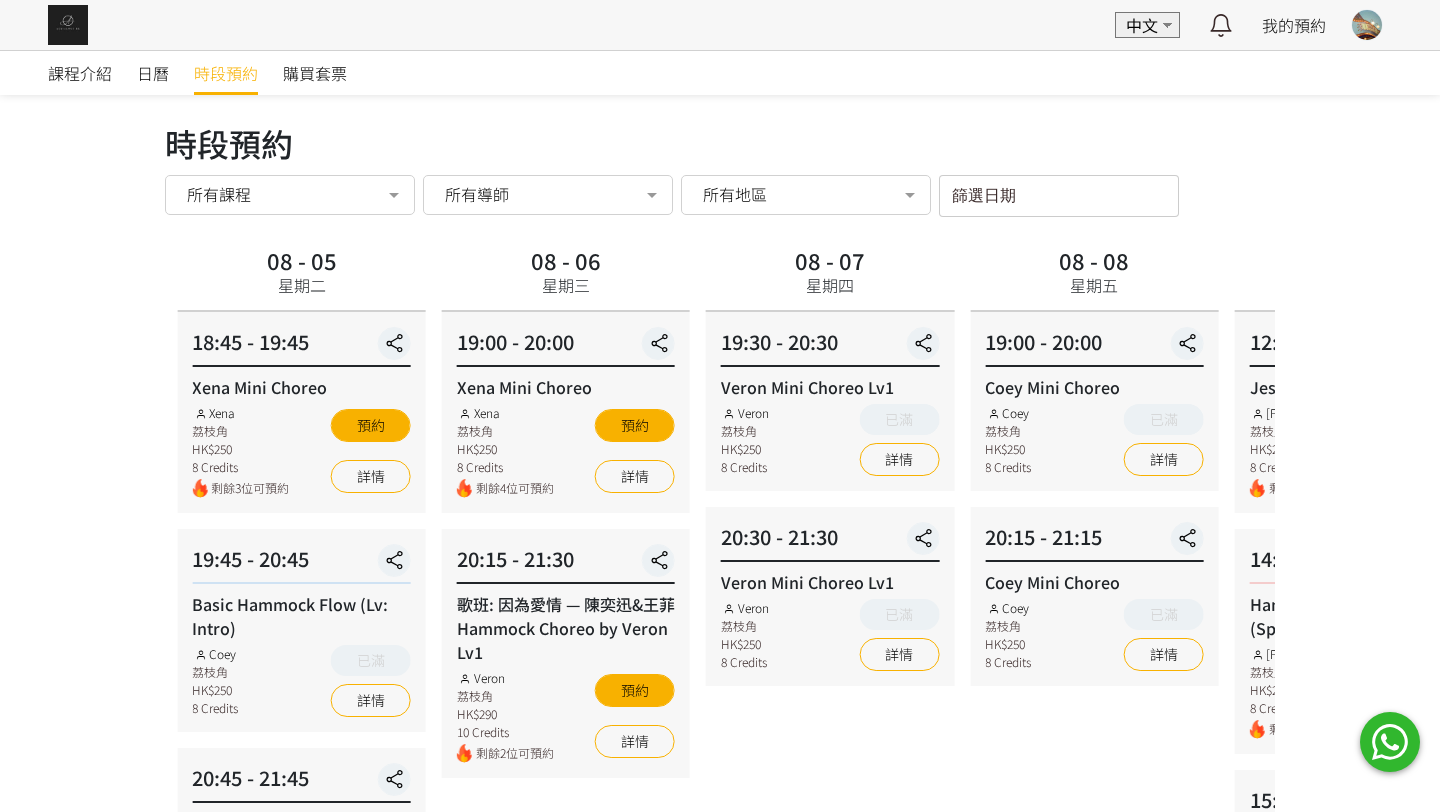 click on "課程介紹   日曆   時段預約   購買套票
時段預約
時段預約
所有課程         所有課程   Jessica Mini Choreo   Basic Hammock Flow (Lv: Intro)   Hammock - Foundation 1 (Spinning Technique)   Xena Mini Choreo   Rachel Mini Choreo   歌班: Hammock Choreo 唯一 by Rachel Lv1.5   Silks Choreo by Joyce   Coey Mini Choreo   歌班: 因為愛情 — 陳奕迅&王菲 Hammock Choreo by Veron Lv1   Veron Mini Choreo Lv1   Hammock Transition Flow (Intro - Lv1)   歌班: 麥浚龍《劊子手最後一夜》by Rachel & Veron   Flying Pole Workshop   歌班：生命之花 Hammock Choreo by Fi lv1.5   歌班：我們都是第一次做人 — Firdhaus Hammock Choreo by Veron Lv1   歌班: 比賽version 《盛夏光年》Lv2 by Rachel   歌班: 我們都不是無辜的 Hammock Choreo by Rachel Lv1   歌班: 周國賢 - 星塵 Hammock Choreo by Rachel & Veron Lv 1-1.5   歌班: 用背脊唱情歌 Gareth T Hammock Choreo by Jenny & Xena Lv1" at bounding box center [720, 809] 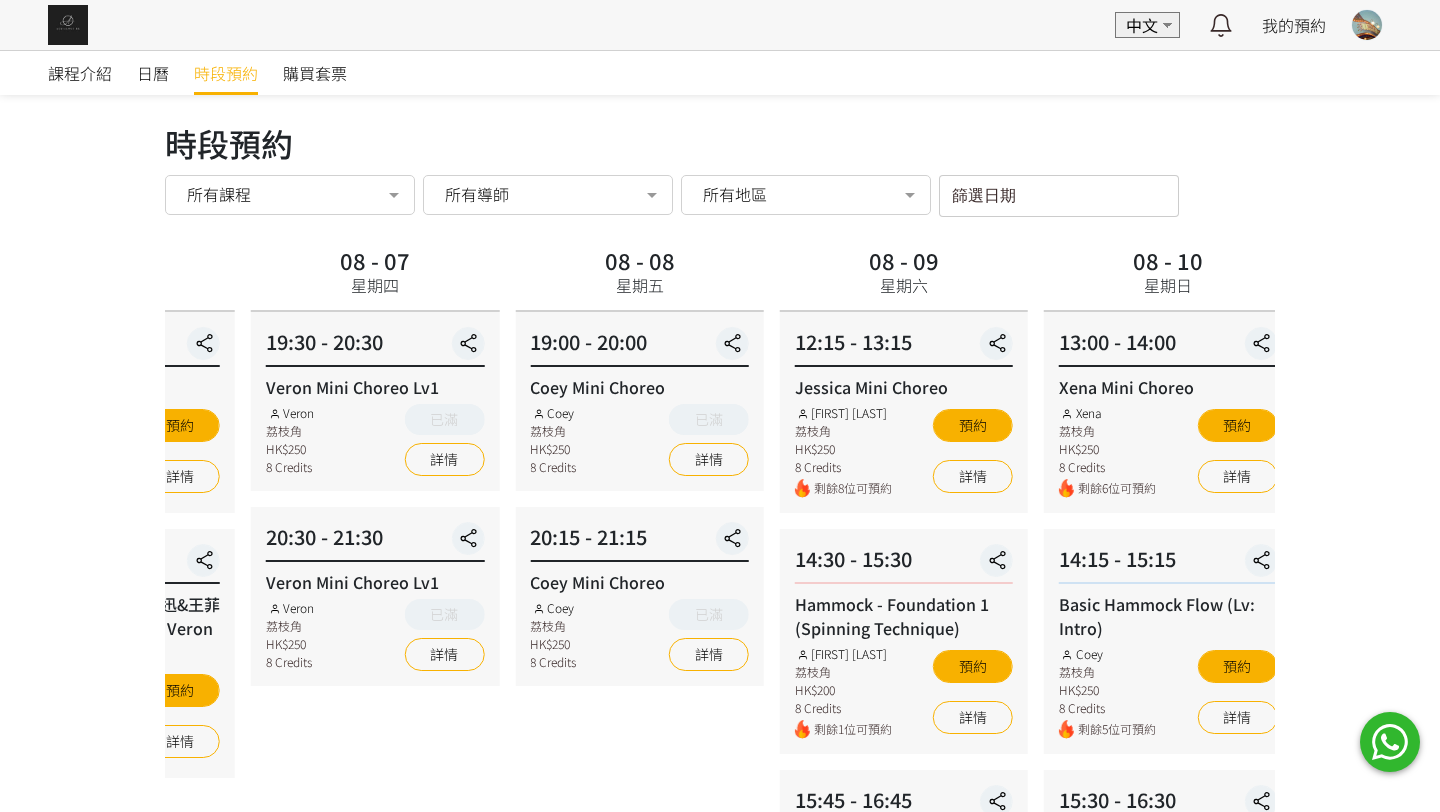 click on "課程介紹   日曆   時段預約   購買套票
時段預約
時段預約
所有課程         所有課程   Jessica Mini Choreo   Basic Hammock Flow (Lv: Intro)   Hammock - Foundation 1 (Spinning Technique)   Xena Mini Choreo   Rachel Mini Choreo   歌班: Hammock Choreo 唯一 by Rachel Lv1.5   Silks Choreo by Joyce   Coey Mini Choreo   歌班: 因為愛情 — 陳奕迅&王菲 Hammock Choreo by Veron Lv1   Veron Mini Choreo Lv1   Hammock Transition Flow (Intro - Lv1)   歌班: 麥浚龍《劊子手最後一夜》by Rachel & Veron   Flying Pole Workshop   歌班：生命之花 Hammock Choreo by Fi lv1.5   歌班：我們都是第一次做人 — Firdhaus Hammock Choreo by Veron Lv1   歌班: 比賽version 《盛夏光年》Lv2 by Rachel   歌班: 我們都不是無辜的 Hammock Choreo by Rachel Lv1   歌班: 周國賢 - 星塵 Hammock Choreo by Rachel & Veron Lv 1-1.5   歌班: 用背脊唱情歌 Gareth T Hammock Choreo by Jenny & Xena Lv1" at bounding box center (720, 809) 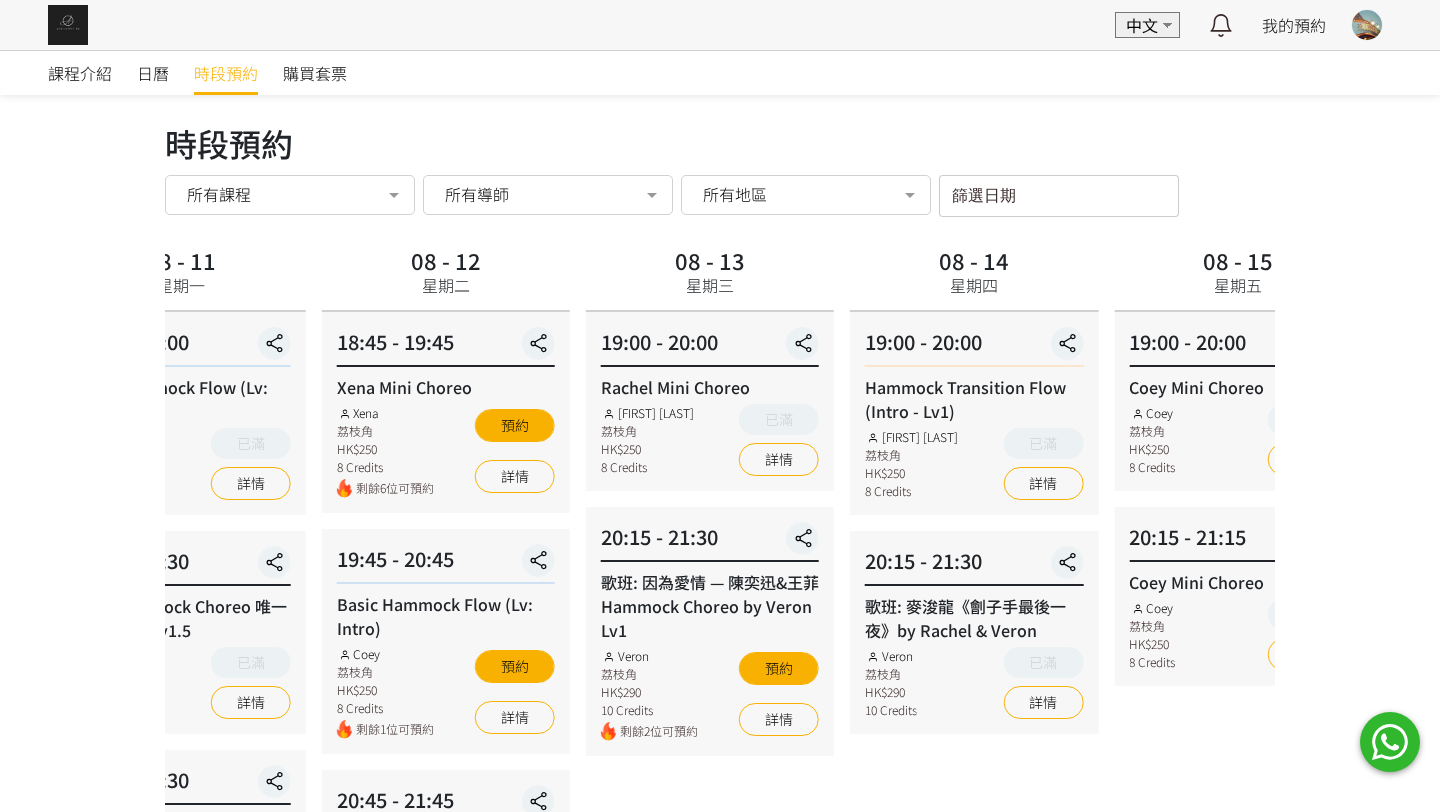 click on "EN 中文       最新通知     Aerialogy HK   已確認你的預約 2025/08/02 星期六 15:45 空中藝術 | Basic Hammock Flow (Lv: Intro)，請如期準時   20小時前   詳情   Aerialogy HK   你的預約等待付款 2025/08/02 星期六 15:45 空中藝術 | Basic Hammock Flow (Lv: Intro)   20小時前   詳情     空中藝術 | Basic Hammock Flow (Lv: Intro) 即將開始，請按時上課   3日前   詳情   Aerialogy HK   已取消你的預約 2025/09/02 星期二 18:45 空中藝術 | Xena Mini Choreo   9日前   詳情     空中藝術 | Basic Hammock Flow (Lv: Intro) 即將開始，請按時上課   17日前   詳情   Aerialogy HK   已確認你的預約 2025/08/10 星期日 14:15 空中藝術 | Basic Hammock Flow (Lv: Intro)，請如期準時   23日前   詳情   Aerialogy HK   你的預約等待付款 2025/08/10 星期日 14:15 空中藝術 | Basic Hammock Flow (Lv: Intro)   23日前   詳情   Aerialogy HK     24日前   詳情   Aerialogy HK     24日前   立即付款" at bounding box center [720, 784] 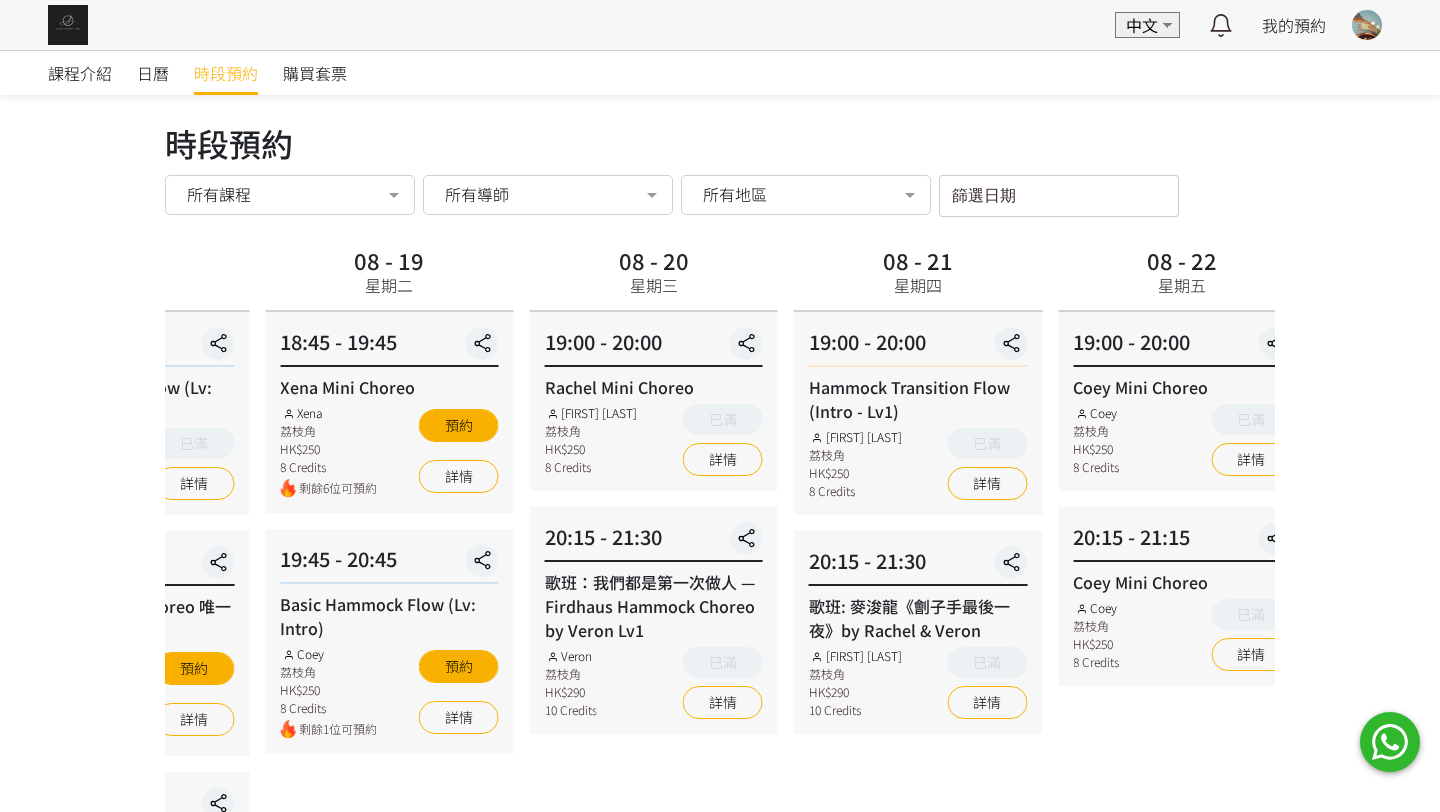 click on "課程介紹   日曆   時段預約   購買套票
時段預約
時段預約
所有課程         所有課程   Jessica Mini Choreo   Basic Hammock Flow (Lv: Intro)   Hammock - Foundation 1 (Spinning Technique)   Xena Mini Choreo   Rachel Mini Choreo   歌班: Hammock Choreo 唯一 by Rachel Lv1.5   Silks Choreo by Joyce   Coey Mini Choreo   歌班: 因為愛情 — 陳奕迅&王菲 Hammock Choreo by Veron Lv1   Veron Mini Choreo Lv1   Hammock Transition Flow (Intro - Lv1)   歌班: 麥浚龍《劊子手最後一夜》by Rachel & Veron   Flying Pole Workshop   歌班：生命之花 Hammock Choreo by Fi lv1.5   歌班：我們都是第一次做人 — Firdhaus Hammock Choreo by Veron Lv1   歌班: 比賽version 《盛夏光年》Lv2 by Rachel   歌班: 我們都不是無辜的 Hammock Choreo by Rachel Lv1   歌班: 周國賢 - 星塵 Hammock Choreo by Rachel & Veron Lv 1-1.5   歌班: 用背脊唱情歌 Gareth T Hammock Choreo by Jenny & Xena Lv1" at bounding box center (720, 809) 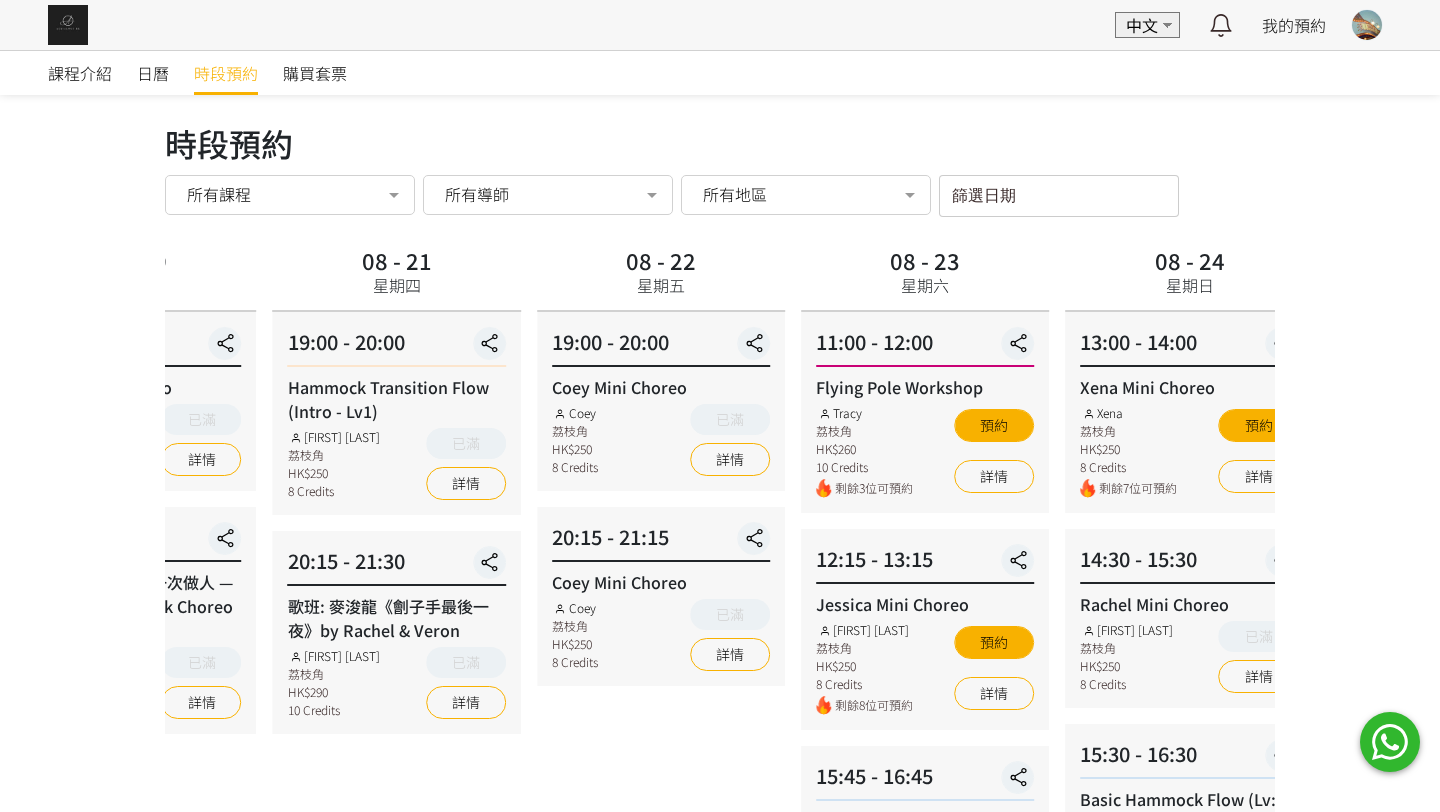 click on "時段預約
時段預約
所有課程         所有課程   Jessica Mini Choreo   Basic Hammock Flow (Lv: Intro)   Hammock - Foundation 1 (Spinning Technique)   Xena Mini Choreo   Rachel Mini Choreo   歌班: Hammock Choreo 唯一 by Rachel Lv1.5   Silks Choreo by Joyce   Coey Mini Choreo   歌班: 因為愛情 — 陳奕迅&王菲 Hammock Choreo by Veron Lv1   Veron Mini Choreo Lv1   Hammock Transition Flow (Intro - Lv1)   歌班: 麥浚龍《劊子手最後一夜》by Rachel & Veron   Flying Pole Workshop   歌班：生命之花 Hammock Choreo by Fi lv1.5   歌班：我們都是第一次做人 — Firdhaus Hammock Choreo by Veron Lv1   歌班: 比賽version 《盛夏光年》Lv2 by Rachel   歌班: 我們都不是無辜的 Hammock Choreo by Rachel Lv1   歌班: 周國賢 - 星塵 Hammock Choreo by Rachel & Veron Lv 1-1.5   歌班: 用背脊唱情歌 Gareth T Hammock Choreo by Jenny & Xena Lv1   Veron Flow Class (1hr15mins)   Mini Choreo Performance Day" at bounding box center [720, 799] 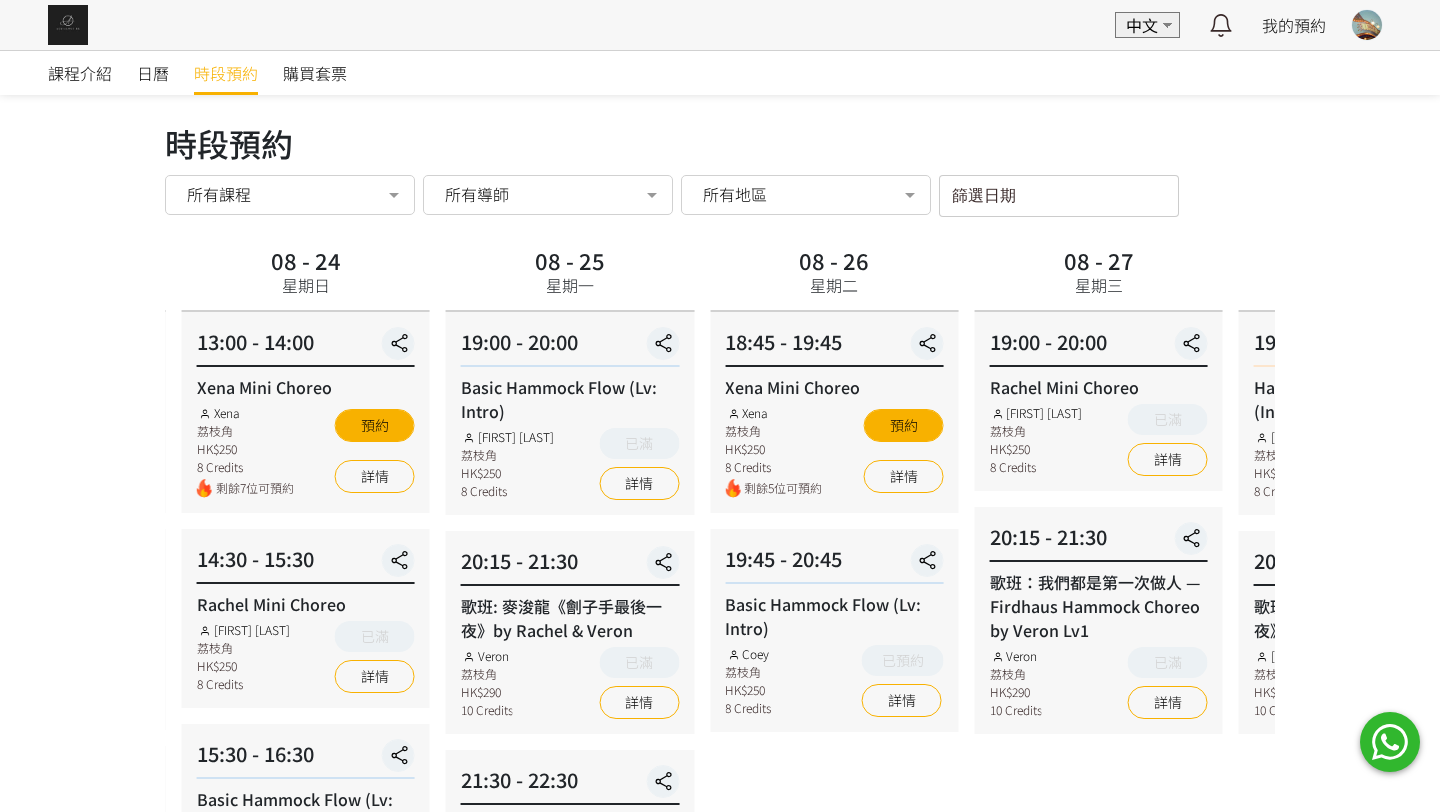 click on "課程介紹   日曆   時段預約   購買套票
時段預約
時段預約
所有課程         所有課程   Jessica Mini Choreo   Basic Hammock Flow (Lv: Intro)   Hammock - Foundation 1 (Spinning Technique)   Xena Mini Choreo   Rachel Mini Choreo   歌班: Hammock Choreo 唯一 by Rachel Lv1.5   Silks Choreo by Joyce   Coey Mini Choreo   歌班: 因為愛情 — 陳奕迅&王菲 Hammock Choreo by Veron Lv1   Veron Mini Choreo Lv1   Hammock Transition Flow (Intro - Lv1)   歌班: 麥浚龍《劊子手最後一夜》by Rachel & Veron   Flying Pole Workshop   歌班：生命之花 Hammock Choreo by Fi lv1.5   歌班：我們都是第一次做人 — Firdhaus Hammock Choreo by Veron Lv1   歌班: 比賽version 《盛夏光年》Lv2 by Rachel   歌班: 我們都不是無辜的 Hammock Choreo by Rachel Lv1   歌班: 周國賢 - 星塵 Hammock Choreo by Rachel & Veron Lv 1-1.5   歌班: 用背脊唱情歌 Gareth T Hammock Choreo by Jenny & Xena Lv1" at bounding box center (720, 809) 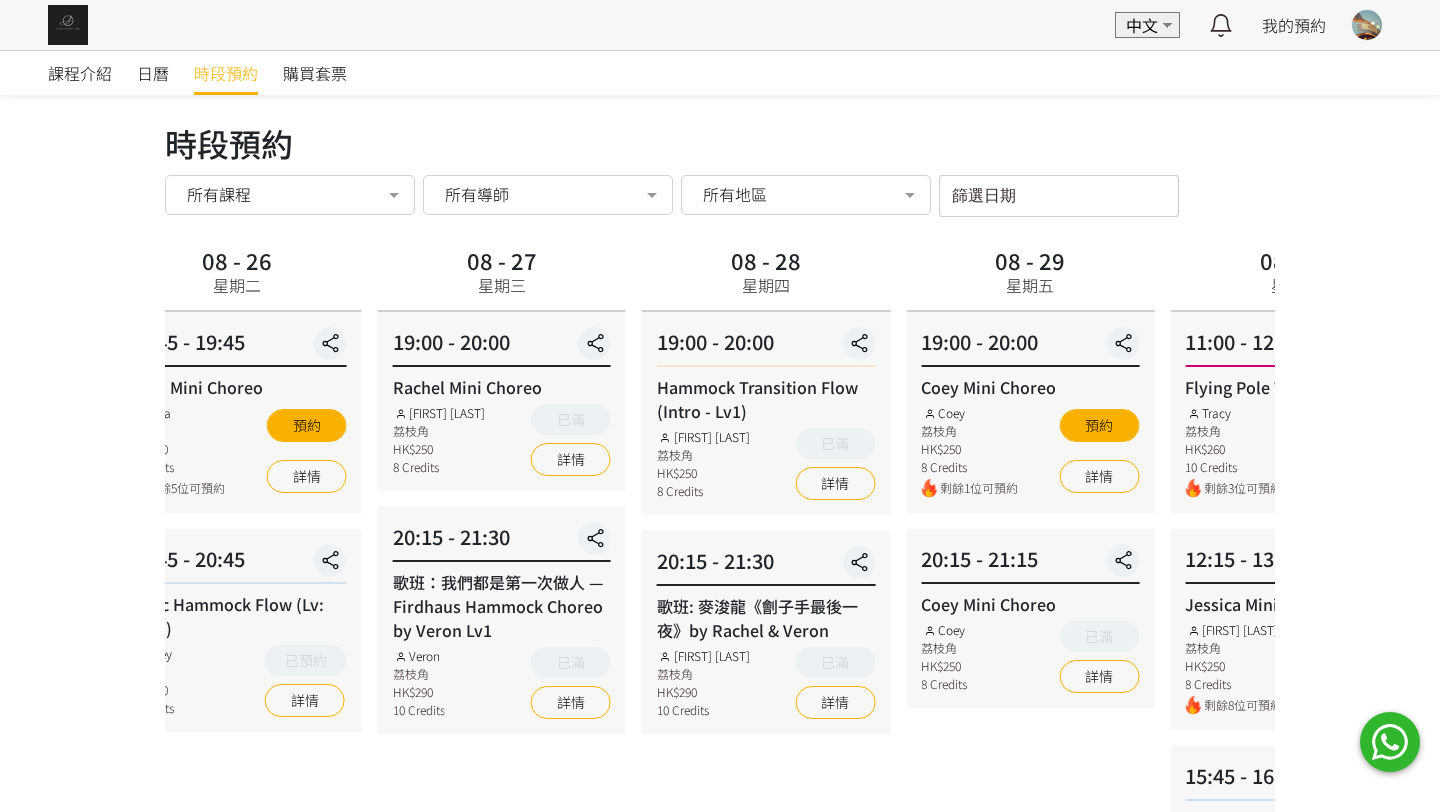 click on "課程介紹   日曆   時段預約   購買套票
時段預約
時段預約
所有課程         所有課程   Jessica Mini Choreo   Basic Hammock Flow (Lv: Intro)   Hammock - Foundation 1 (Spinning Technique)   Xena Mini Choreo   Rachel Mini Choreo   歌班: Hammock Choreo 唯一 by Rachel Lv1.5   Silks Choreo by Joyce   Coey Mini Choreo   歌班: 因為愛情 — 陳奕迅&王菲 Hammock Choreo by Veron Lv1   Veron Mini Choreo Lv1   Hammock Transition Flow (Intro - Lv1)   歌班: 麥浚龍《劊子手最後一夜》by Rachel & Veron   Flying Pole Workshop   歌班：生命之花 Hammock Choreo by Fi lv1.5   歌班：我們都是第一次做人 — Firdhaus Hammock Choreo by Veron Lv1   歌班: 比賽version 《盛夏光年》Lv2 by Rachel   歌班: 我們都不是無辜的 Hammock Choreo by Rachel Lv1   歌班: 周國賢 - 星塵 Hammock Choreo by Rachel & Veron Lv 1-1.5   歌班: 用背脊唱情歌 Gareth T Hammock Choreo by Jenny & Xena Lv1" at bounding box center (720, 809) 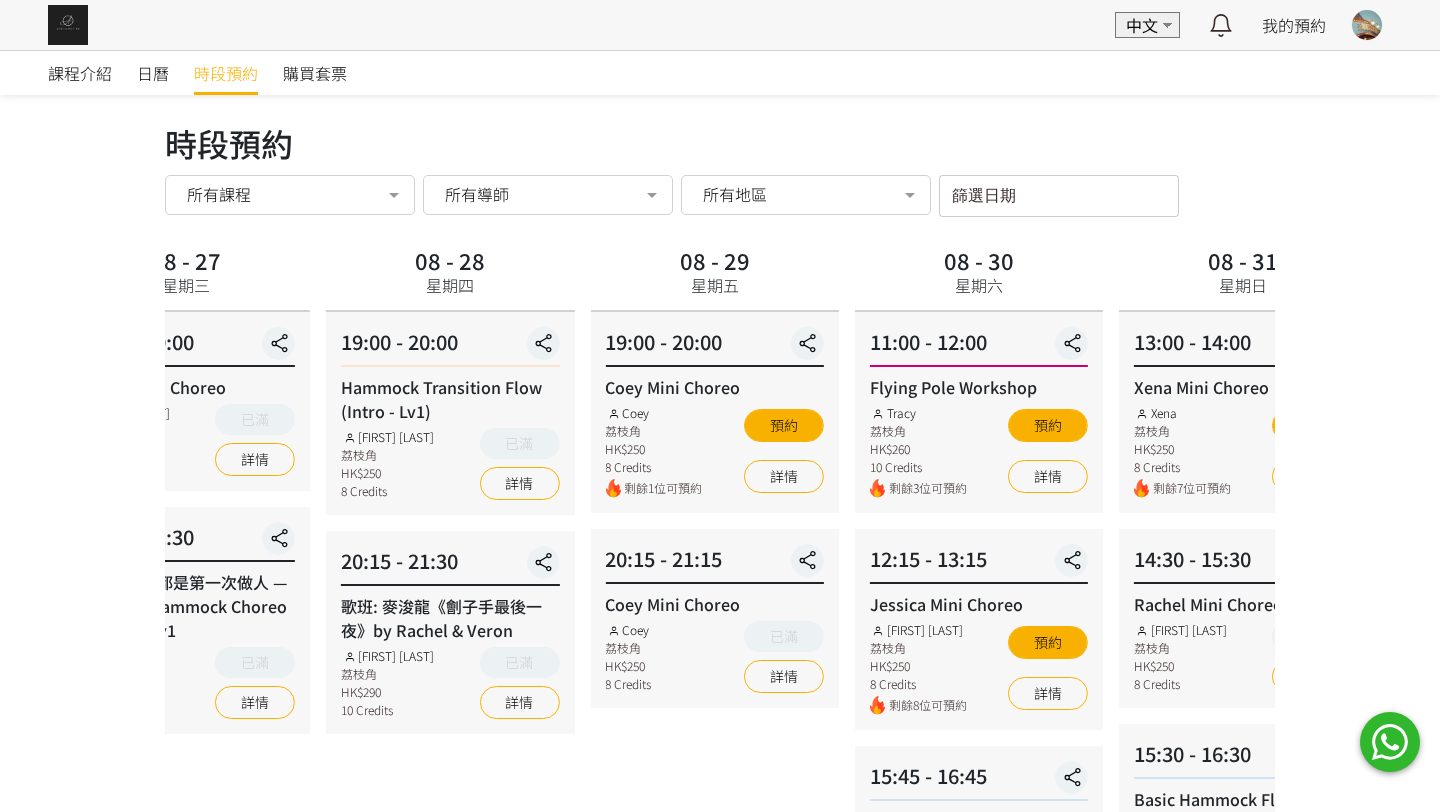 click on "課程介紹   日曆   時段預約   購買套票
時段預約
時段預約
所有課程         所有課程   Jessica Mini Choreo   Basic Hammock Flow (Lv: Intro)   Hammock - Foundation 1 (Spinning Technique)   Xena Mini Choreo   Rachel Mini Choreo   歌班: Hammock Choreo 唯一 by Rachel Lv1.5   Silks Choreo by Joyce   Coey Mini Choreo   歌班: 因為愛情 — 陳奕迅&王菲 Hammock Choreo by Veron Lv1   Veron Mini Choreo Lv1   Hammock Transition Flow (Intro - Lv1)   歌班: 麥浚龍《劊子手最後一夜》by Rachel & Veron   Flying Pole Workshop   歌班：生命之花 Hammock Choreo by Fi lv1.5   歌班：我們都是第一次做人 — Firdhaus Hammock Choreo by Veron Lv1   歌班: 比賽version 《盛夏光年》Lv2 by Rachel   歌班: 我們都不是無辜的 Hammock Choreo by Rachel Lv1   歌班: 周國賢 - 星塵 Hammock Choreo by Rachel & Veron Lv 1-1.5   歌班: 用背脊唱情歌 Gareth T Hammock Choreo by Jenny & Xena Lv1" at bounding box center (720, 809) 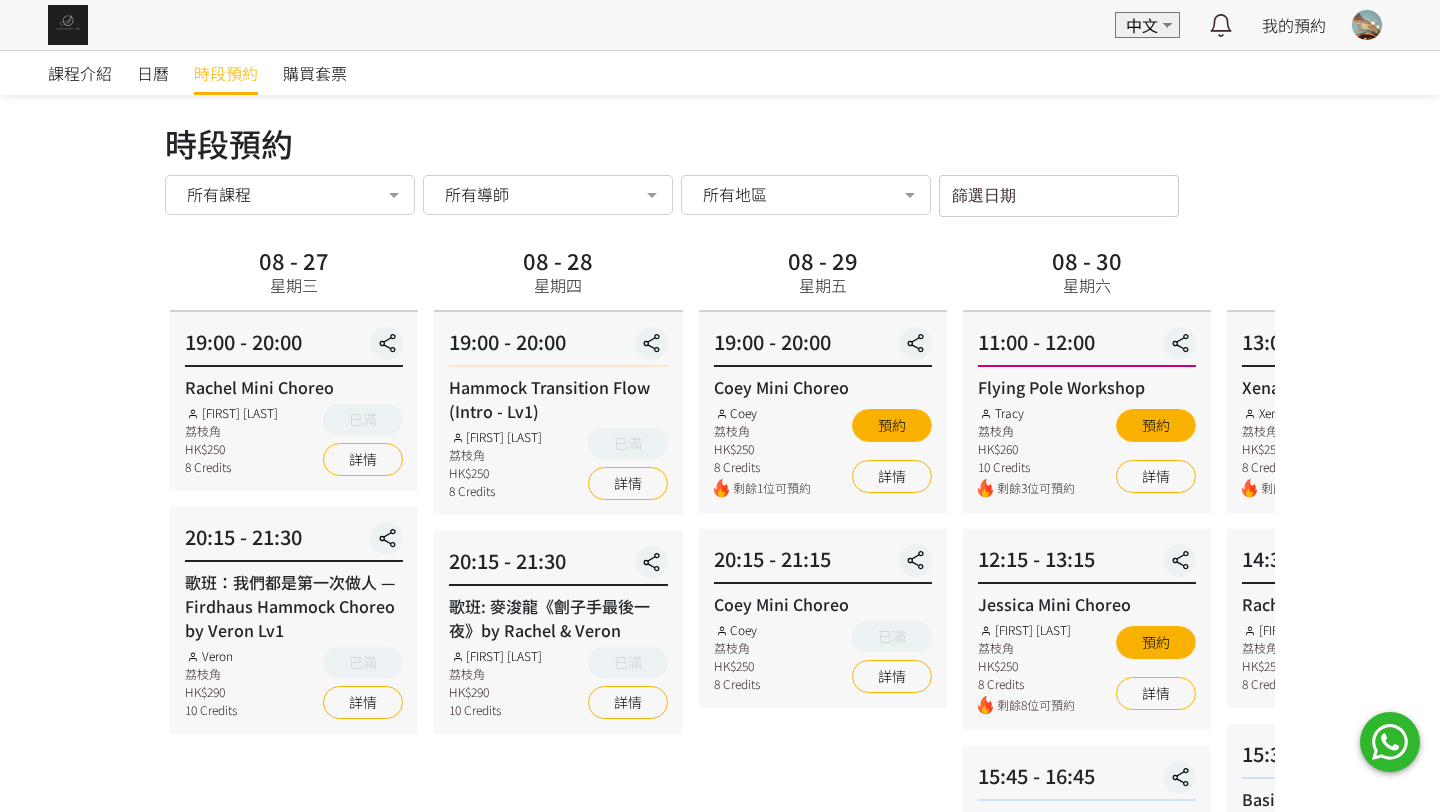 click on "08 -
30
星期六
11:00 - 12:00
Flying Pole Workshop
Tracy
荔枝角
HK$260
10 Credits
剩餘3位可預約
預約
詳情
12:15 - 13:15
Jessica Mini Choreo
Jessica Ng
荔枝角
HK$250
8 Credits
剩餘8位可預約
預約
詳情
15:45 - 16:45
Basic Hammock Flow (Lv: Intro)
Coey
荔枝角
HK$250
8 Credits
剩餘4位可預約
預約
詳情
17:00 - 18:00
Basic Hammock Flow (Lv: Intro)
Coey
荔枝角
HK$250             詳情" at bounding box center [1087, 848] 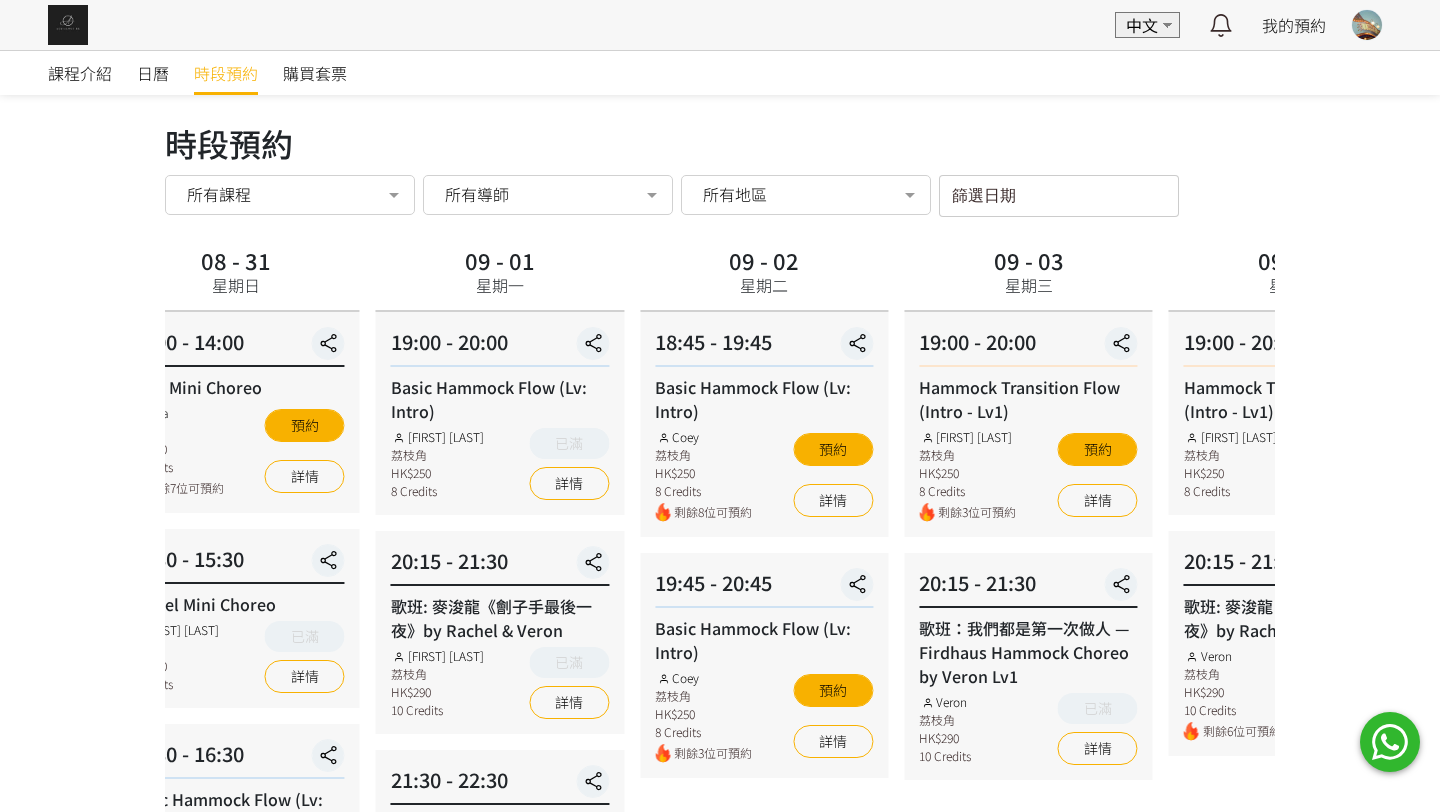 click on "09 -
01
星期一
19:00 - 20:00
Basic Hammock Flow (Lv: Intro)
Rachel Ng
荔枝角
HK$250
8 Credits
已滿
詳情
20:15 - 21:30
歌班: 麥浚龍《劊子手最後一夜》by Rachel & Veron
Rachel Ng
荔枝角
HK$290
10 Credits
已滿
詳情
21:30 - 22:30
Silks Choreo by Joyce
Joyce
荔枝角
HK$250
8 Credits
剩餘6位可預約
預約
詳情" at bounding box center [500, 848] 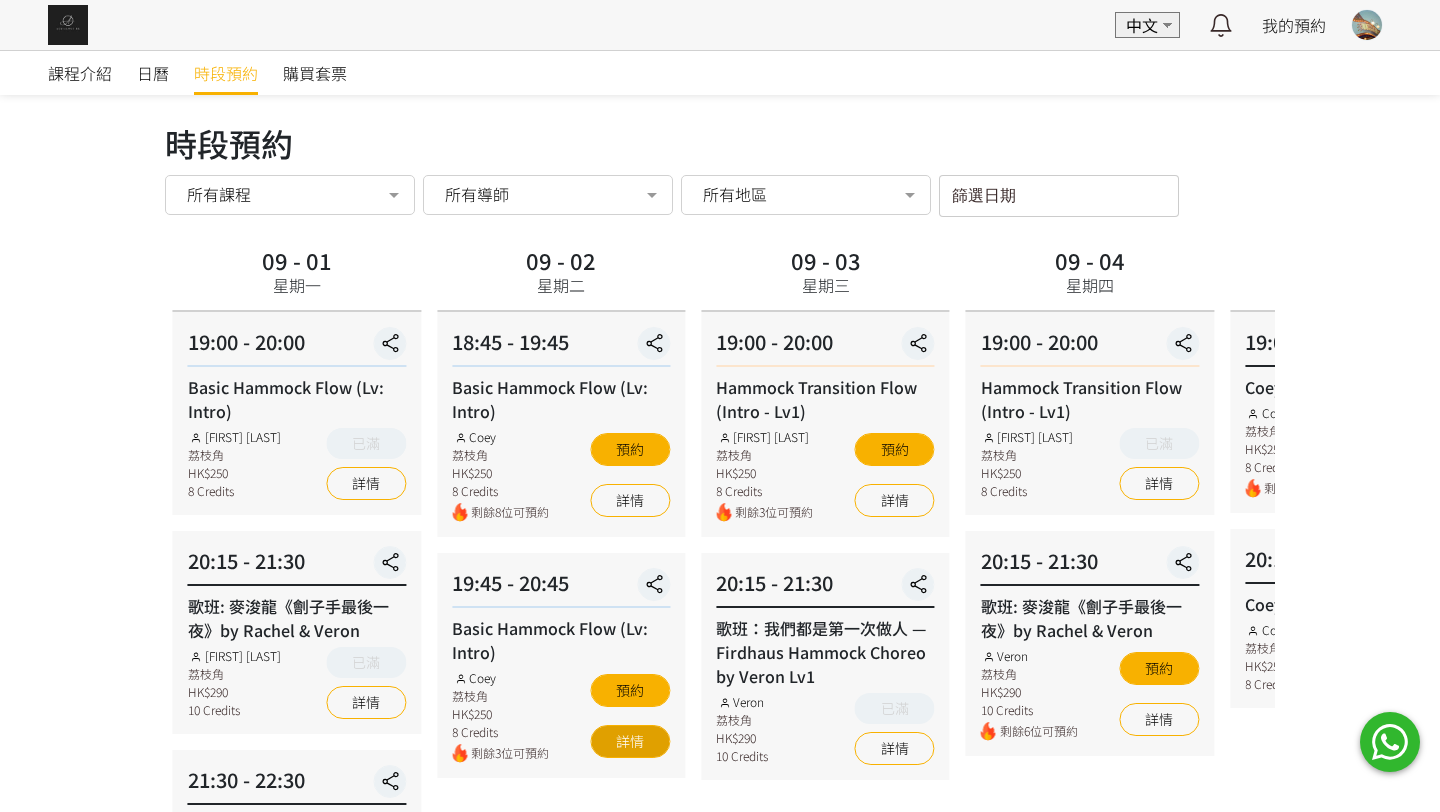click on "詳情" at bounding box center (630, 741) 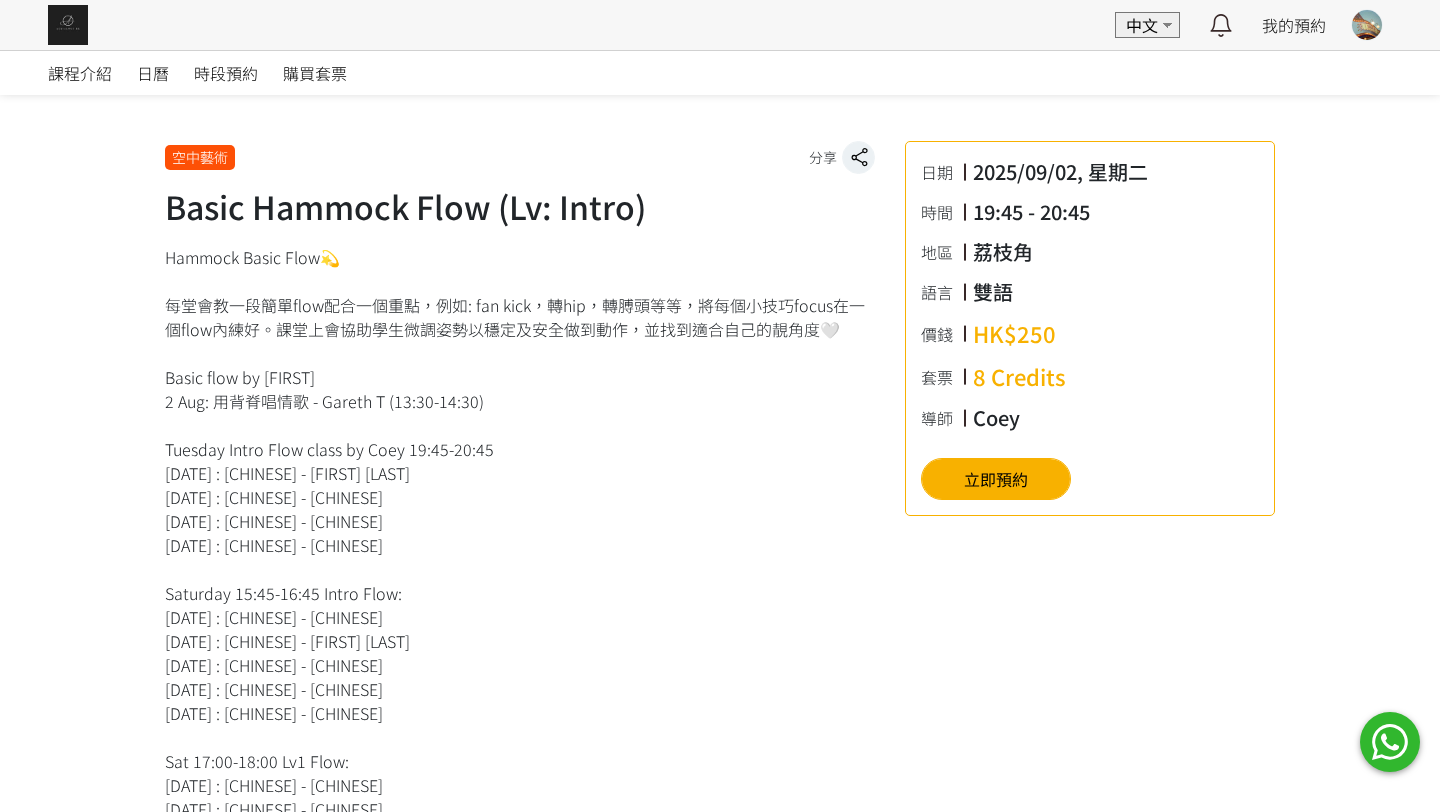 scroll, scrollTop: 428, scrollLeft: 0, axis: vertical 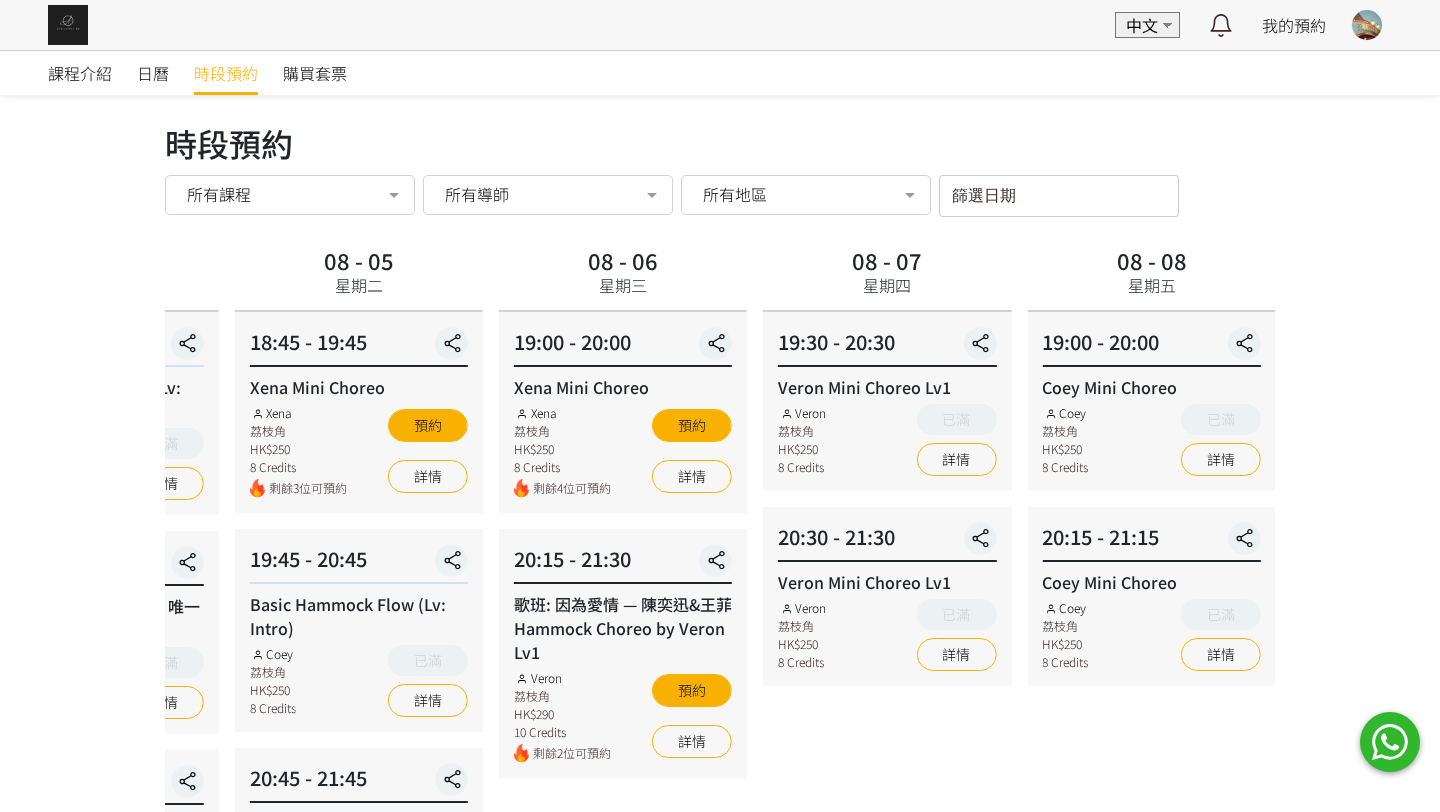 click on "08 -
05
星期二" at bounding box center [359, 276] 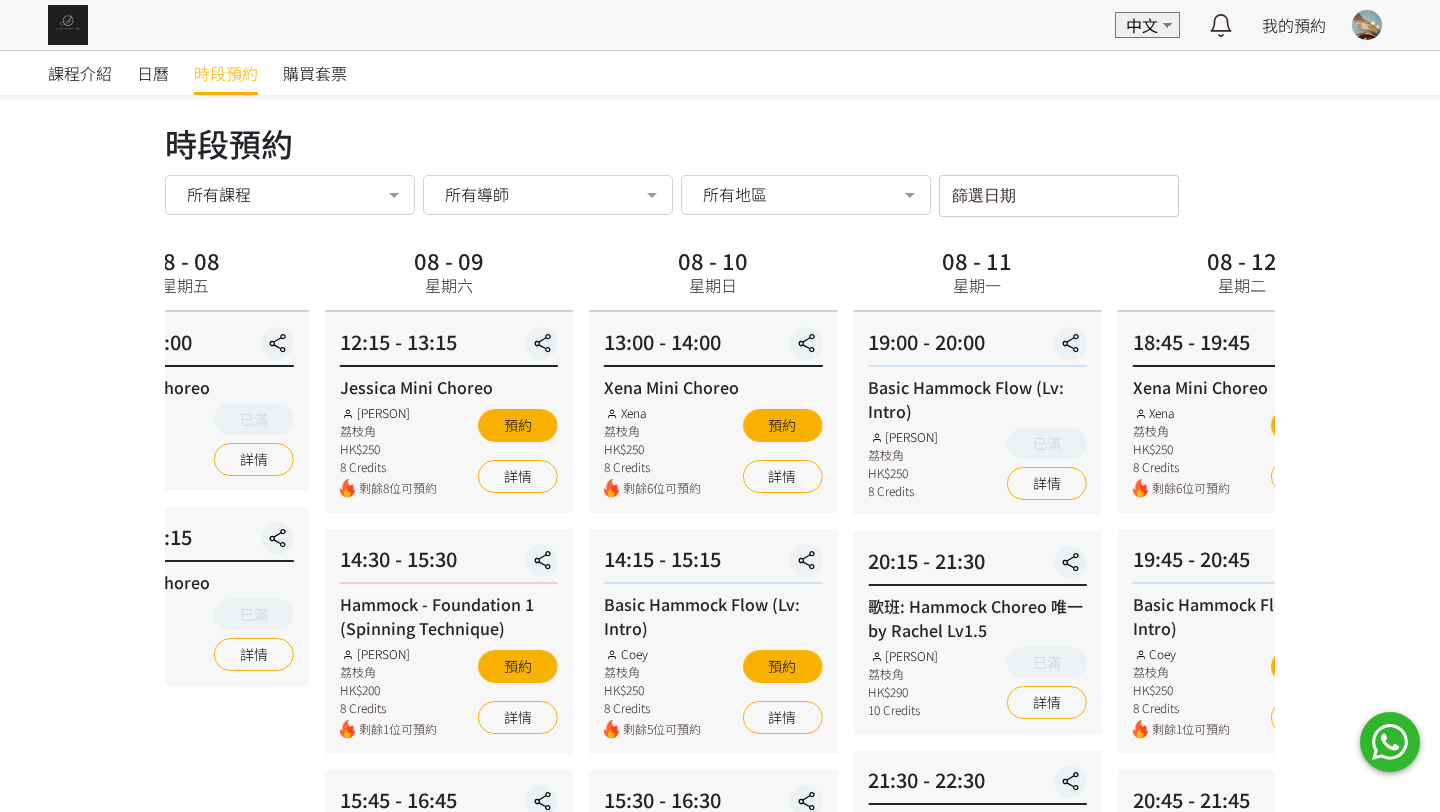 click on "課程介紹   日曆   時段預約   購買套票
時段預約
時段預約
所有課程         所有課程   Jessica Mini Choreo   Basic Hammock Flow (Lv: Intro)   Hammock - Foundation 1 (Spinning Technique)   Xena Mini Choreo   Rachel Mini Choreo   歌班: Hammock Choreo 唯一 by Rachel Lv1.5   Silks Choreo by Joyce   Coey Mini Choreo   歌班: 因為愛情 — 陳奕迅&王菲 Hammock Choreo by Veron Lv1   Veron Mini Choreo Lv1   Hammock Transition Flow (Intro - Lv1)   歌班: 麥浚龍《劊子手最後一夜》by Rachel & Veron   Flying Pole Workshop   歌班：生命之花 Hammock Choreo by Fi lv1.5   歌班：我們都是第一次做人 — Firdhaus Hammock Choreo by Veron Lv1   歌班: 比賽version 《盛夏光年》Lv2 by Rachel   歌班: 我們都不是無辜的 Hammock Choreo by Rachel Lv1   歌班: 周國賢 - 星塵 Hammock Choreo by Rachel & Veron Lv 1-1.5   歌班: 用背脊唱情歌 Gareth T Hammock Choreo by Jenny & Xena Lv1" at bounding box center (720, 809) 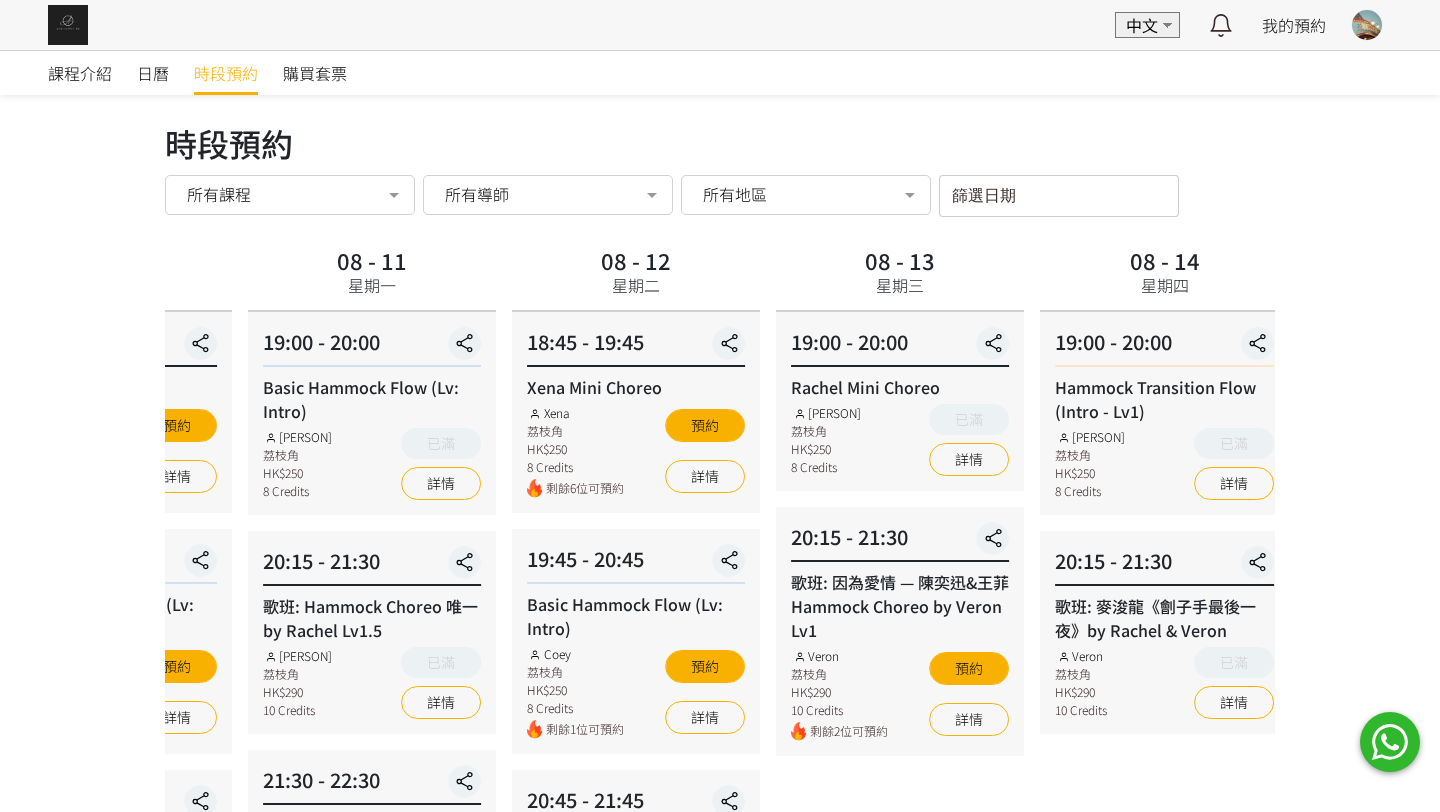 click on "08 -
12
星期二
18:45 - 19:45
Xena Mini Choreo
Xena
荔枝角
HK$250
8 Credits
剩餘6位可預約
預約
詳情
19:45 - 20:45
Basic Hammock Flow (Lv: Intro)
Coey
荔枝角
HK$250
8 Credits
剩餘1位可預約
預約
詳情
20:45 - 21:45
Coey Mini Choreo
Coey
荔枝角
HK$250
8 Credits
剩餘4位可預約
預約
詳情" at bounding box center (636, 848) 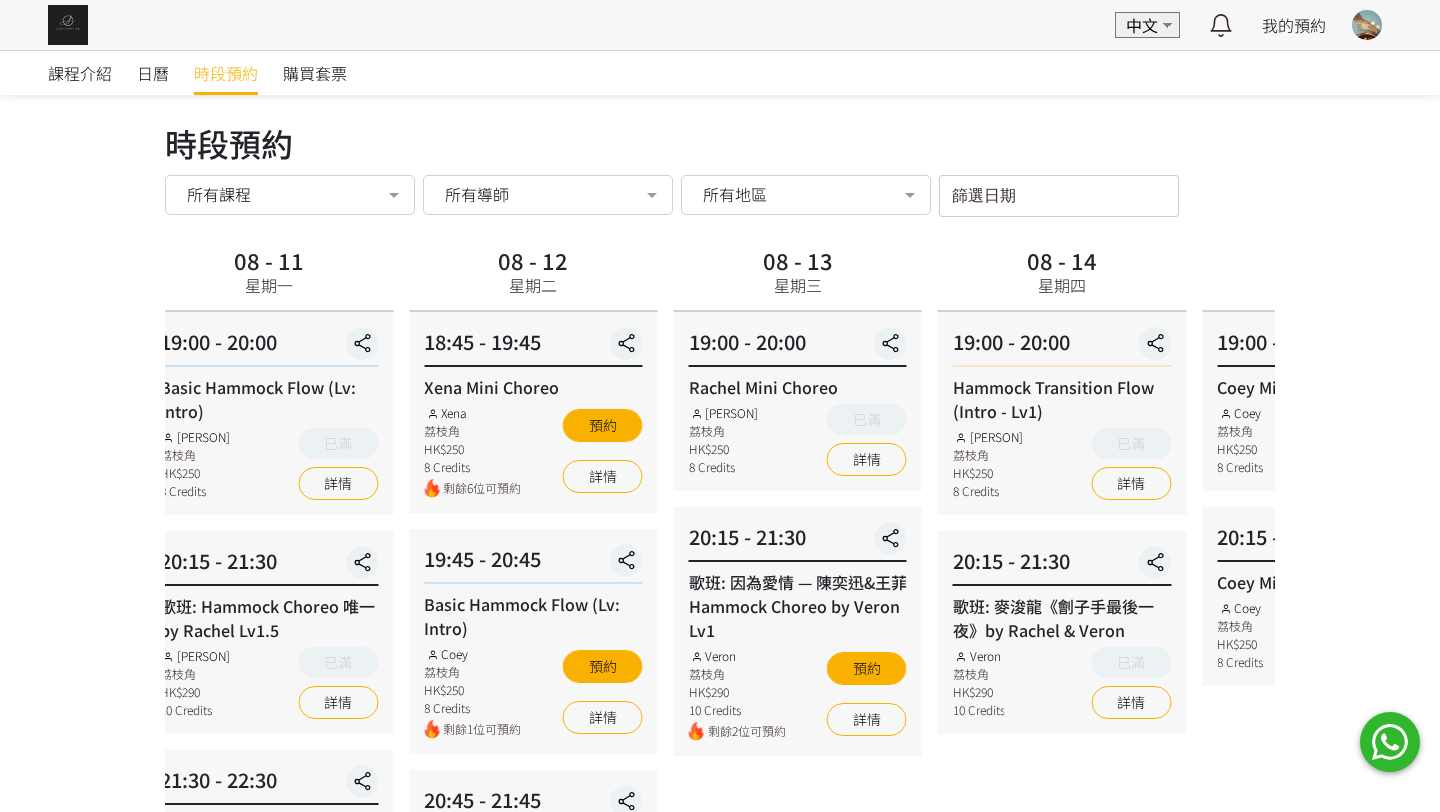 click on "08 -
14
星期四
19:00 - 20:00
Hammock Transition Flow (Intro - Lv1)
Rachel Ng
荔枝角
HK$250
8 Credits
已滿
詳情
20:15 - 21:30
歌班: 麥浚龍《劊子手最後一夜》by Rachel & Veron
Veron
荔枝角
HK$290
10 Credits
已滿
詳情" at bounding box center (1062, 848) 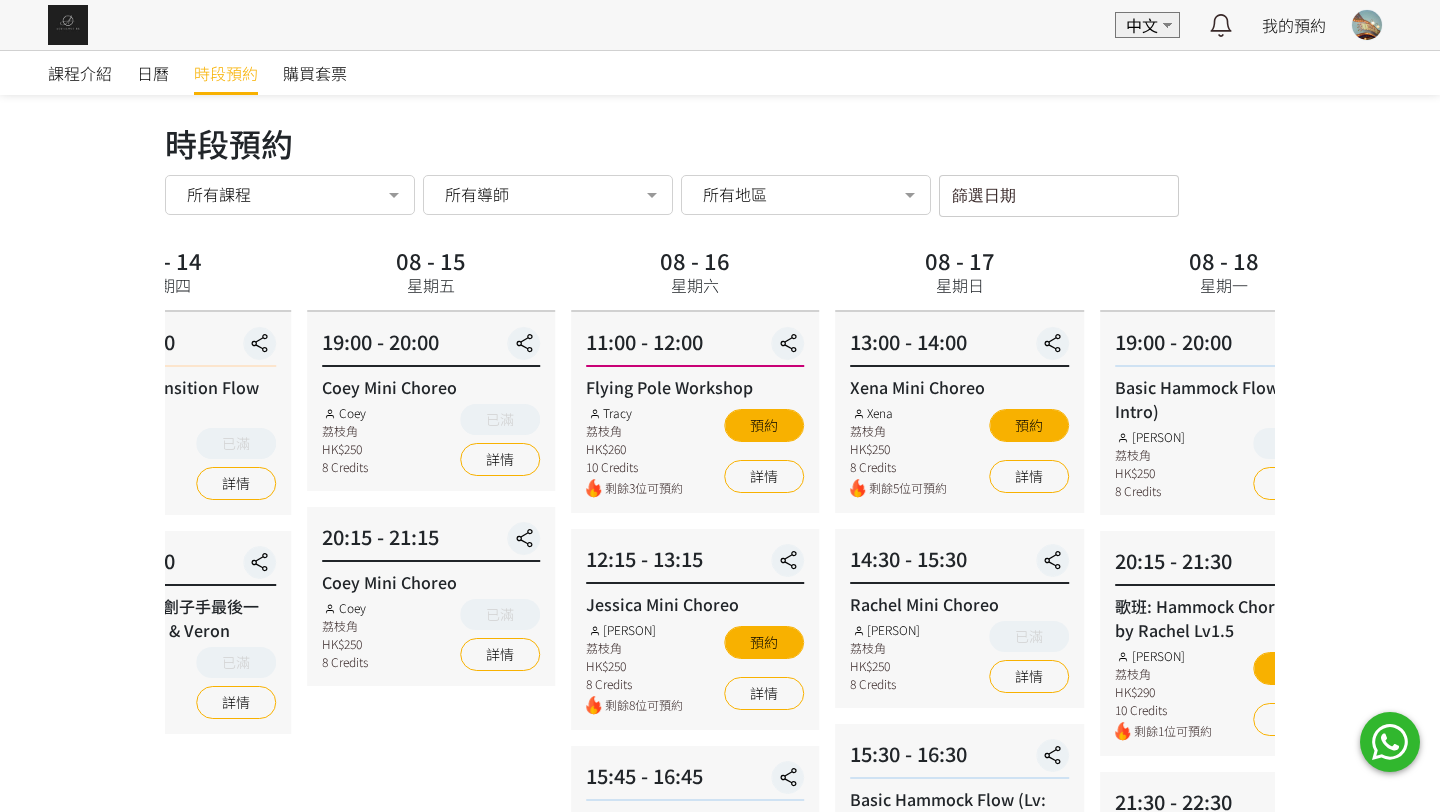click on "08 -
16
星期六
11:00 - 12:00
Flying Pole Workshop
Tracy
荔枝角
HK$260
10 Credits
剩餘3位可預約
預約
詳情
12:15 - 13:15
Jessica Mini Choreo
Jessica Ng
荔枝角
HK$250
8 Credits
剩餘8位可預約
預約
詳情
15:45 - 16:45
Basic Hammock Flow (Lv: Intro)
Coey
荔枝角
HK$250
8 Credits
剩餘4位可預約
預約
詳情
17:00 - 18:00
Basic Hammock Flow (Lv: Intro)
Coey
荔枝角
HK$250             詳情" at bounding box center (695, 848) 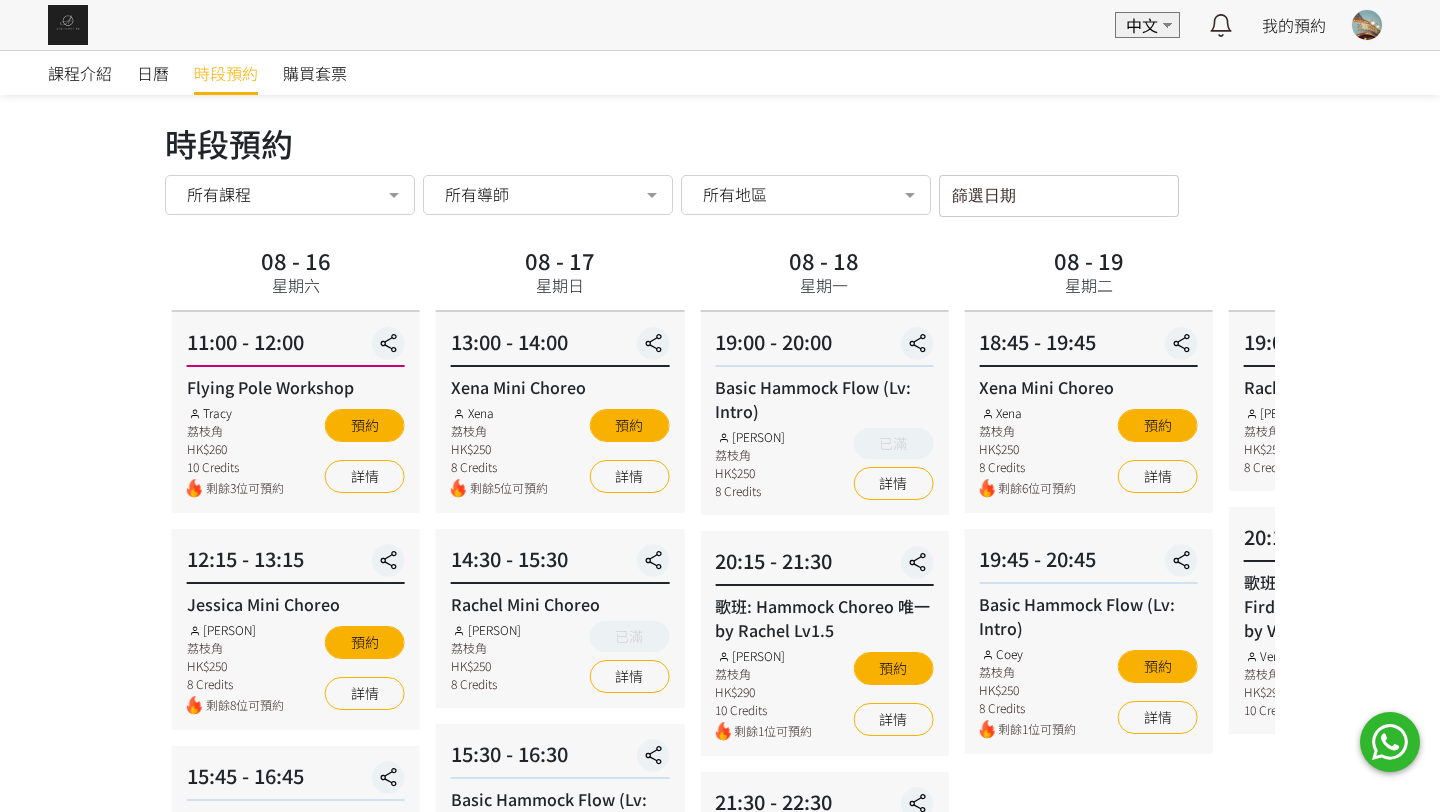 click on "課程介紹   日曆   時段預約   購買套票
時段預約
時段預約
所有課程         所有課程   Jessica Mini Choreo   Basic Hammock Flow (Lv: Intro)   Hammock - Foundation 1 (Spinning Technique)   Xena Mini Choreo   Rachel Mini Choreo   歌班: Hammock Choreo 唯一 by Rachel Lv1.5   Silks Choreo by Joyce   Coey Mini Choreo   歌班: 因為愛情 — 陳奕迅&王菲 Hammock Choreo by Veron Lv1   Veron Mini Choreo Lv1   Hammock Transition Flow (Intro - Lv1)   歌班: 麥浚龍《劊子手最後一夜》by Rachel & Veron   Flying Pole Workshop   歌班：生命之花 Hammock Choreo by Fi lv1.5   歌班：我們都是第一次做人 — Firdhaus Hammock Choreo by Veron Lv1   歌班: 比賽version 《盛夏光年》Lv2 by Rachel   歌班: 我們都不是無辜的 Hammock Choreo by Rachel Lv1   歌班: 周國賢 - 星塵 Hammock Choreo by Rachel & Veron Lv 1-1.5   歌班: 用背脊唱情歌 Gareth T Hammock Choreo by Jenny & Xena Lv1" at bounding box center [720, 809] 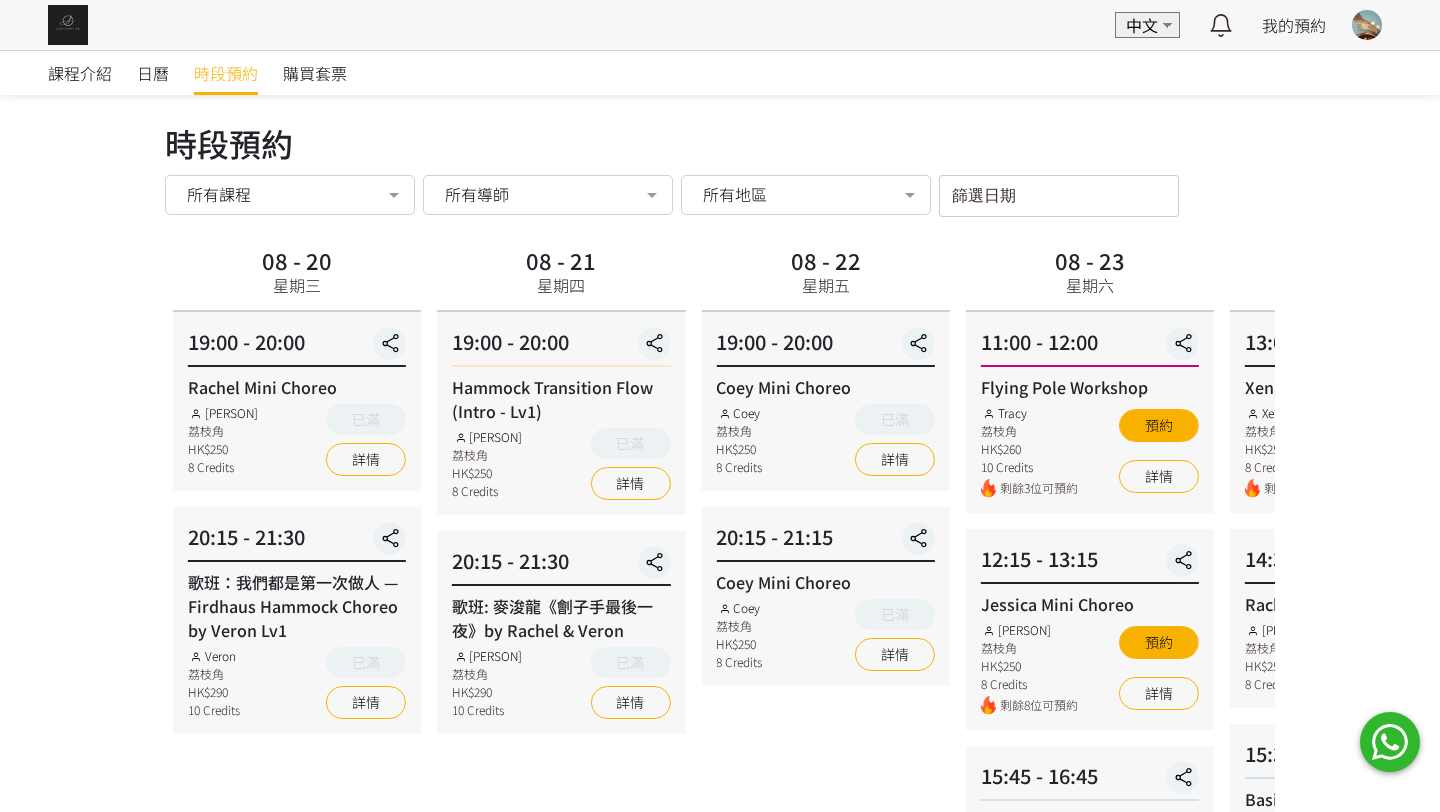 click on "08 -
23
星期六" at bounding box center (1090, 276) 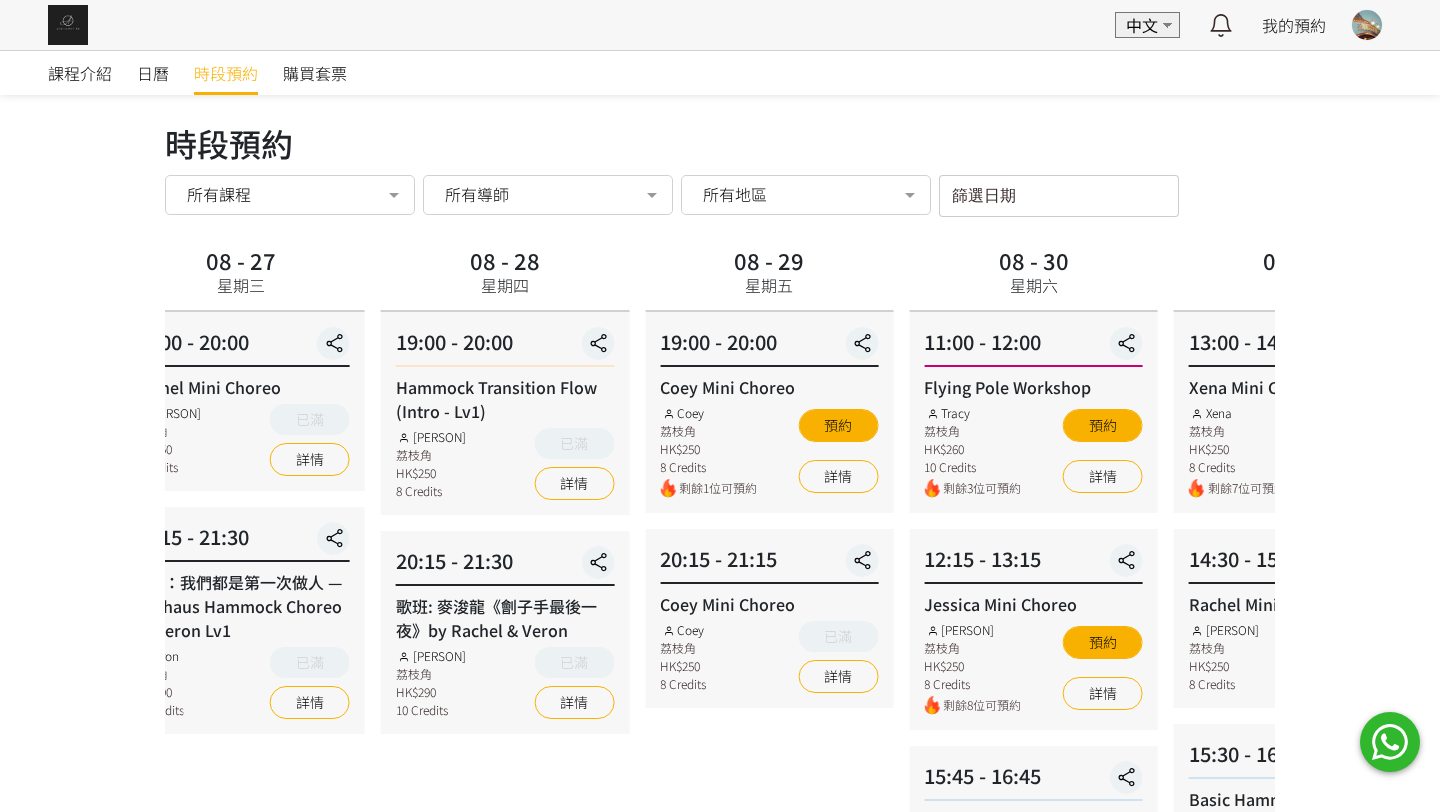 click on "課程介紹   日曆   時段預約   購買套票
時段預約
時段預約
所有課程         所有課程   Jessica Mini Choreo   Basic Hammock Flow (Lv: Intro)   Hammock - Foundation 1 (Spinning Technique)   Xena Mini Choreo   Rachel Mini Choreo   歌班: Hammock Choreo 唯一 by Rachel Lv1.5   Silks Choreo by Joyce   Coey Mini Choreo   歌班: 因為愛情 — 陳奕迅&王菲 Hammock Choreo by Veron Lv1   Veron Mini Choreo Lv1   Hammock Transition Flow (Intro - Lv1)   歌班: 麥浚龍《劊子手最後一夜》by Rachel & Veron   Flying Pole Workshop   歌班：生命之花 Hammock Choreo by Fi lv1.5   歌班：我們都是第一次做人 — Firdhaus Hammock Choreo by Veron Lv1   歌班: 比賽version 《盛夏光年》Lv2 by Rachel   歌班: 我們都不是無辜的 Hammock Choreo by Rachel Lv1   歌班: 周國賢 - 星塵 Hammock Choreo by Rachel & Veron Lv 1-1.5   歌班: 用背脊唱情歌 Gareth T Hammock Choreo by Jenny & Xena Lv1" at bounding box center [720, 809] 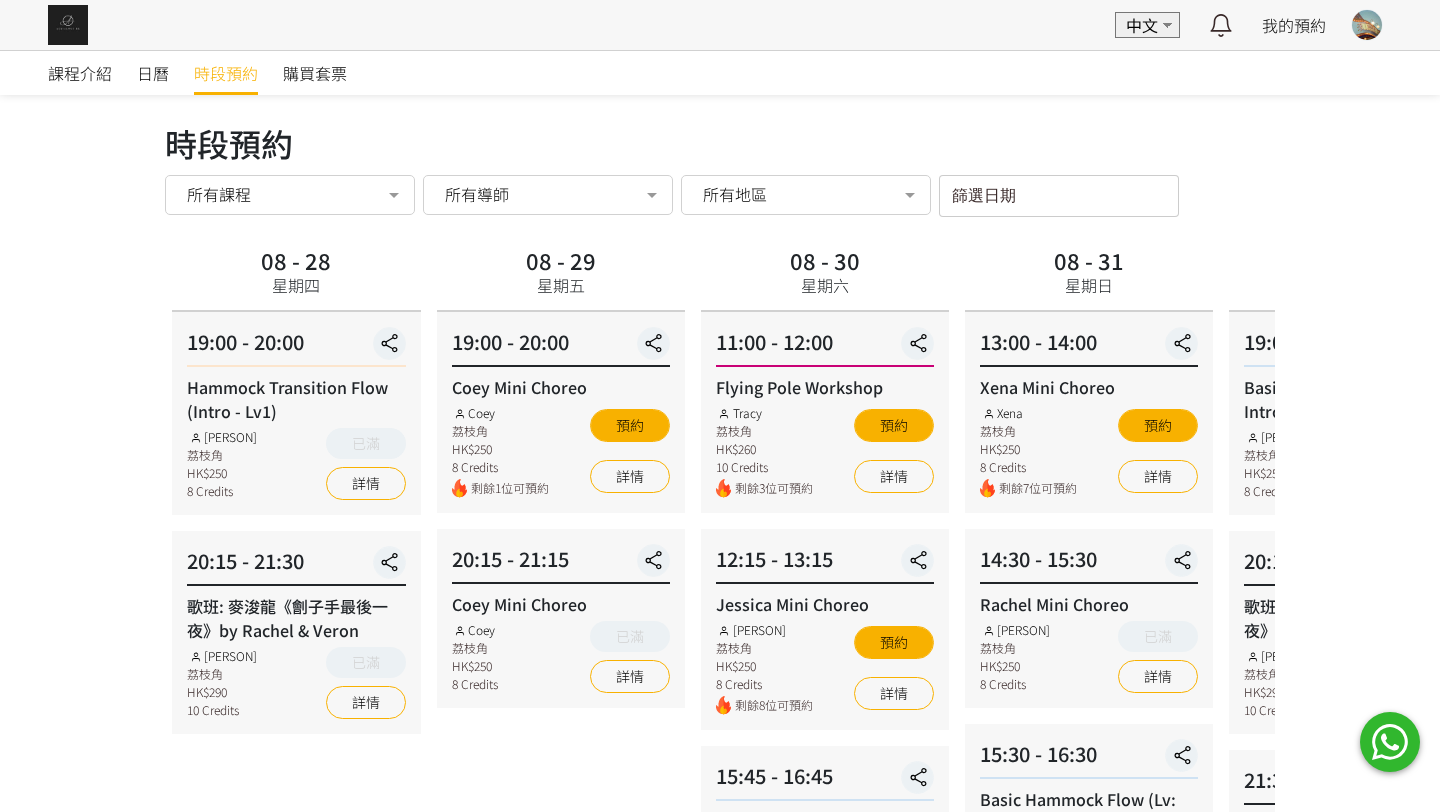 click on "08 -
31
星期日" at bounding box center (1089, 276) 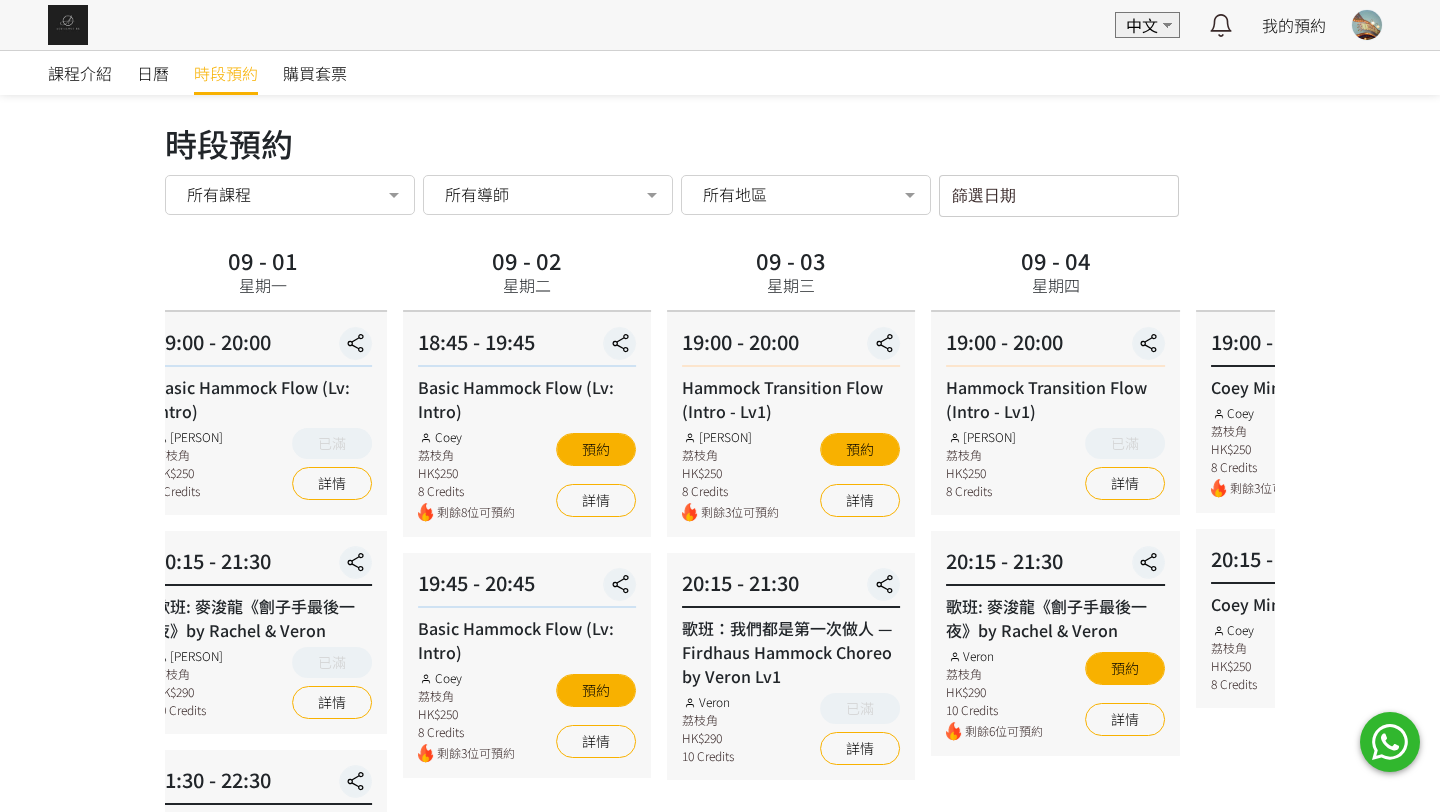 click on "18:45 - 19:45
Basic Hammock Flow (Lv: Intro)
Coey
荔枝角
HK$250
8 Credits
剩餘8位可預約
預約
詳情" at bounding box center [527, 424] 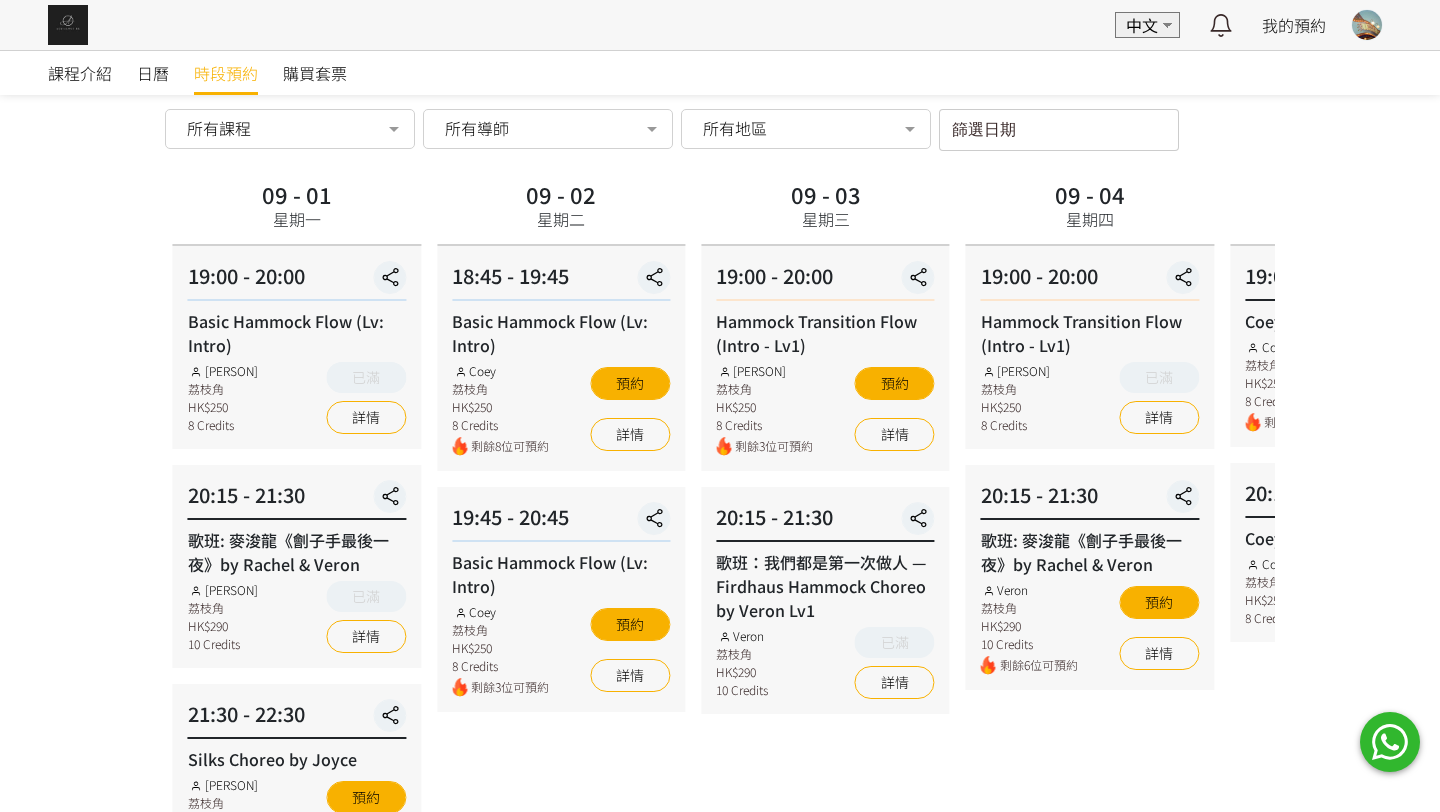 scroll, scrollTop: 55, scrollLeft: 0, axis: vertical 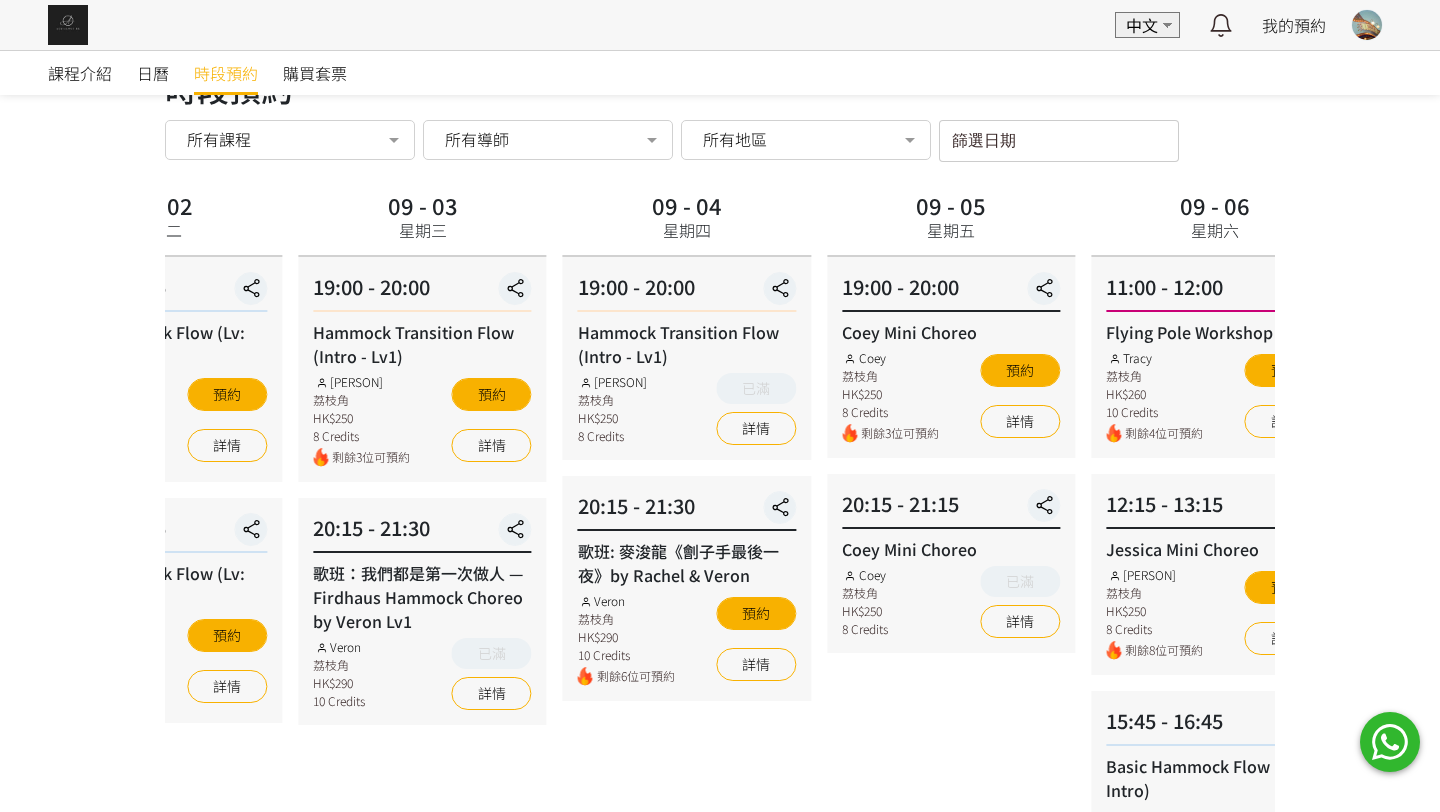 click on "09 -
03
星期三" at bounding box center (422, 221) 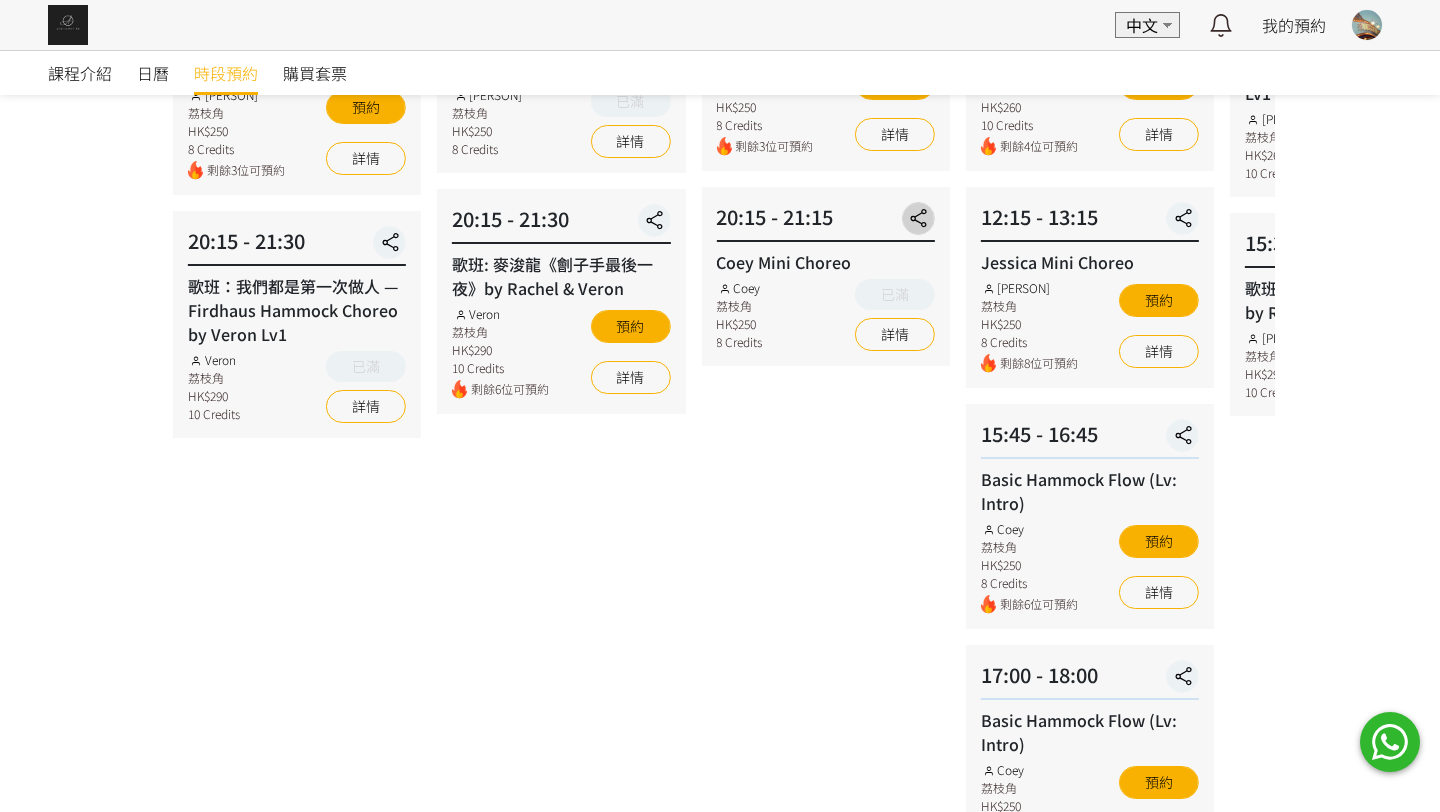 scroll, scrollTop: 343, scrollLeft: 0, axis: vertical 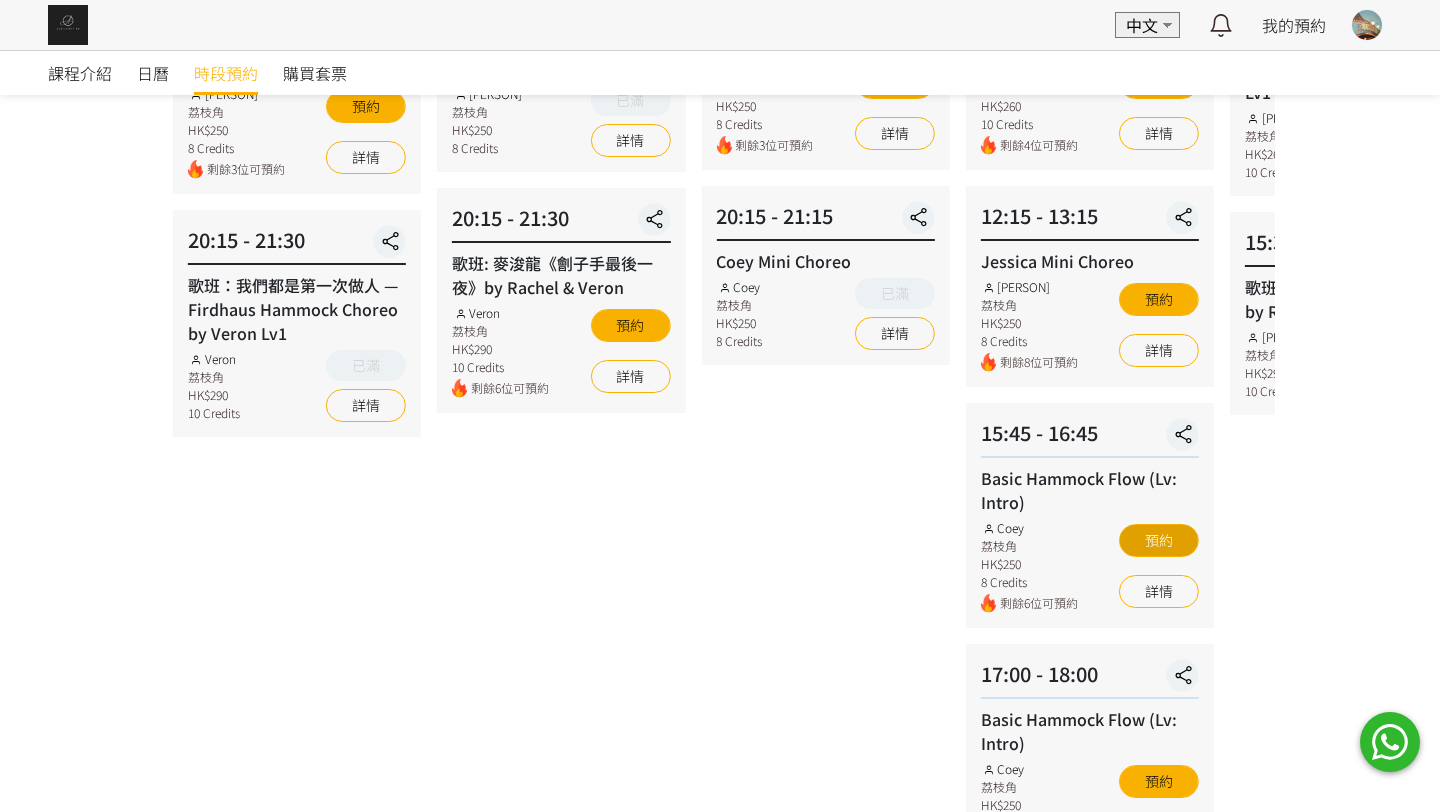 click on "預約" at bounding box center [1159, 540] 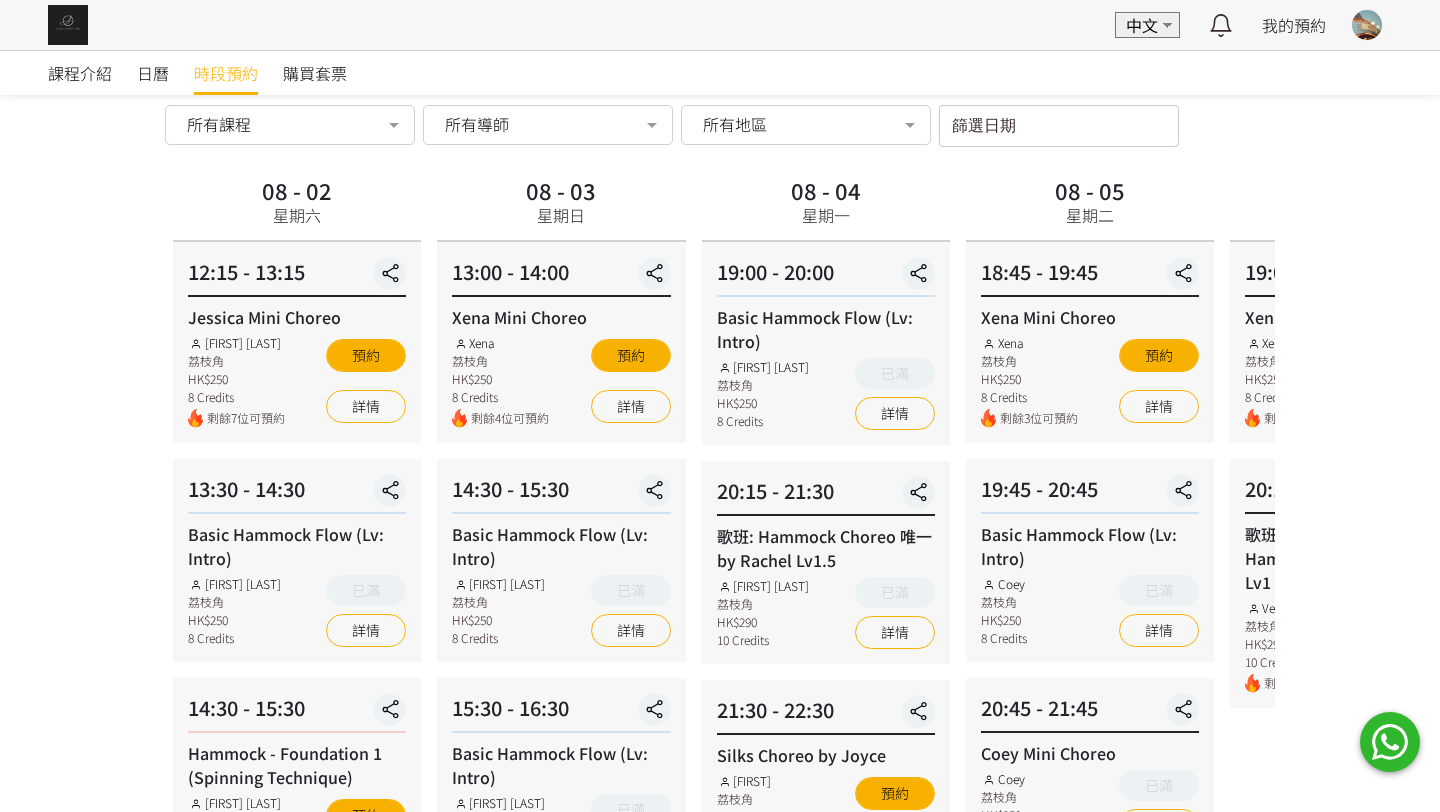 scroll, scrollTop: 0, scrollLeft: 0, axis: both 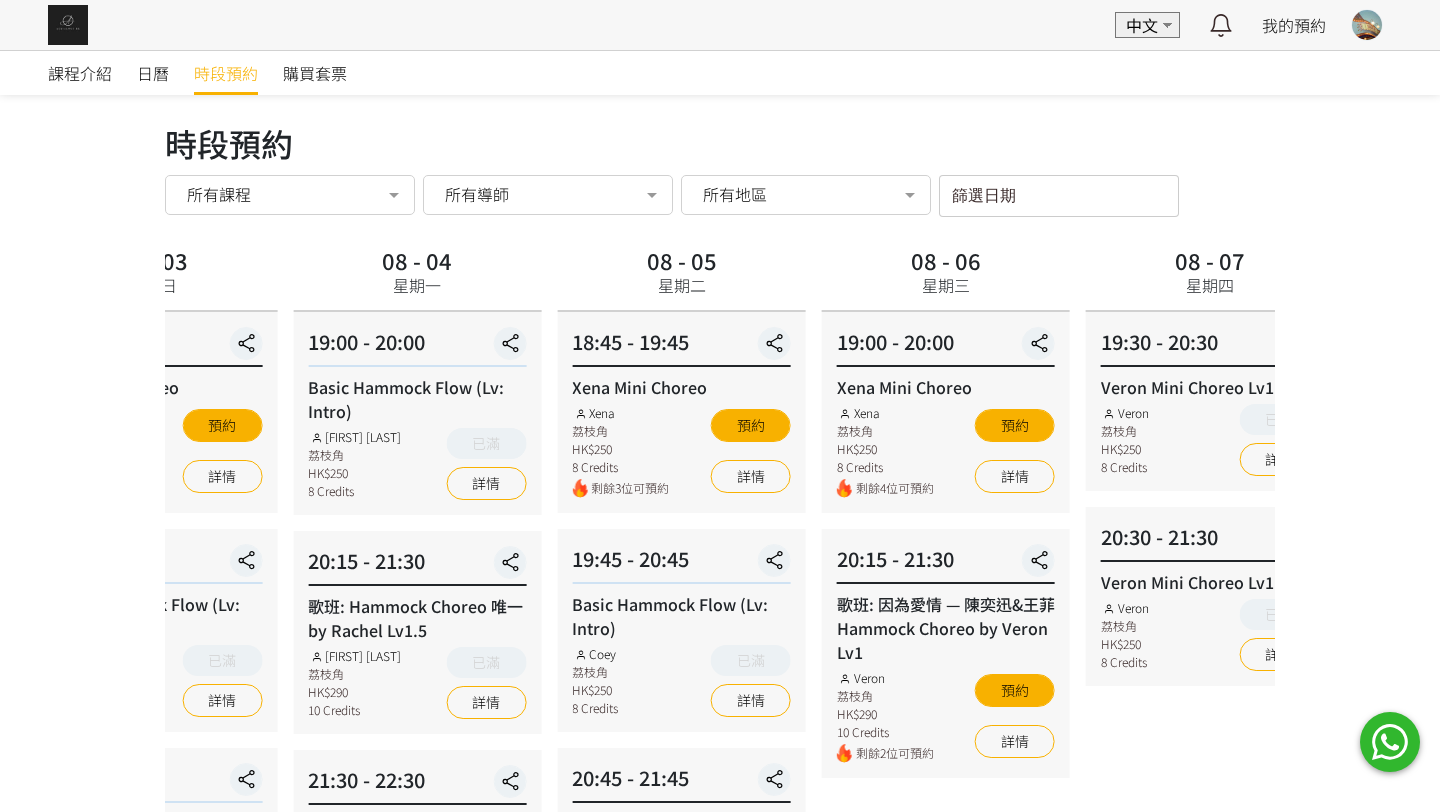 click on "08 -
05
星期二" at bounding box center [681, 276] 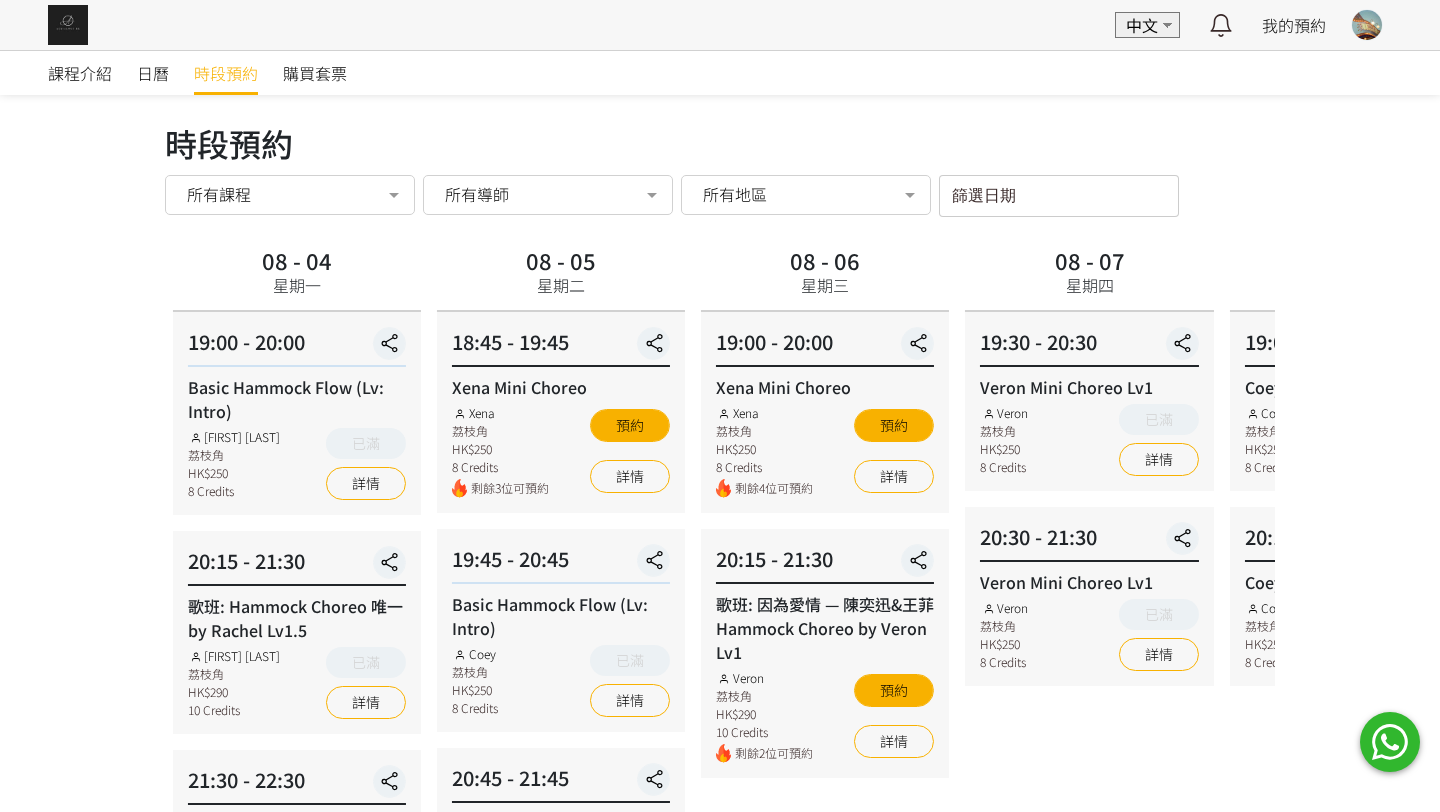 click on "08 -
07
星期四" at bounding box center (1089, 276) 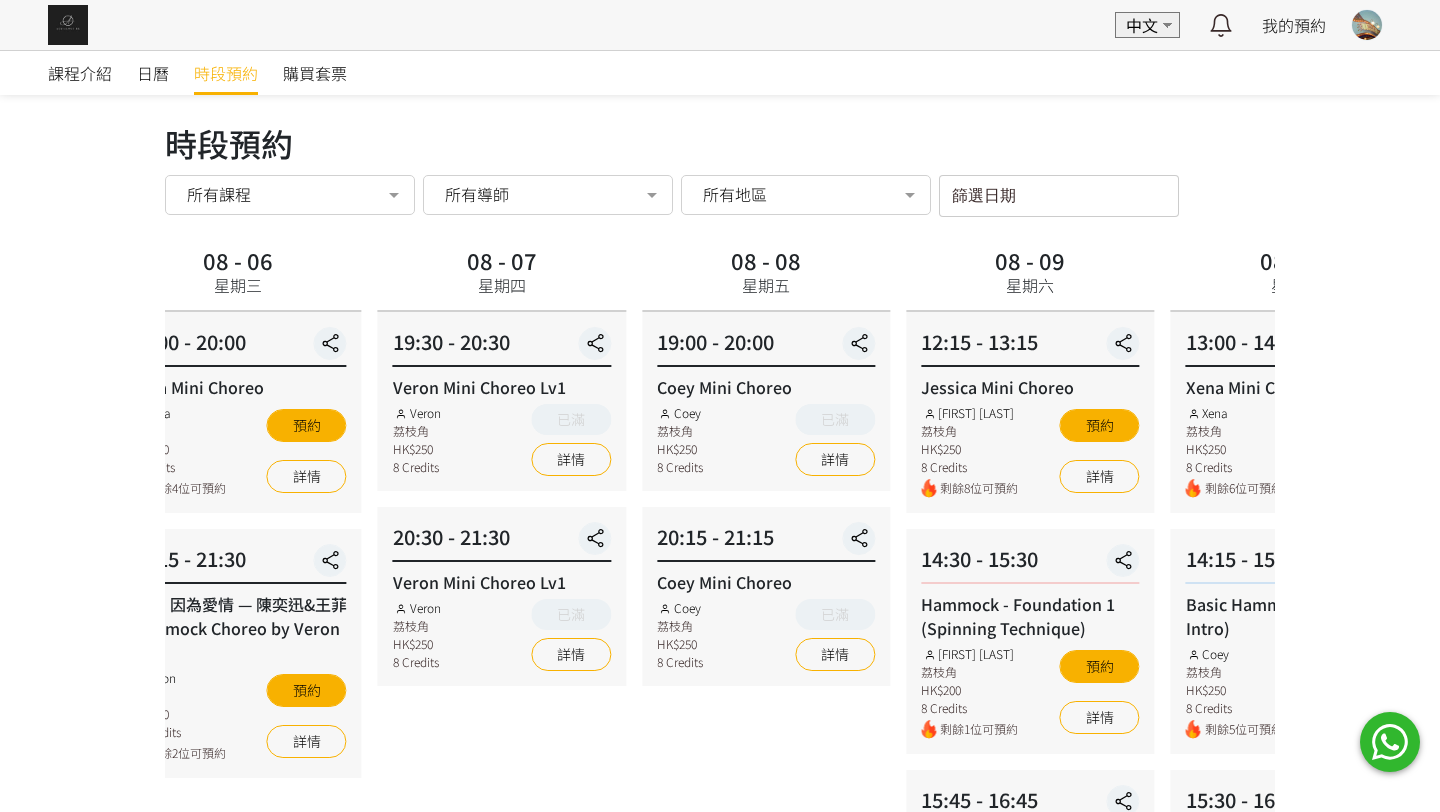 click on "08 -
09
星期六" at bounding box center (1030, 276) 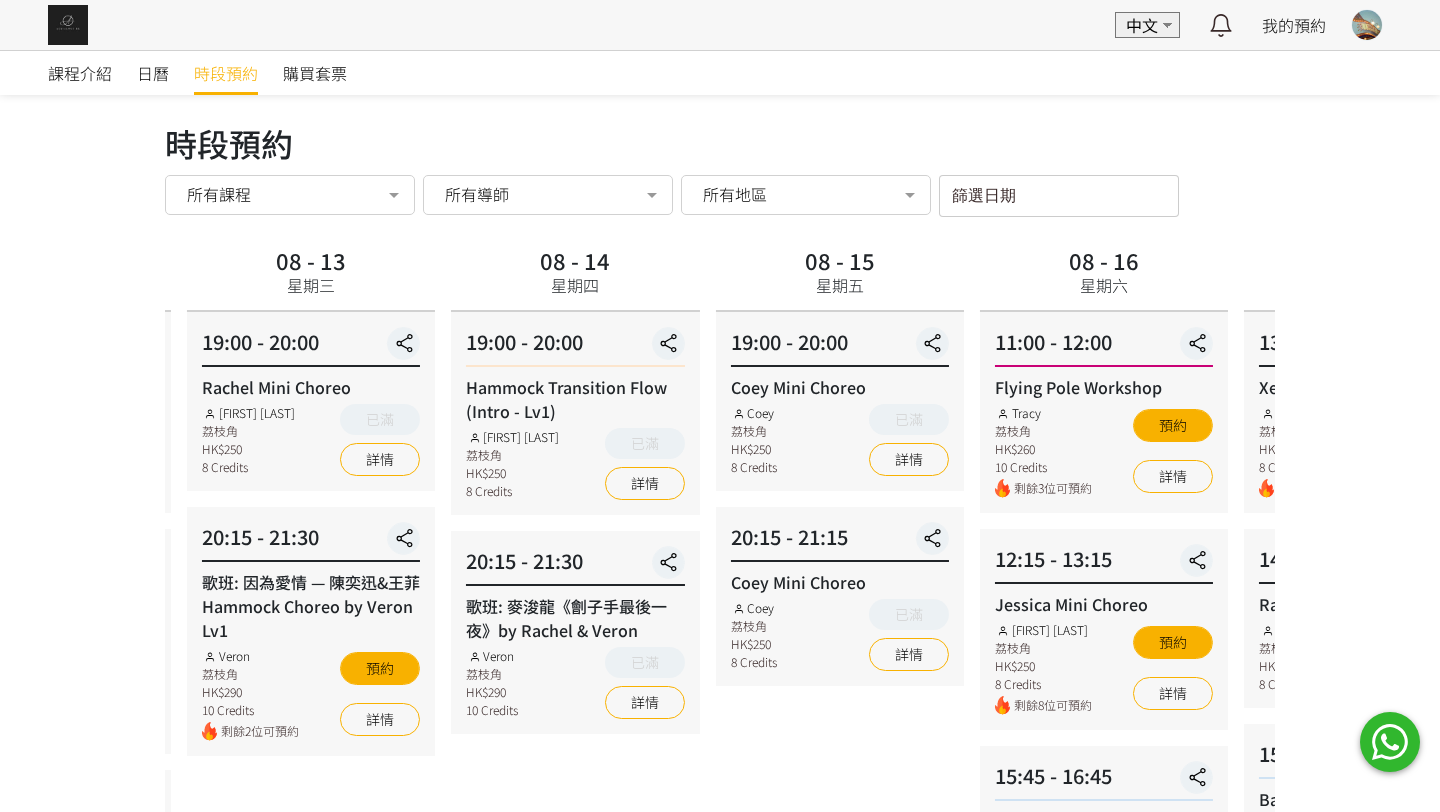 click on "08 -
13
星期三
19:00 - 20:00
Rachel Mini Choreo
Rachel Ng
荔枝角
HK$250
8 Credits
已滿
詳情
20:15 - 21:30
歌班: 因為愛情 — 陳奕迅&王菲 Hammock Choreo by Veron Lv1
Veron
荔枝角
HK$290
10 Credits
剩餘2位可預約
預約
詳情" at bounding box center (311, 848) 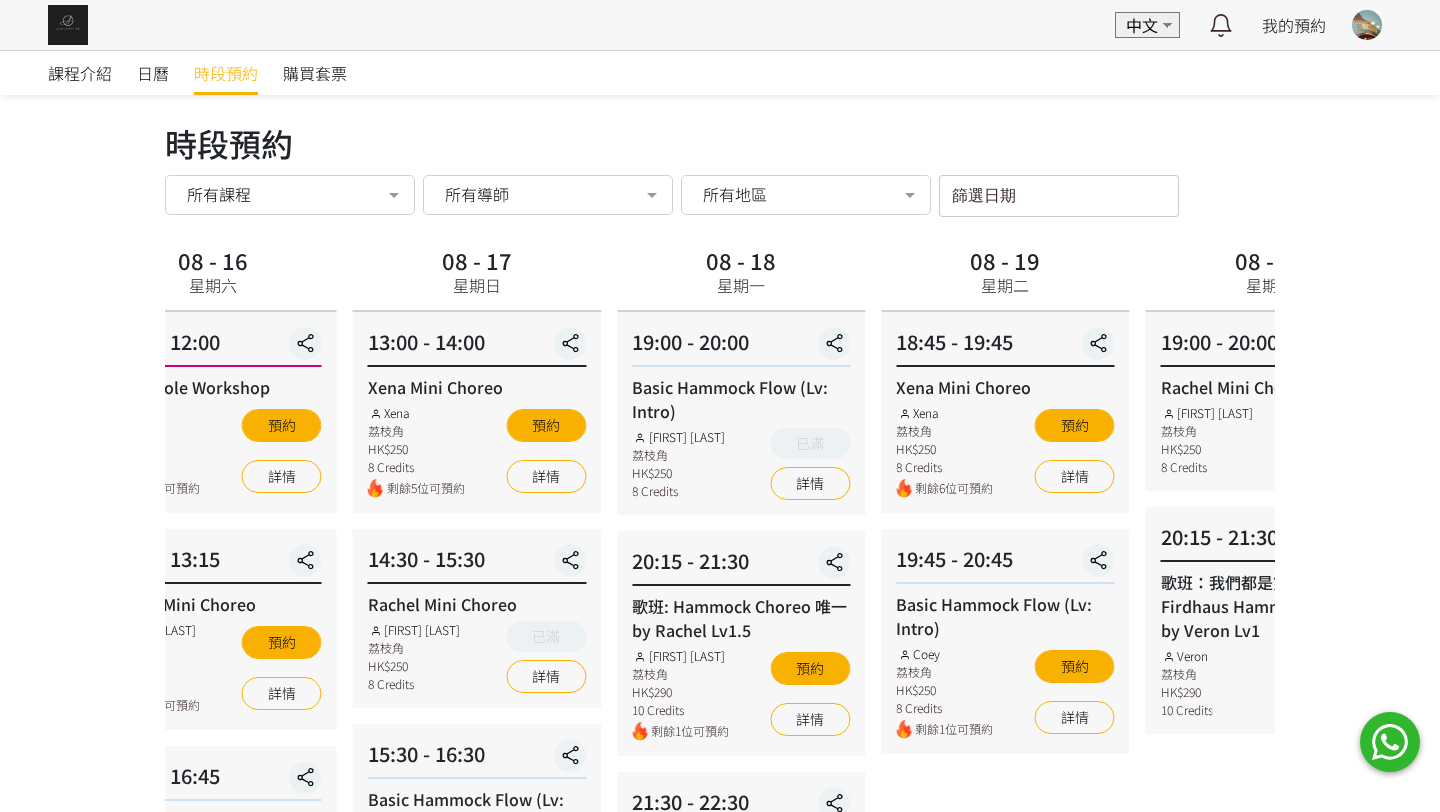 click on "08 -
17
星期日
13:00 - 14:00
Xena Mini Choreo
Xena
荔枝角
HK$250
8 Credits
剩餘5位可預約
預約
詳情
14:30 - 15:30
Rachel Mini Choreo
Rachel Ng
荔枝角
HK$250
8 Credits
已滿
詳情
15:30 - 16:30
Basic Hammock Flow (Lv: Intro)
Rachel Ng
荔枝角
HK$250
8 Credits
已滿
詳情
17:00 - 18:15
歌班：生命之花 Hammock Choreo by Fi lv1.5
Fiona Tang
荔枝角
HK$290
10 Credits
詳情" at bounding box center [477, 848] 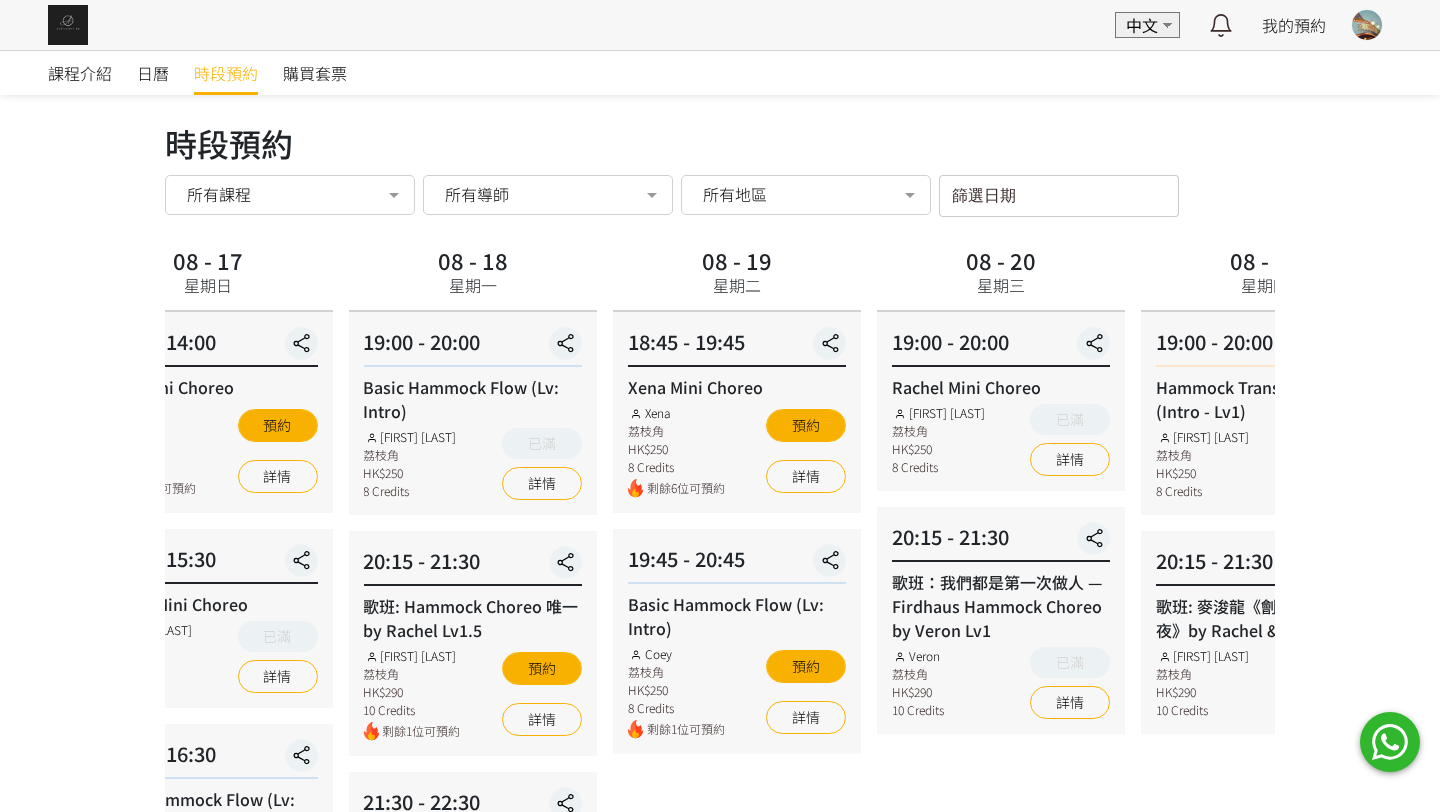 click on "課程介紹   日曆   時段預約   購買套票
時段預約
時段預約
所有課程         所有課程   Jessica Mini Choreo   Basic Hammock Flow (Lv: Intro)   Hammock - Foundation 1 (Spinning Technique)   Xena Mini Choreo   Rachel Mini Choreo   歌班: Hammock Choreo 唯一 by Rachel Lv1.5   Silks Choreo by Joyce   Coey Mini Choreo   歌班: 因為愛情 — 陳奕迅&王菲 Hammock Choreo by Veron Lv1   Veron Mini Choreo Lv1   Hammock Transition Flow (Intro - Lv1)   歌班: 麥浚龍《劊子手最後一夜》by Rachel & Veron   Flying Pole Workshop   歌班：生命之花 Hammock Choreo by Fi lv1.5   歌班：我們都是第一次做人 — Firdhaus Hammock Choreo by Veron Lv1   歌班: 比賽version 《盛夏光年》Lv2 by Rachel   歌班: 我們都不是無辜的 Hammock Choreo by Rachel Lv1   歌班: 周國賢 - 星塵 Hammock Choreo by Rachel & Veron Lv 1-1.5   歌班: 用背脊唱情歌 Gareth T Hammock Choreo by Jenny & Xena Lv1" at bounding box center (720, 809) 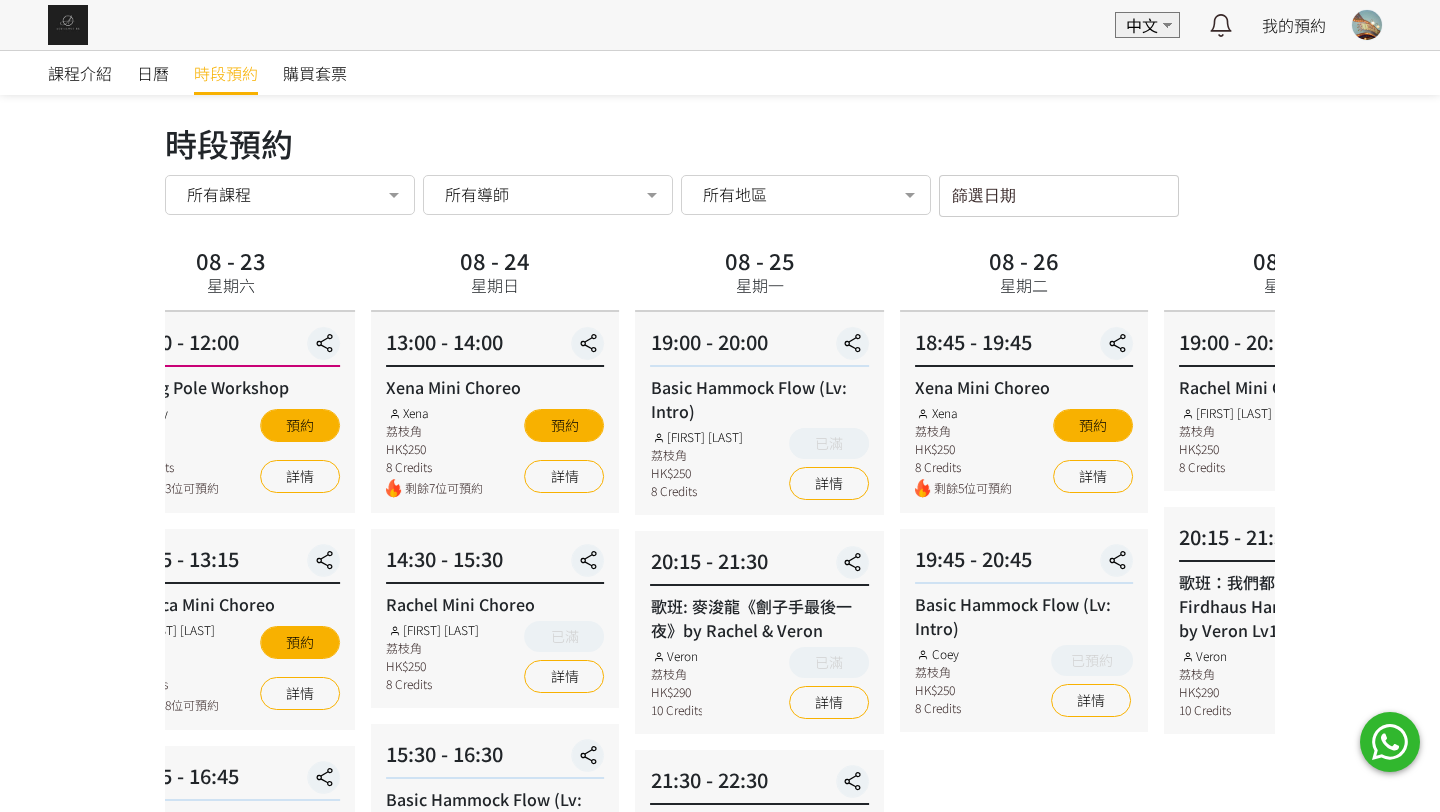 click on "08 -
24
星期日
13:00 - 14:00
Xena Mini Choreo
Xena
荔枝角
HK$250
8 Credits
剩餘7位可預約
預約
詳情
14:30 - 15:30
Rachel Mini Choreo
Rachel Ng
荔枝角
HK$250
8 Credits
已滿
詳情
15:30 - 16:30
Basic Hammock Flow (Lv: Intro)
Rachel Ng
荔枝角
HK$250
8 Credits
已滿
詳情" at bounding box center (495, 848) 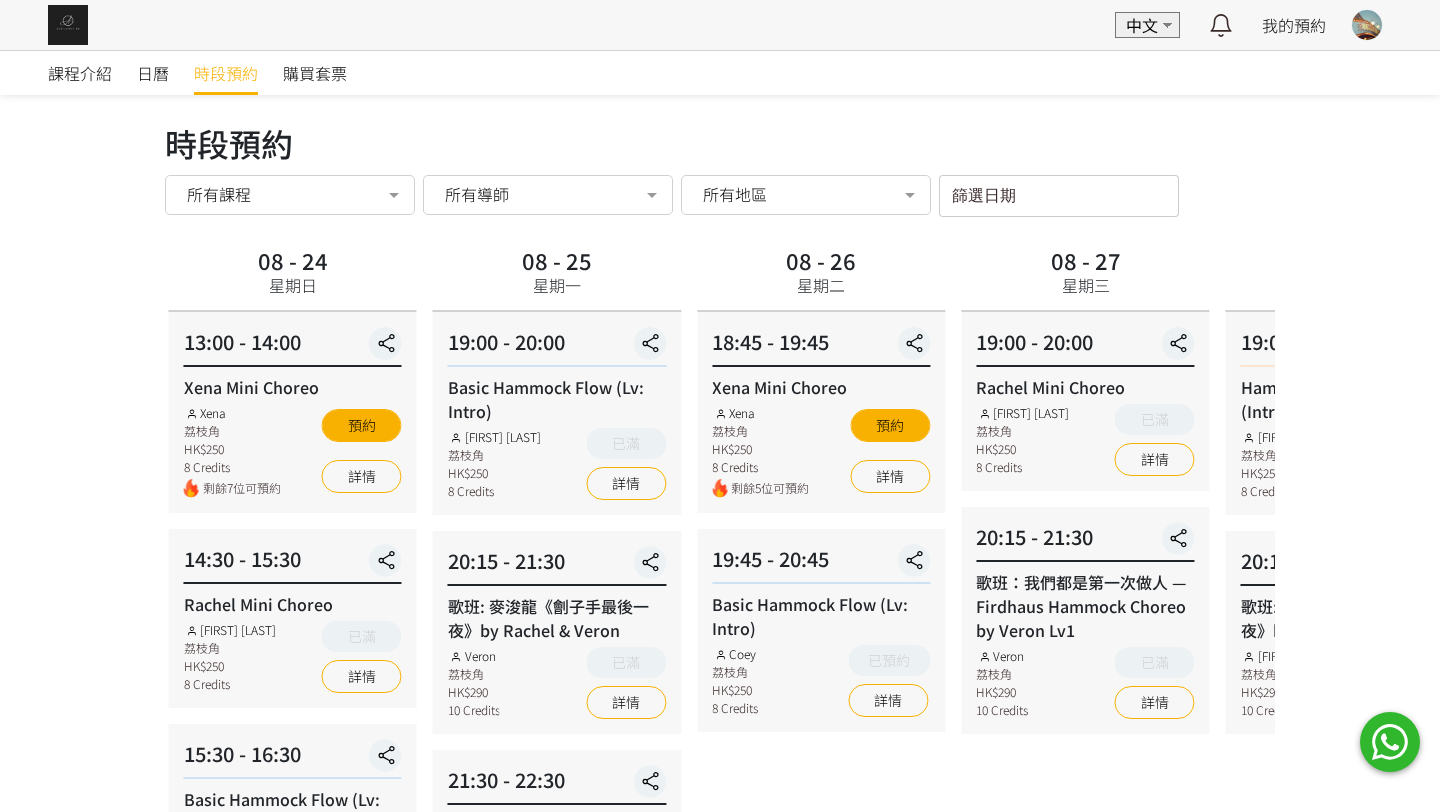 click on "08 -
27
星期三
19:00 - 20:00
Rachel Mini Choreo
Rachel Ng
荔枝角
HK$250
8 Credits
已滿
詳情
20:15 - 21:30
歌班：我們都是第一次做人 — Firdhaus Hammock Choreo by Veron Lv1
Veron
荔枝角
HK$290
10 Credits
已滿
詳情" at bounding box center [1085, 848] 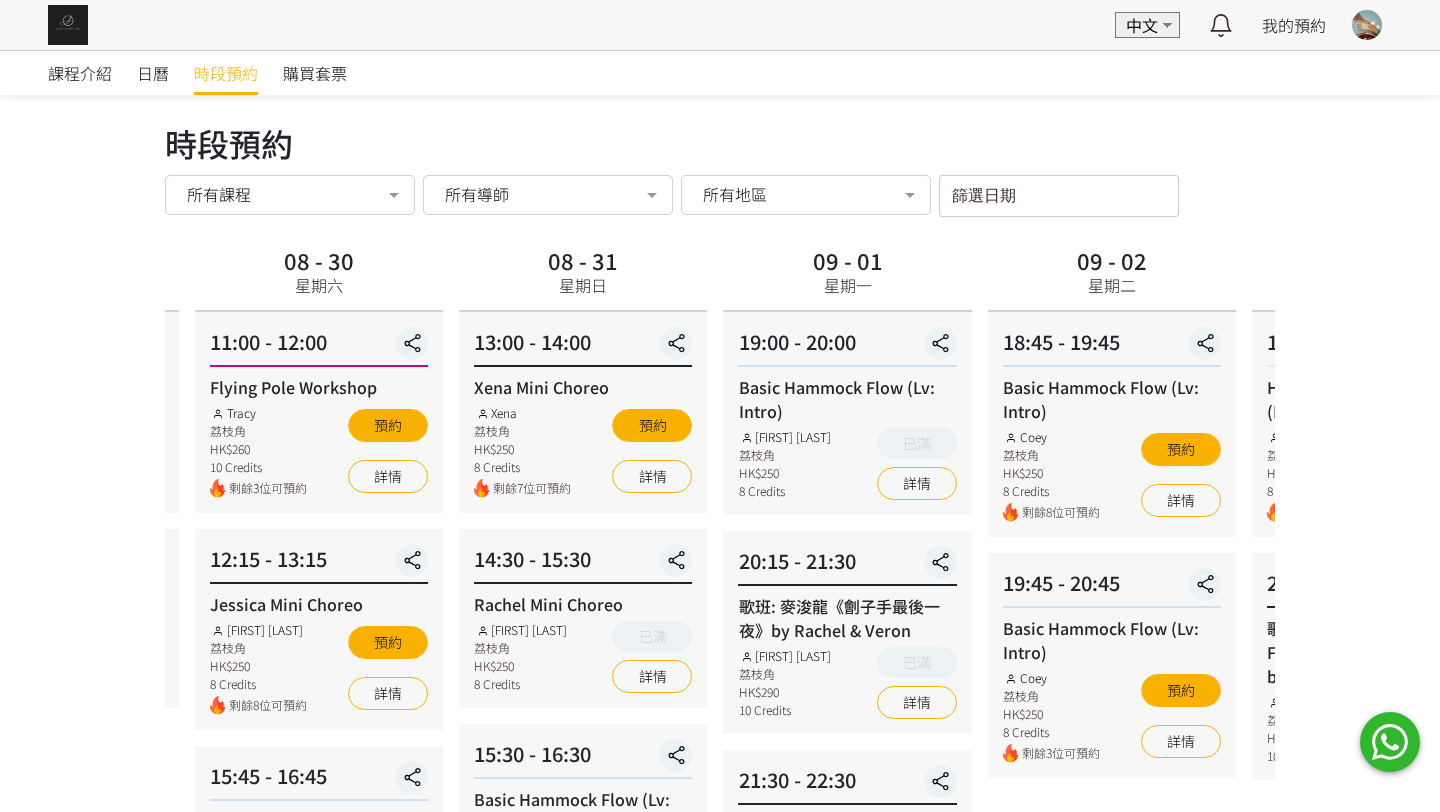 click on "08 -
31
星期日" at bounding box center (583, 276) 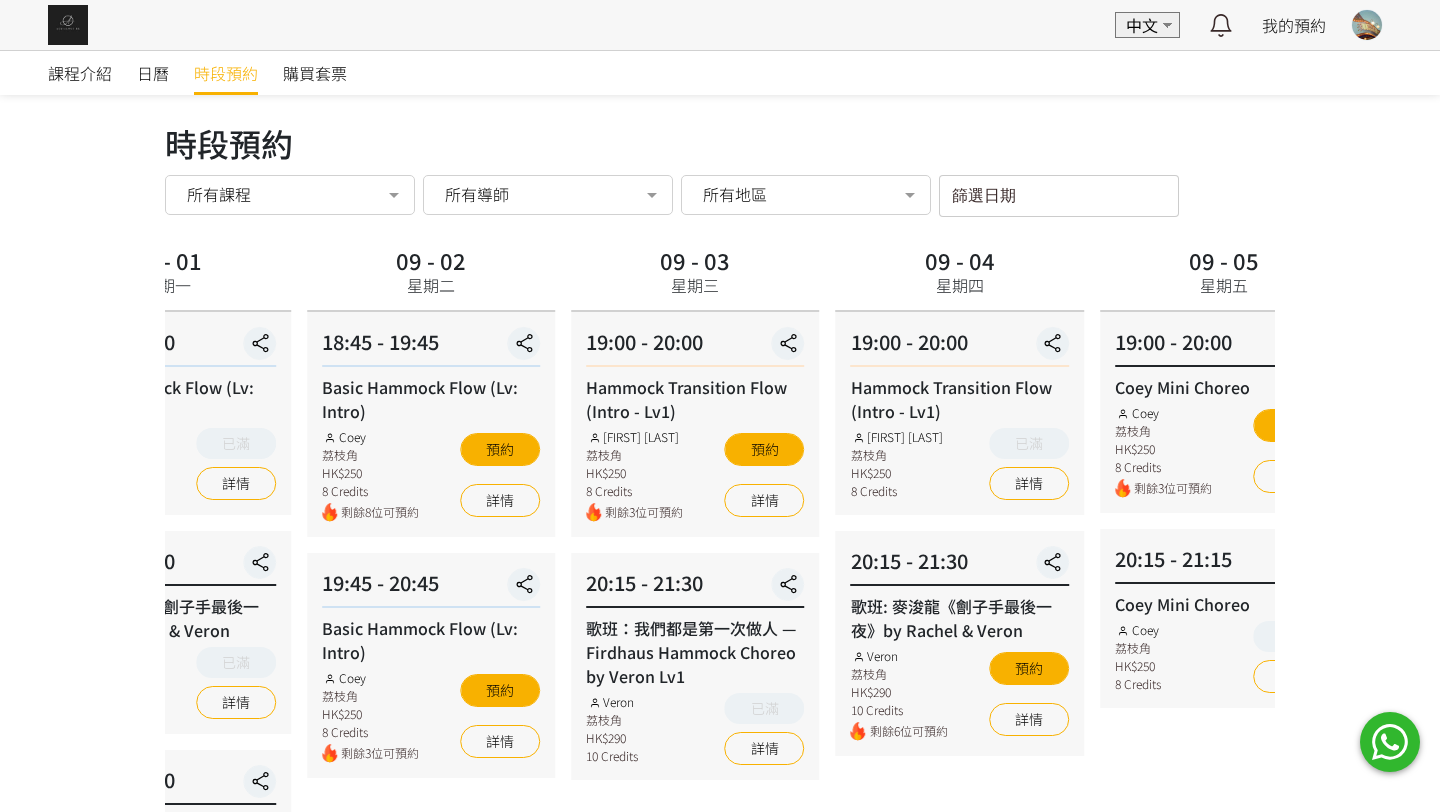 click on "09 -
03
星期三" at bounding box center (695, 276) 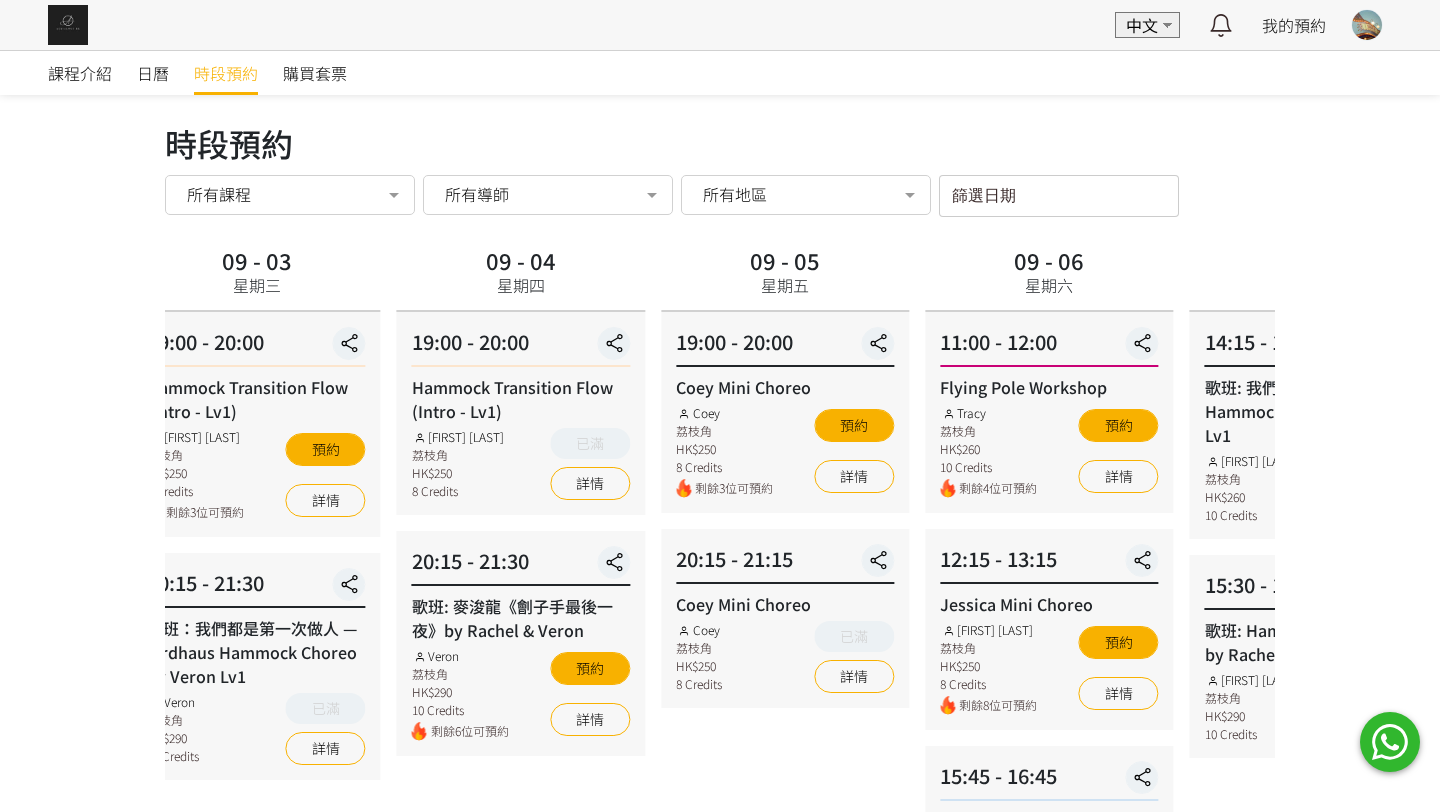 click on "09 -
04
星期四" at bounding box center (521, 276) 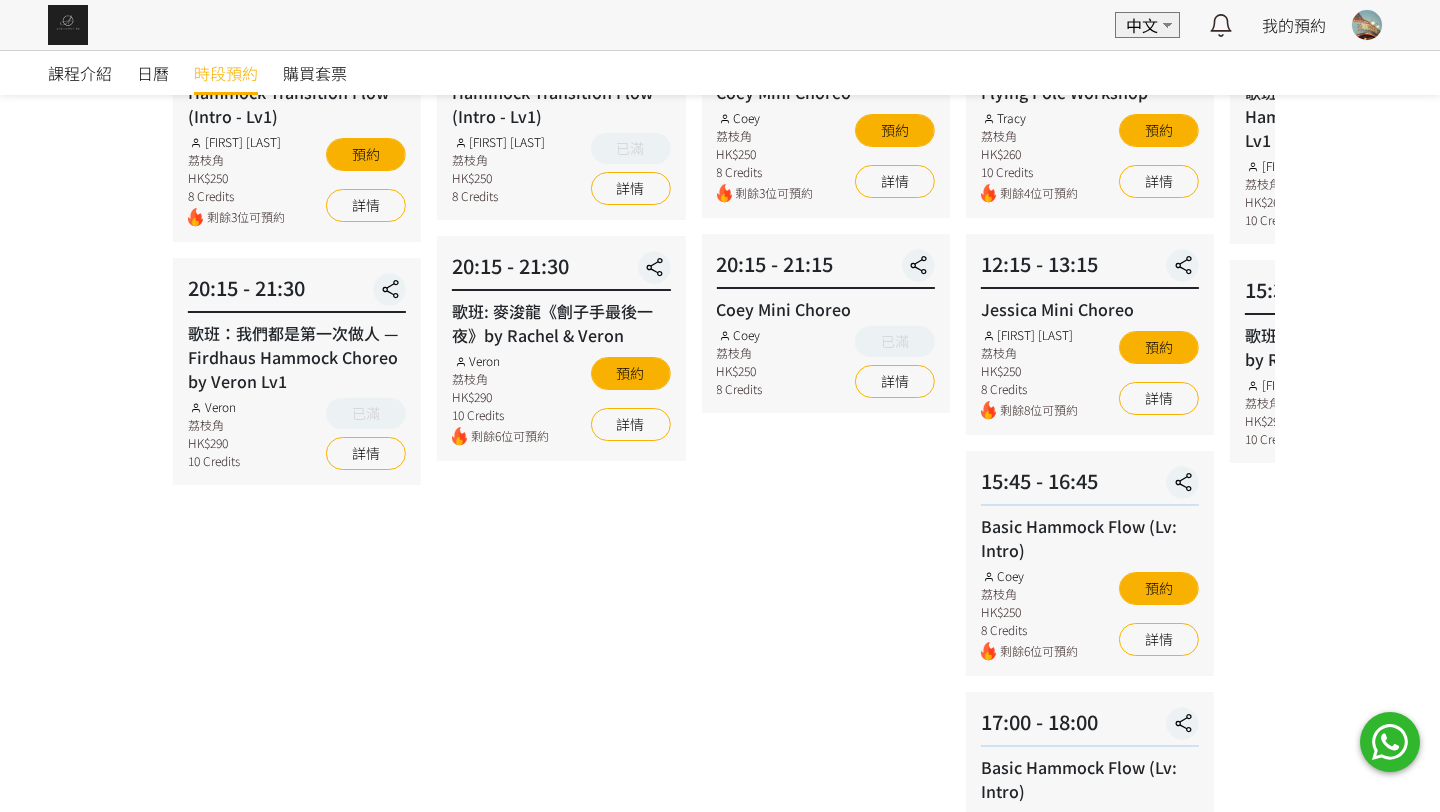 scroll, scrollTop: 311, scrollLeft: 0, axis: vertical 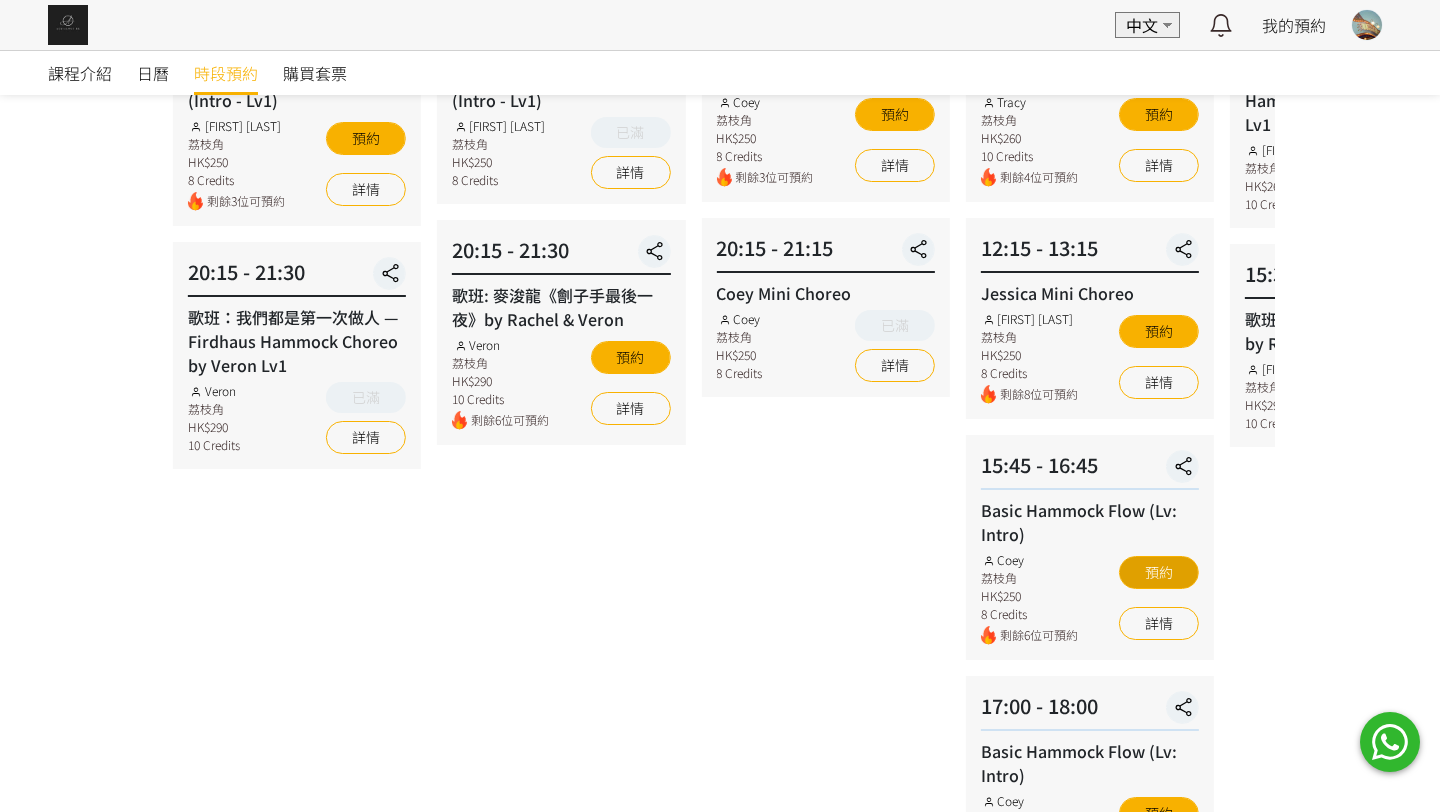click on "預約" at bounding box center [1159, 572] 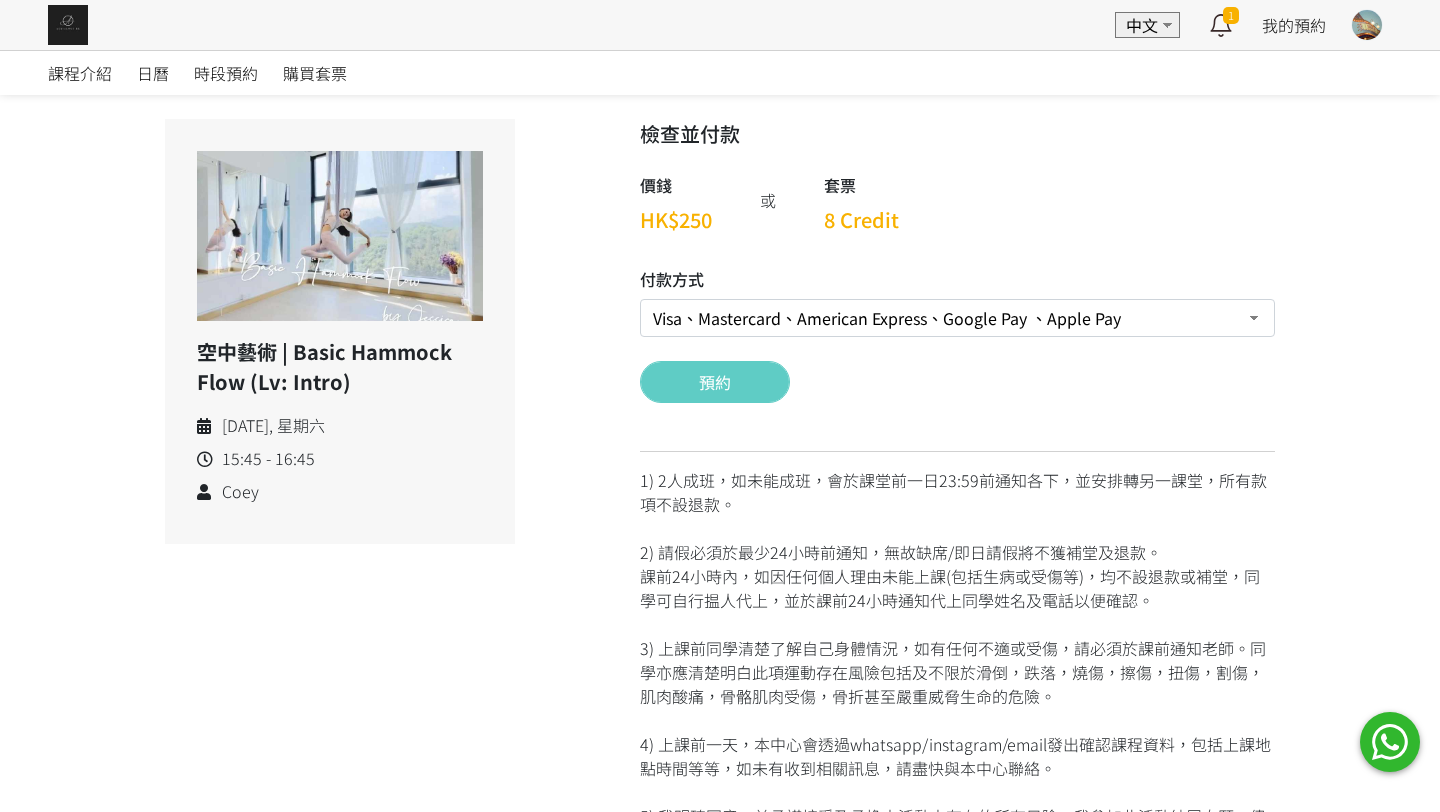 scroll, scrollTop: 0, scrollLeft: 0, axis: both 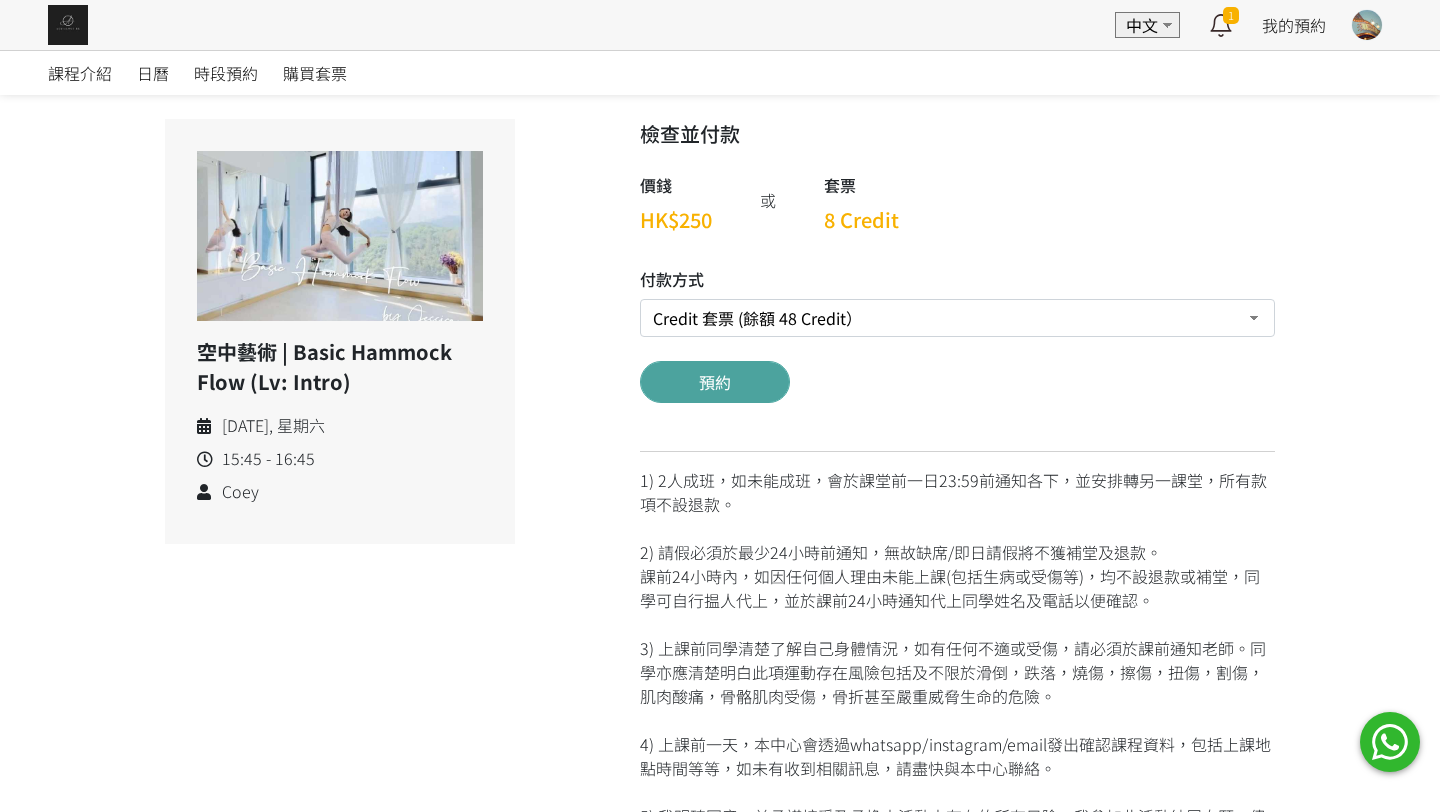 click on "預約" at bounding box center [715, 382] 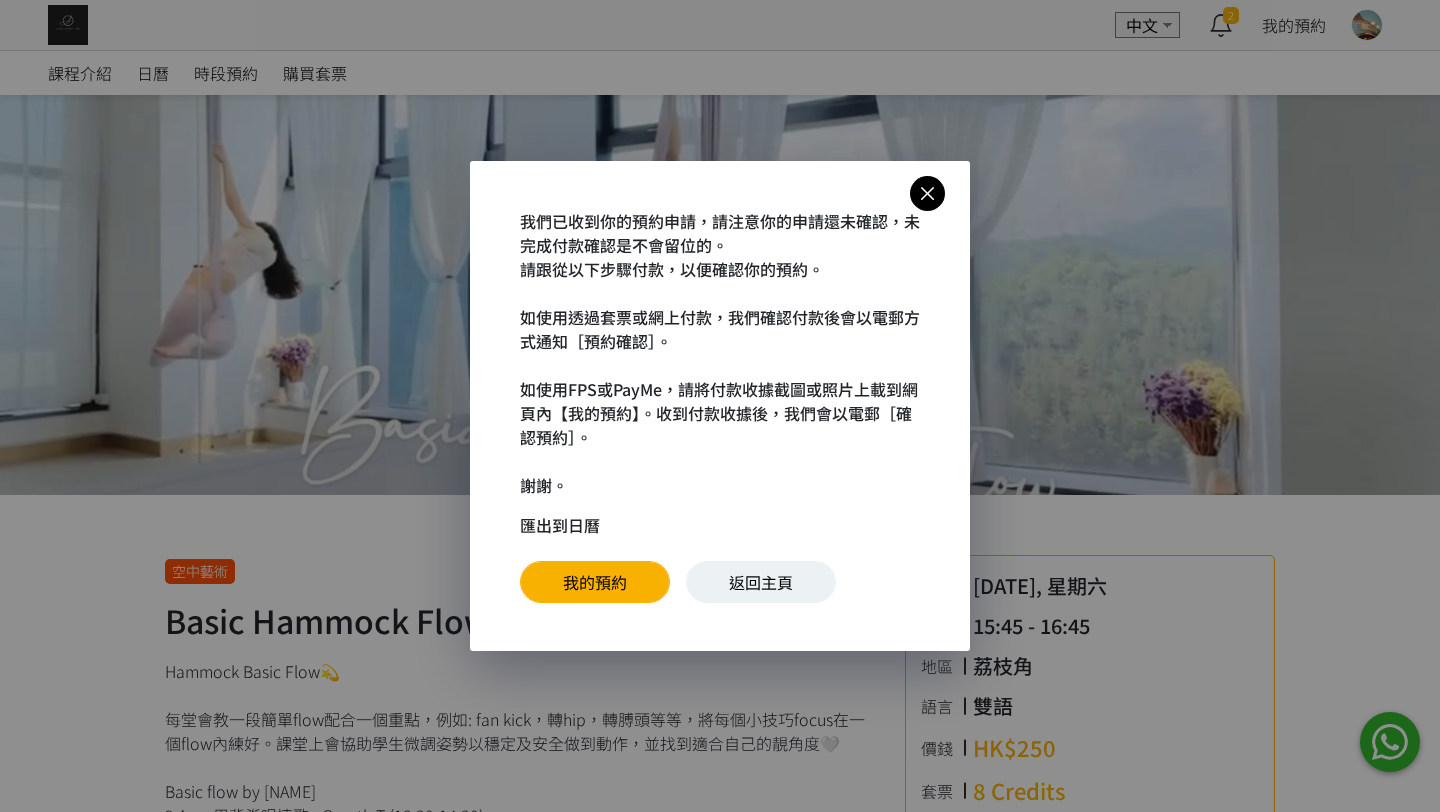 scroll, scrollTop: 0, scrollLeft: 0, axis: both 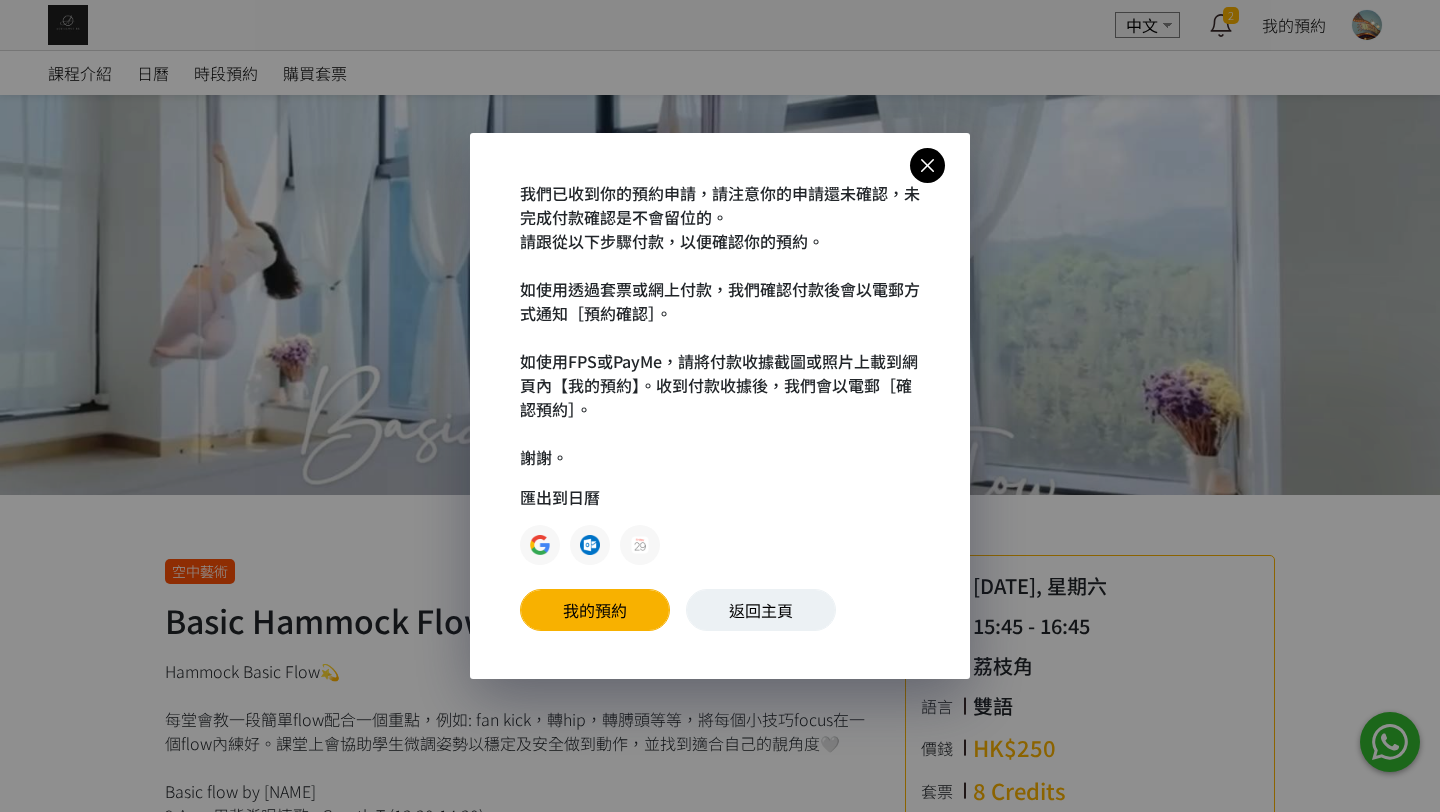 click at bounding box center (927, 165) 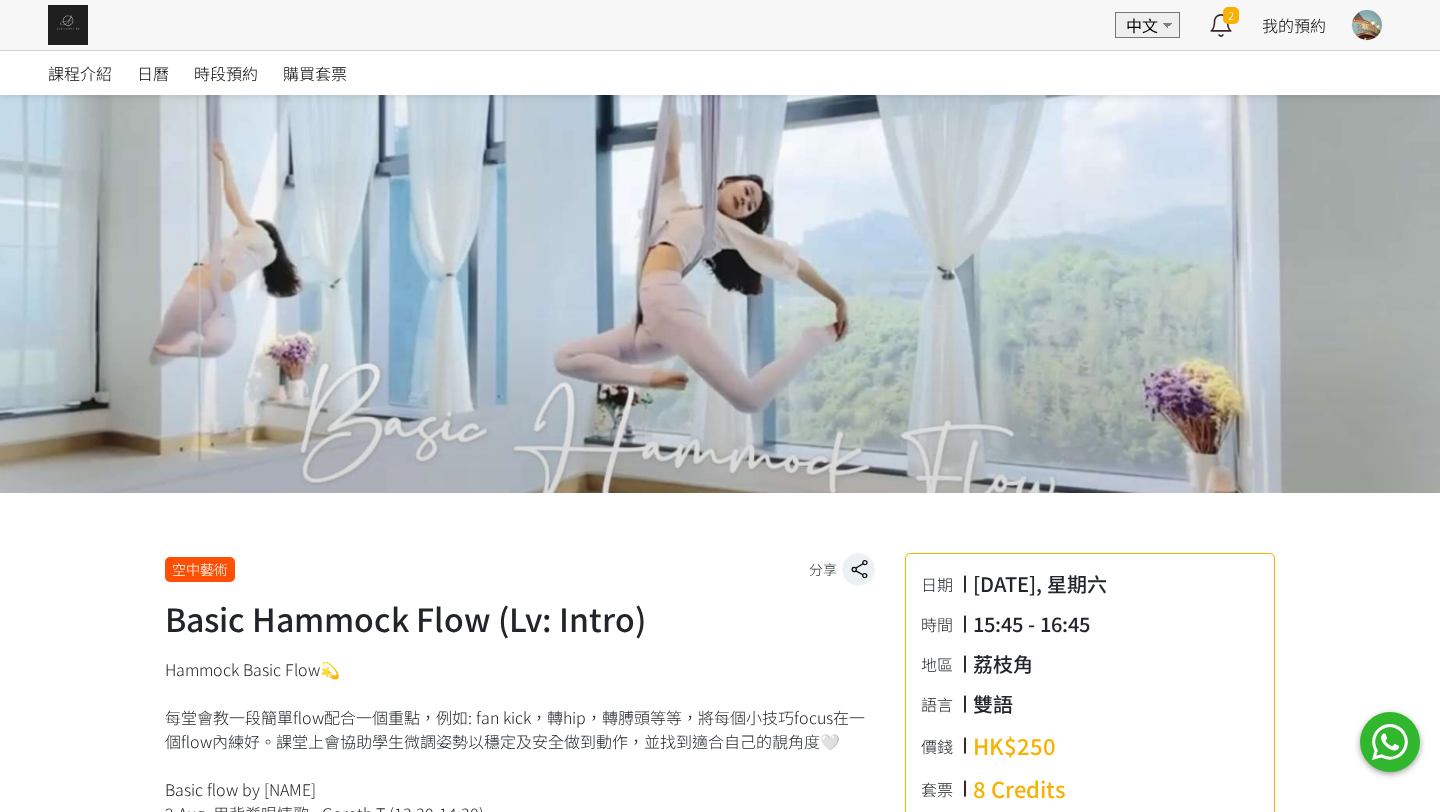 scroll, scrollTop: 0, scrollLeft: 0, axis: both 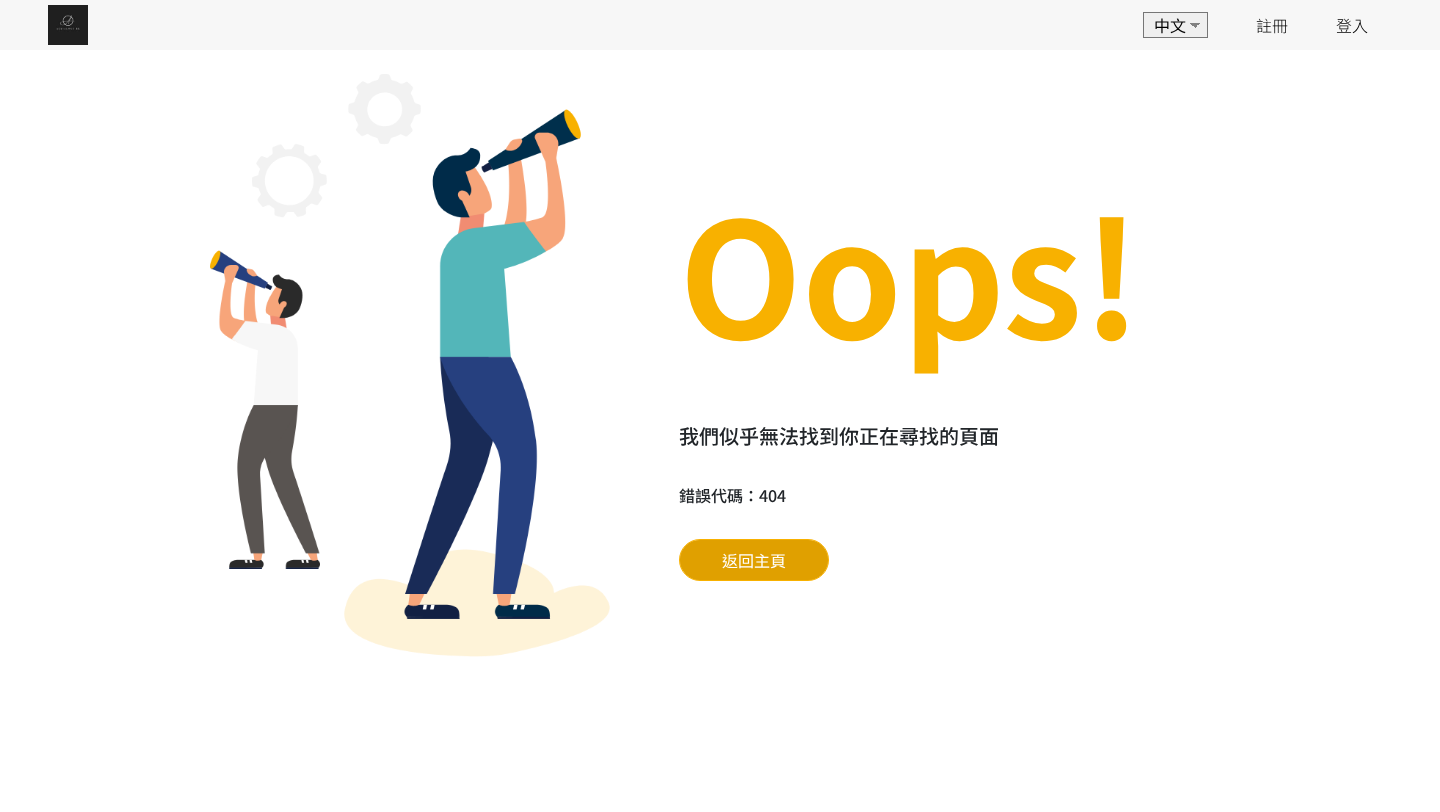 click on "返回主頁" at bounding box center [754, 560] 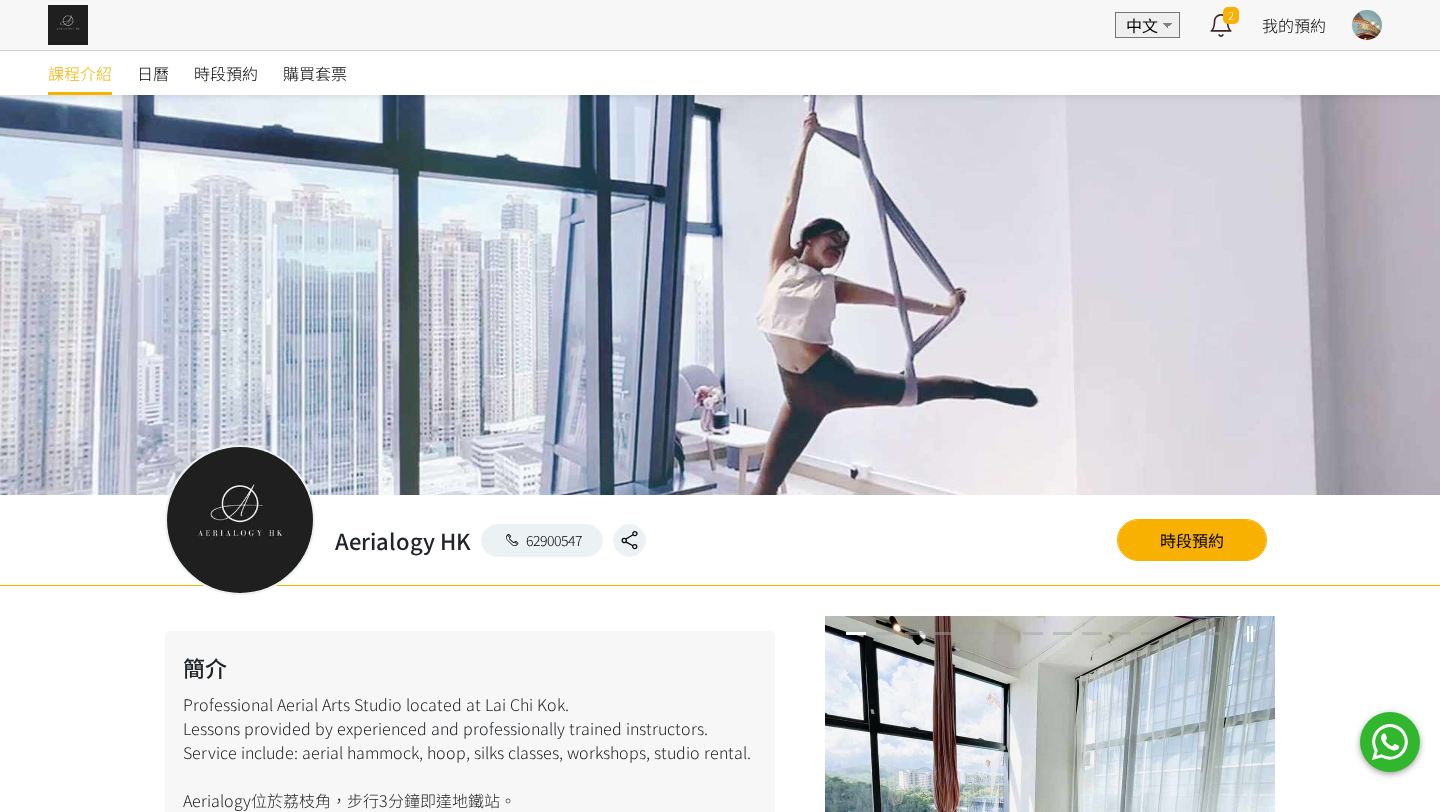scroll, scrollTop: 0, scrollLeft: 0, axis: both 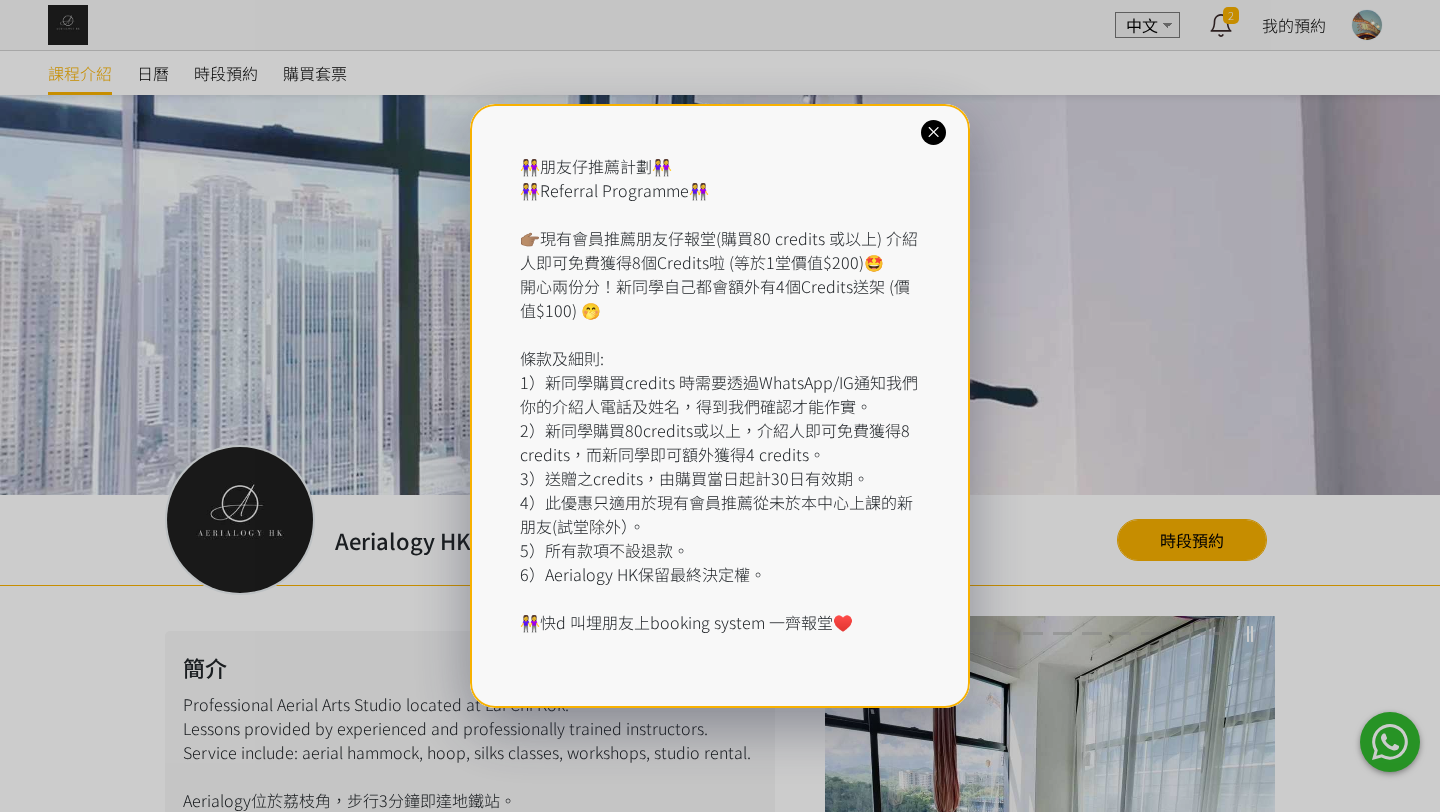 click on "👭朋友仔推薦計劃👭 👭Referral Programme👭 👉🏽現有會員推薦朋友仔報堂(購買80 credits 或以上) 介紹人即可免費獲得8個Credits啦 (等於1堂價值$200)🤩 開心兩份分！新同學自己都會額外有4個Credits送架 (價值$100) 🤭 條款及細則: 1）新同學購買credits 時需要透過WhatsApp/IG通知我們你的介紹人電話及姓名，得到我們確認才能作實。 2）新同學購買80credits或以上，介紹人即可免費獲得8 credits，而新同學即可額外獲得4 credits。 3）送贈之credits，由購買當日起計30日有效期。 4）此優惠只適用於現有會員推薦從未於本中心上課的新朋友(試堂除外）。 5）所有款項不設退款。 6）Aerialogy HK保留最終決定權。 👭快d 叫埋朋友上booking system 一齊報堂♥️" at bounding box center [720, 406] 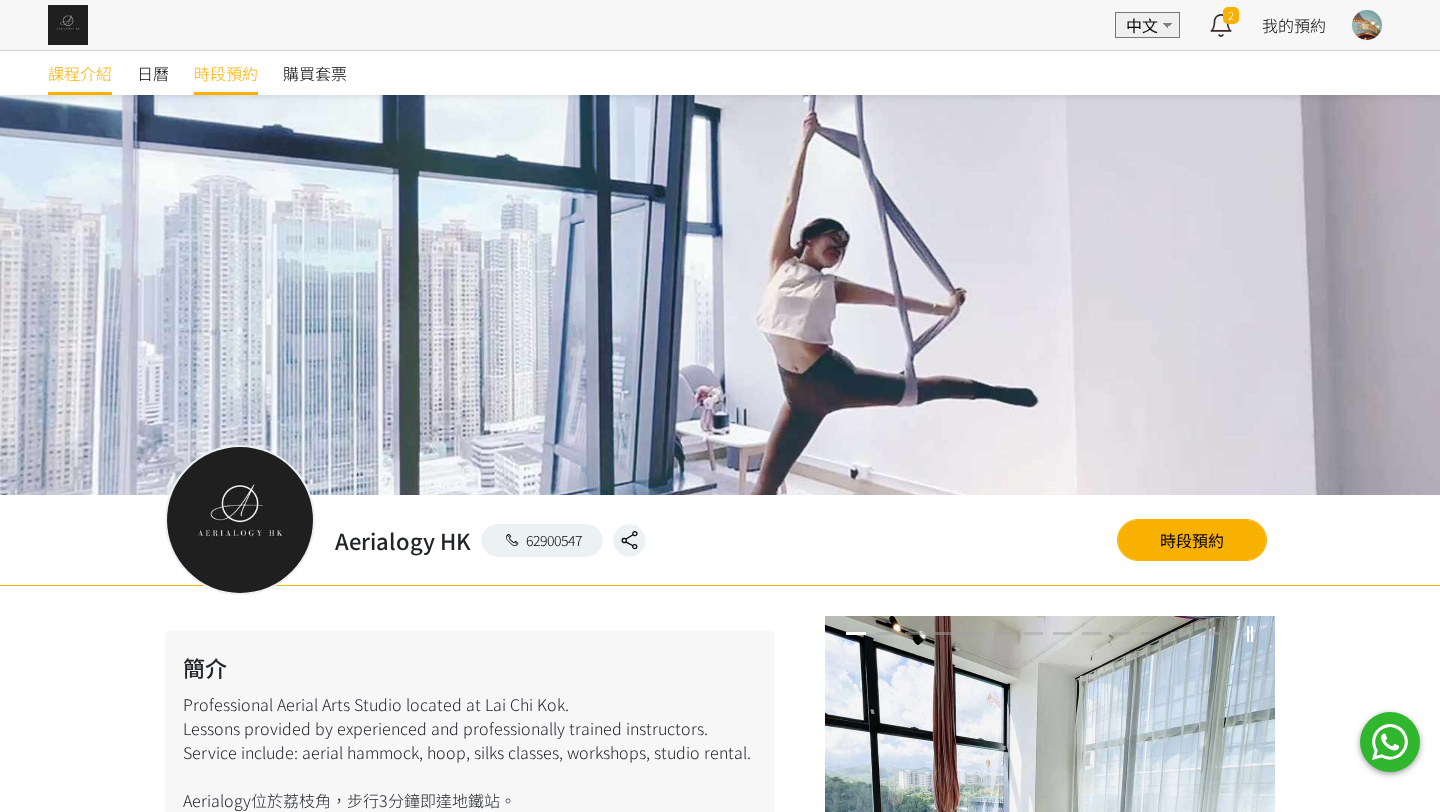 click on "時段預約" at bounding box center [226, 73] 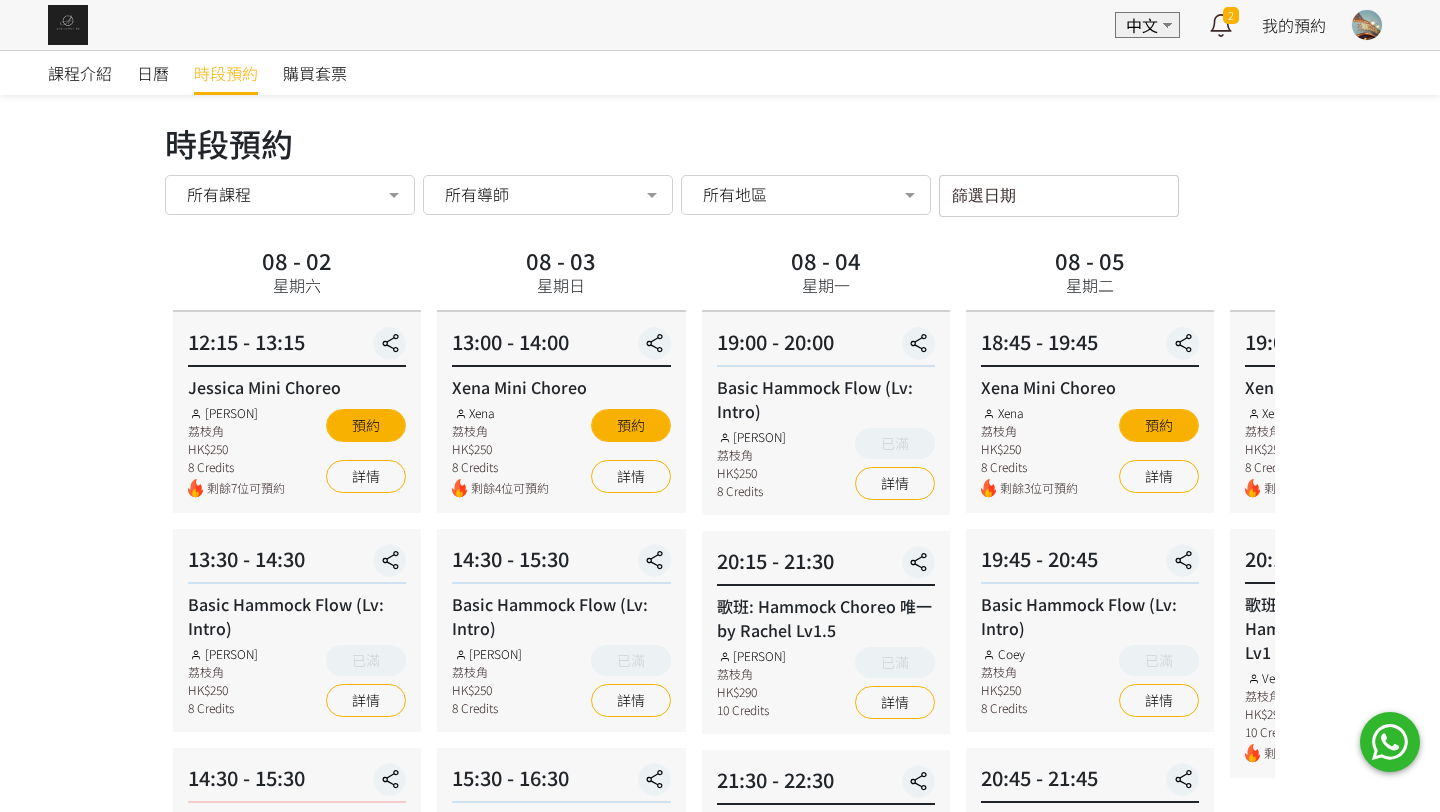 scroll, scrollTop: 0, scrollLeft: 0, axis: both 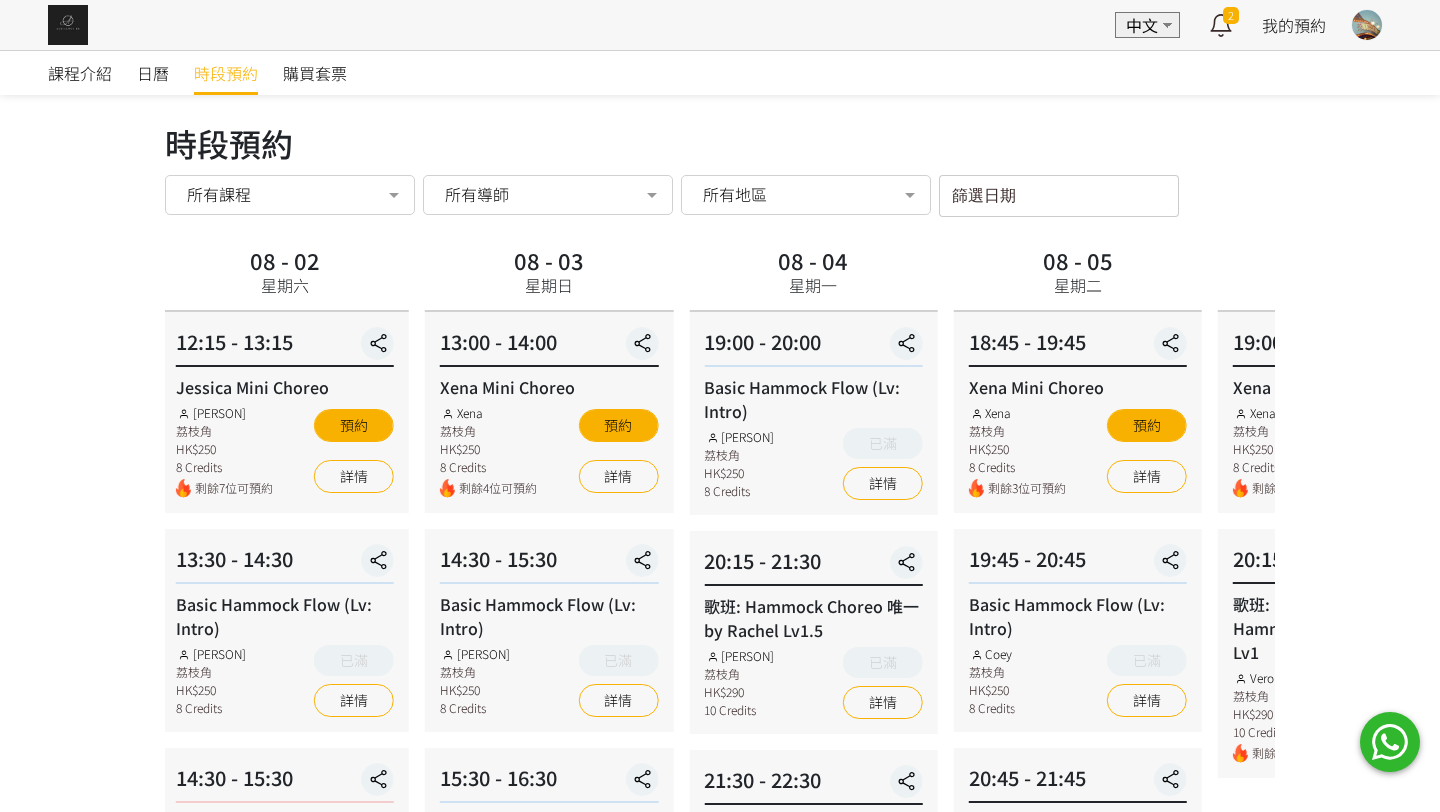 click on "08 -
05
星期二
18:45 - 19:45
Xena Mini Choreo
Xena
荔枝角
HK$250
8 Credits
剩餘3位可預約
預約
詳情
19:45 - 20:45
Basic Hammock Flow (Lv: Intro)
Coey
荔枝角
HK$250
8 Credits
已滿
詳情
20:45 - 21:45
Coey Mini Choreo
Coey
荔枝角
HK$250
8 Credits
已滿
詳情" at bounding box center (1078, 848) 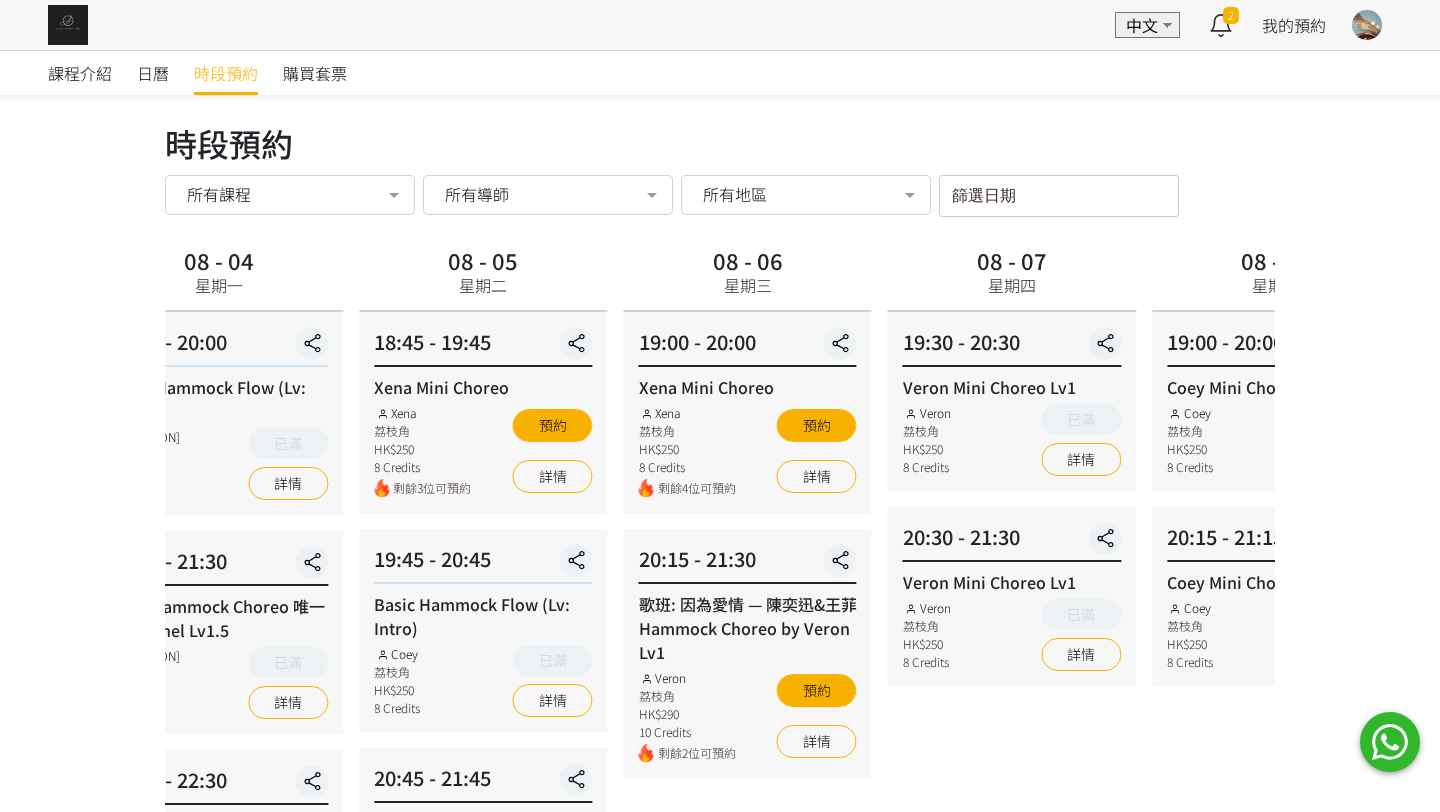 click on "08 -
08
星期五" at bounding box center [1276, 276] 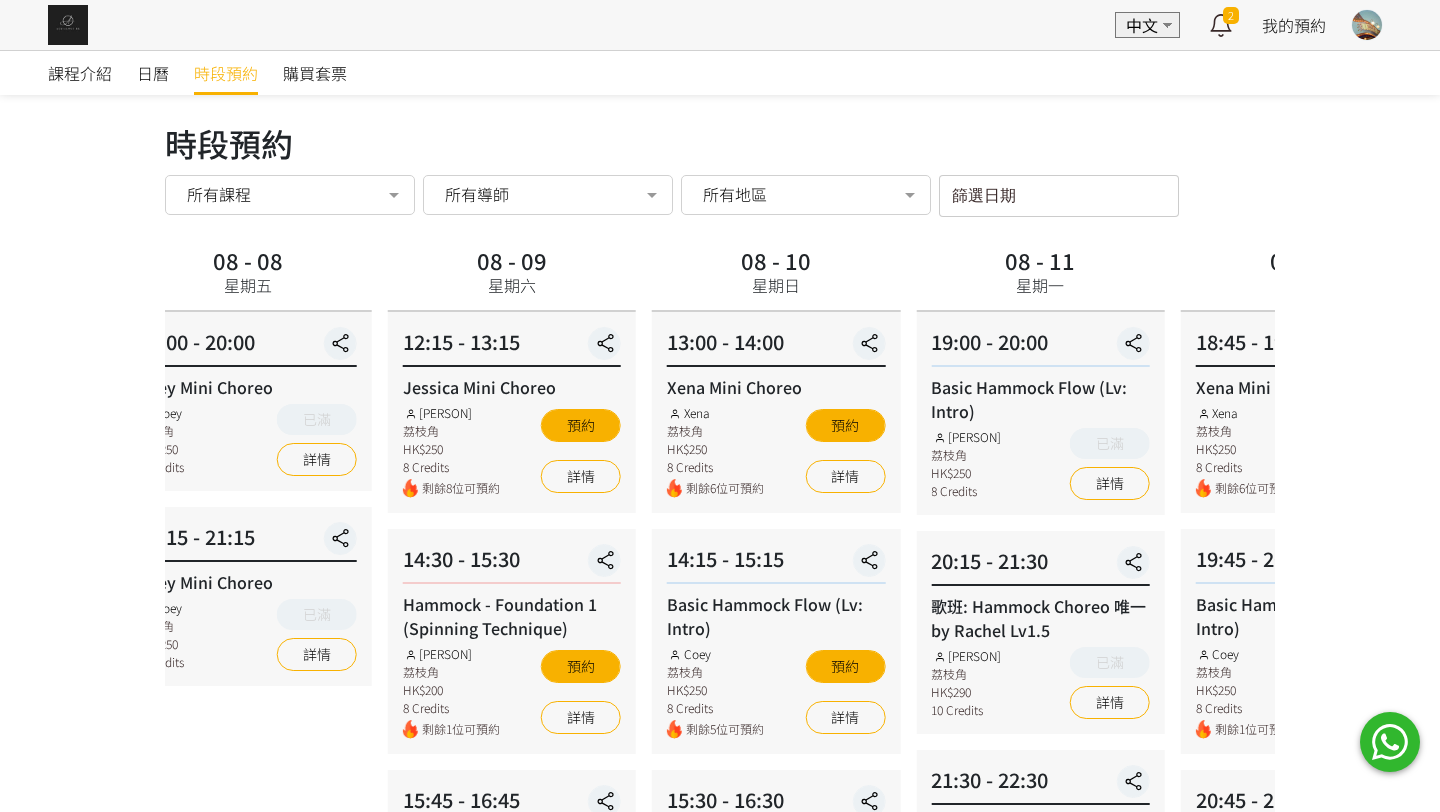 click on "08 -
11
星期一" at bounding box center (1040, 276) 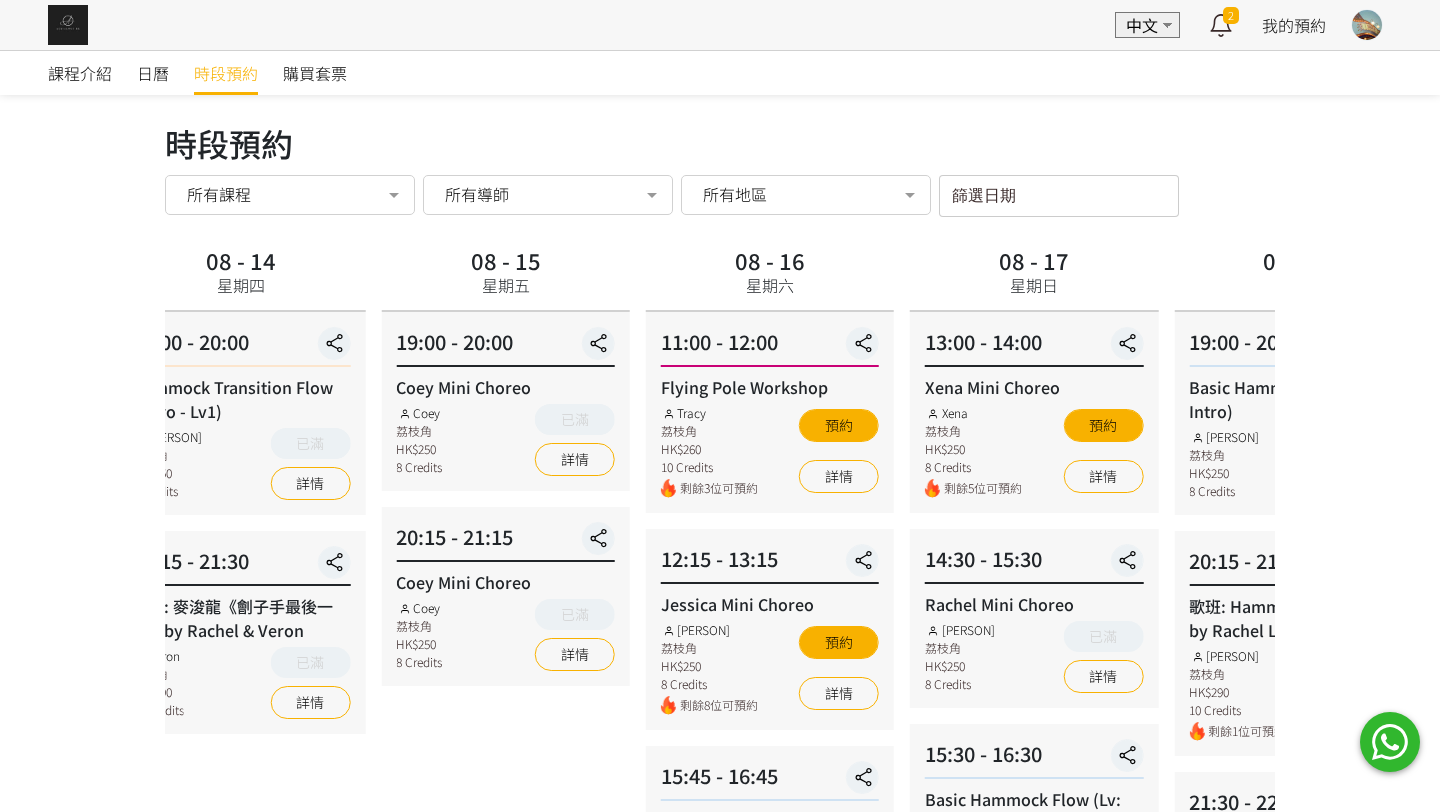 click on "08 -
14
星期四
19:00 - 20:00
Hammock Transition Flow (Intro - Lv1)
Rachel Ng
荔枝角
HK$250
8 Credits
已滿
詳情
20:15 - 21:30
歌班: 麥浚龍《劊子手最後一夜》by Rachel & Veron
Veron
荔枝角
HK$290
10 Credits
已滿
詳情" at bounding box center [241, 848] 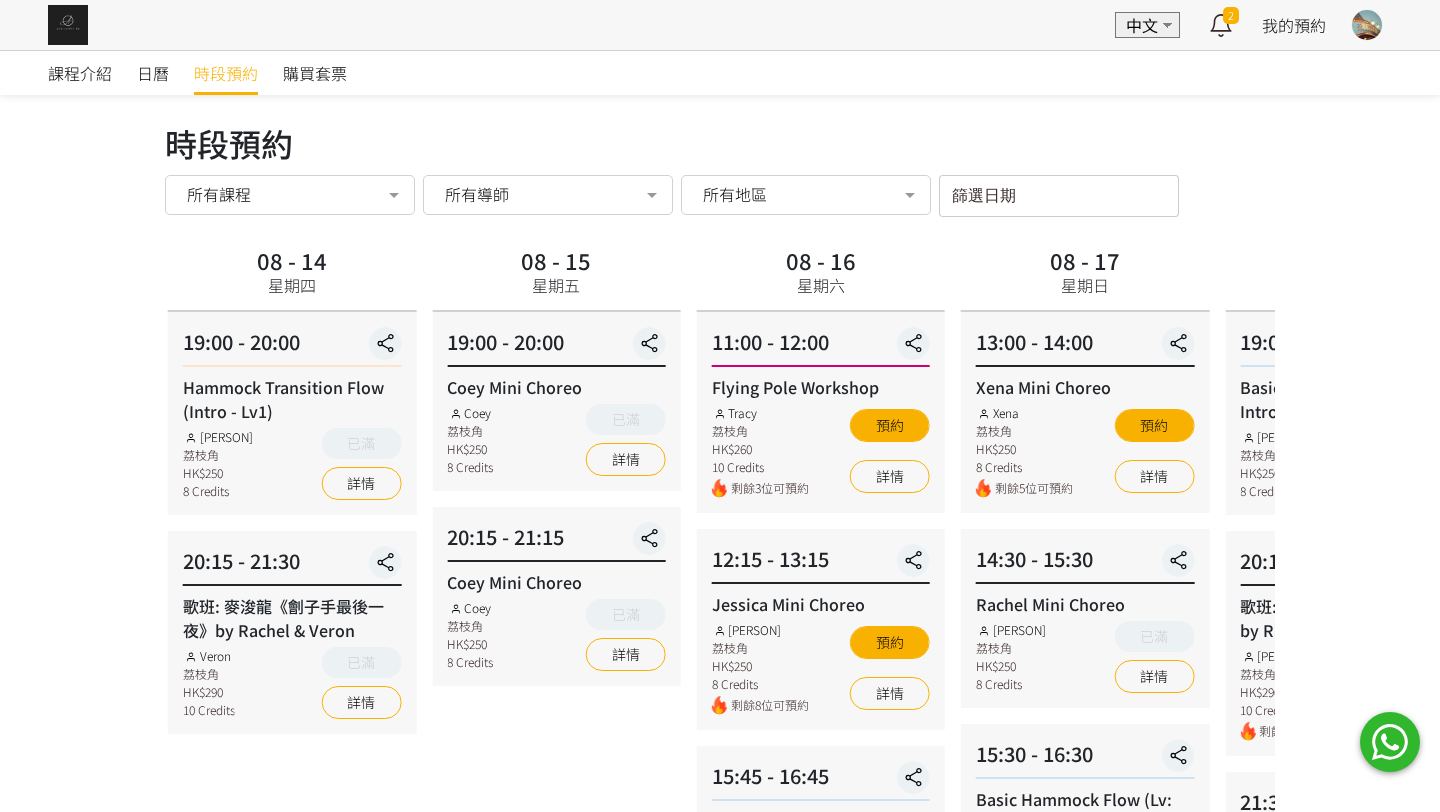 click on "課程介紹   日曆   時段預約   購買套票
時段預約
時段預約
所有課程         所有課程   Jessica Mini Choreo   Basic Hammock Flow (Lv: Intro)   Hammock - Foundation 1 (Spinning Technique)   Xena Mini Choreo   Rachel Mini Choreo   歌班: Hammock Choreo 唯一 by Rachel Lv1.5   Silks Choreo by Joyce   Coey Mini Choreo   歌班: 因為愛情 — 陳奕迅&王菲 Hammock Choreo by Veron Lv1   Veron Mini Choreo Lv1   Hammock Transition Flow (Intro - Lv1)   歌班: 麥浚龍《劊子手最後一夜》by Rachel & Veron   Flying Pole Workshop   歌班：生命之花 Hammock Choreo by Fi lv1.5   歌班：我們都是第一次做人 — Firdhaus Hammock Choreo by Veron Lv1   歌班: 比賽version 《盛夏光年》Lv2 by Rachel   歌班: 我們都不是無辜的 Hammock Choreo by Rachel Lv1   歌班: 周國賢 - 星塵 Hammock Choreo by Rachel & Veron Lv 1-1.5   歌班: 用背脊唱情歌 Gareth T Hammock Choreo by Jenny & Xena Lv1" at bounding box center (720, 809) 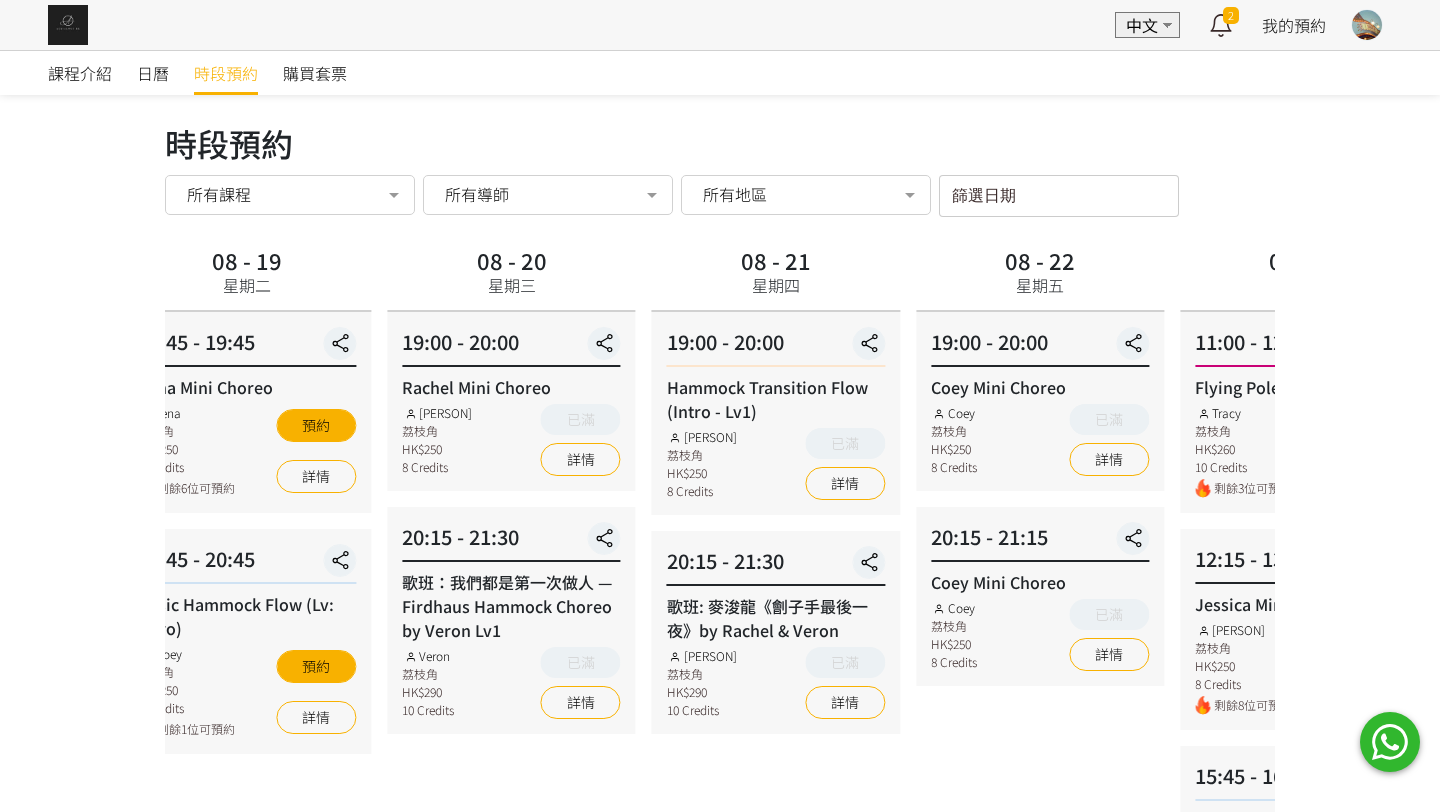 click on "08 -
21
星期四
19:00 - 20:00
Hammock Transition Flow (Intro - Lv1)
Rachel Ng
荔枝角
HK$250
8 Credits
已滿
詳情
20:15 - 21:30
歌班: 麥浚龍《劊子手最後一夜》by Rachel & Veron
Rachel Ng
荔枝角
HK$290
10 Credits
已滿
詳情" at bounding box center (776, 848) 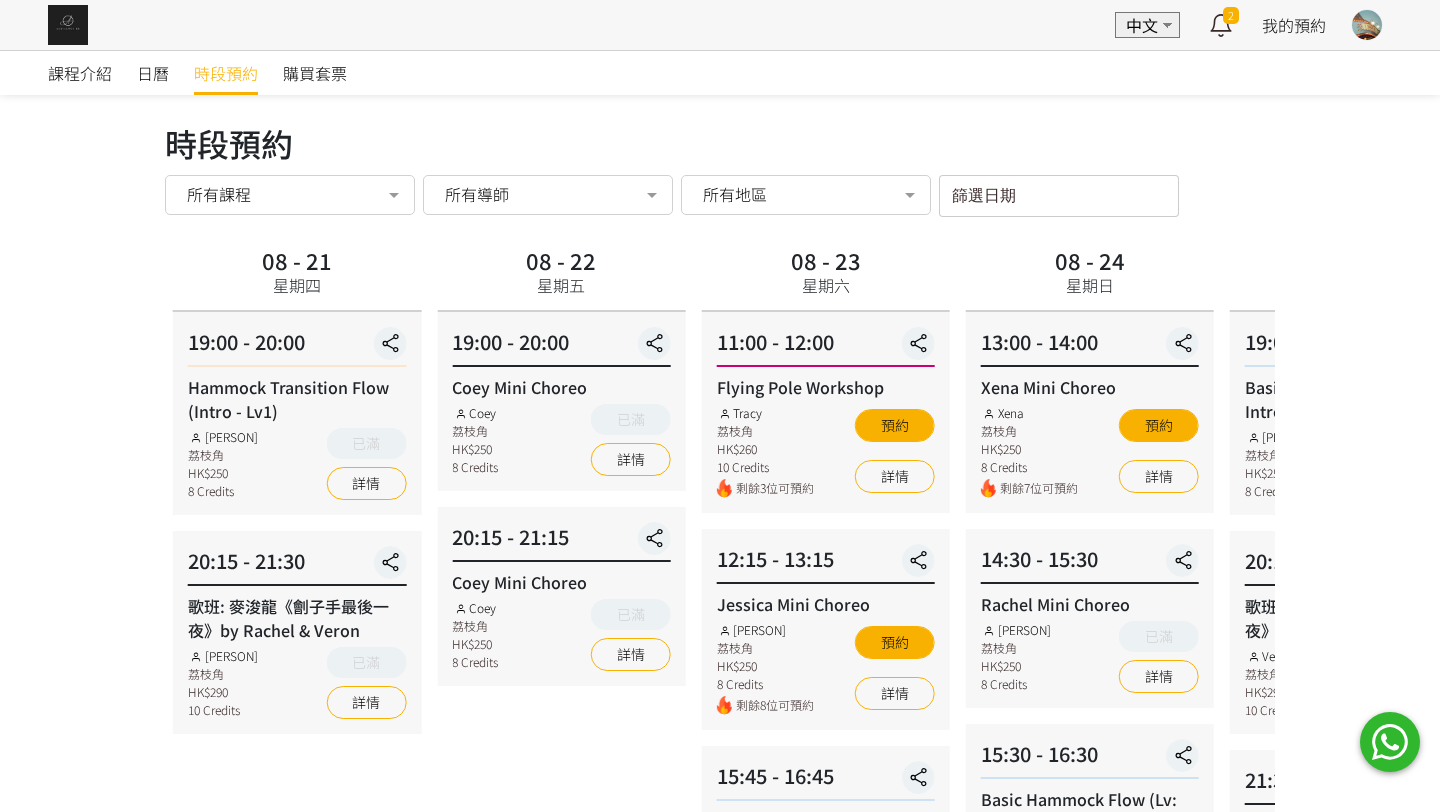 click on "08 -
24
星期日
13:00 - 14:00
Xena Mini Choreo
Xena
荔枝角
HK$250
8 Credits
剩餘7位可預約
預約
詳情
14:30 - 15:30
Rachel Mini Choreo
Rachel Ng
荔枝角
HK$250
8 Credits
已滿
詳情
15:30 - 16:30
Basic Hammock Flow (Lv: Intro)
Rachel Ng
荔枝角
HK$250
8 Credits
已滿
詳情" at bounding box center [1090, 848] 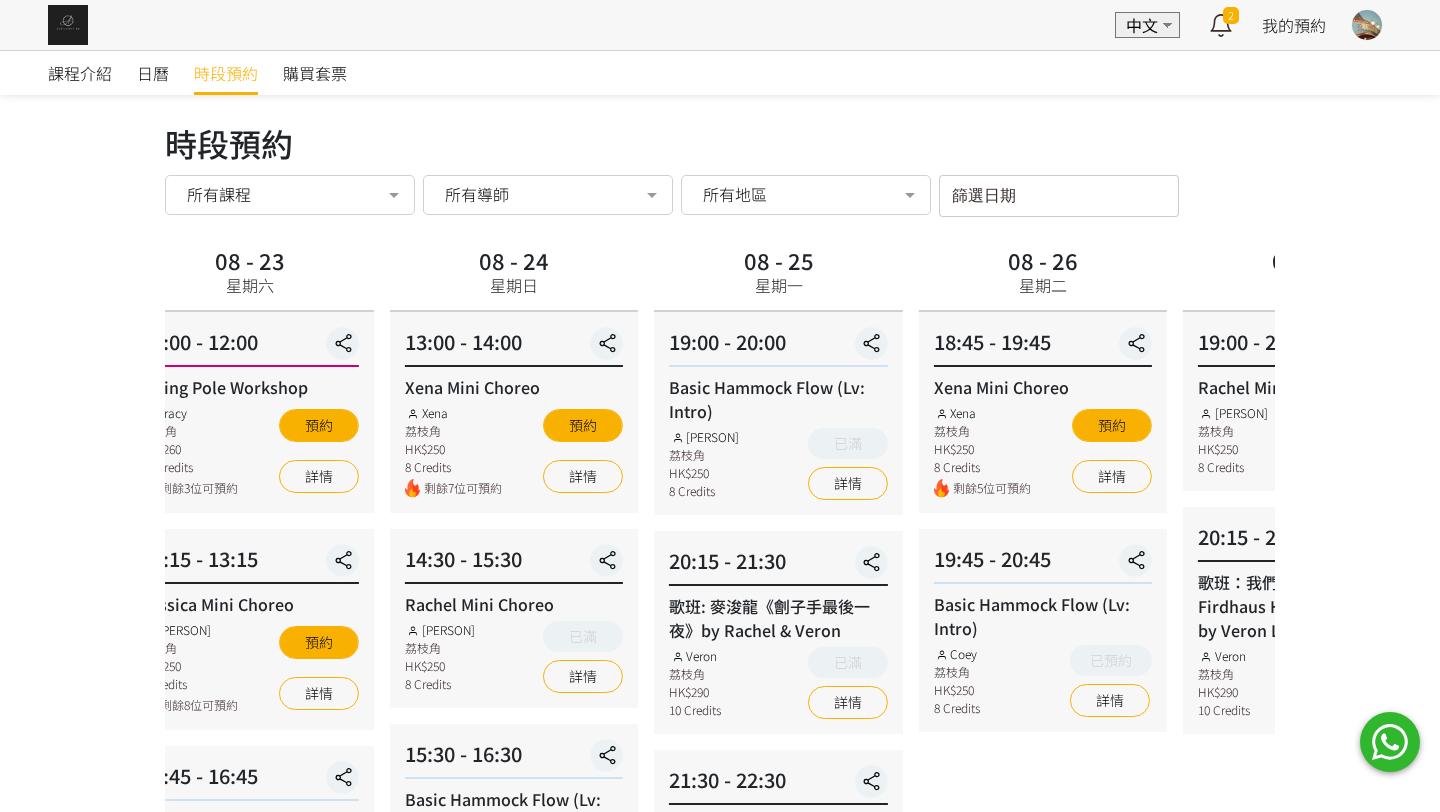 click on "08 -
26
星期二
18:45 - 19:45
Xena Mini Choreo
Xena
荔枝角
HK$250
8 Credits
剩餘5位可預約
預約
詳情
19:45 - 20:45
Basic Hammock Flow (Lv: Intro)
Coey
荔枝角
HK$250
8 Credits
已預約
詳情" at bounding box center (1043, 848) 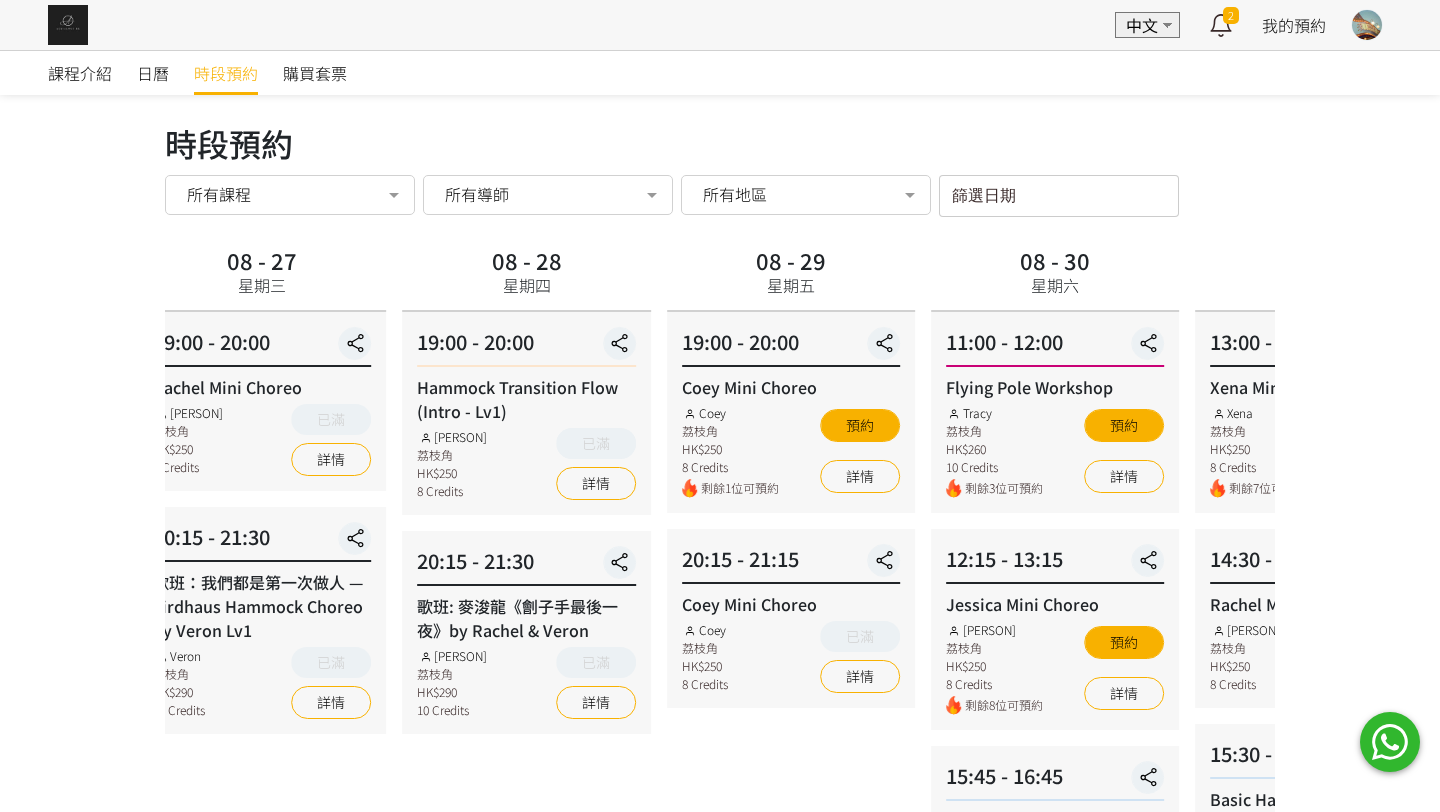 click on "08 -
30
星期六
11:00 - 12:00
Flying Pole Workshop
Tracy
荔枝角
HK$260
10 Credits
剩餘3位可預約
預約
詳情
12:15 - 13:15
Jessica Mini Choreo
Jessica Ng
荔枝角
HK$250
8 Credits
剩餘8位可預約
預約
詳情
15:45 - 16:45
Basic Hammock Flow (Lv: Intro)
Coey
荔枝角
HK$250
8 Credits
剩餘4位可預約
預約
詳情
17:00 - 18:00
Basic Hammock Flow (Lv: Intro)
Coey
荔枝角
HK$250             詳情" at bounding box center (1055, 848) 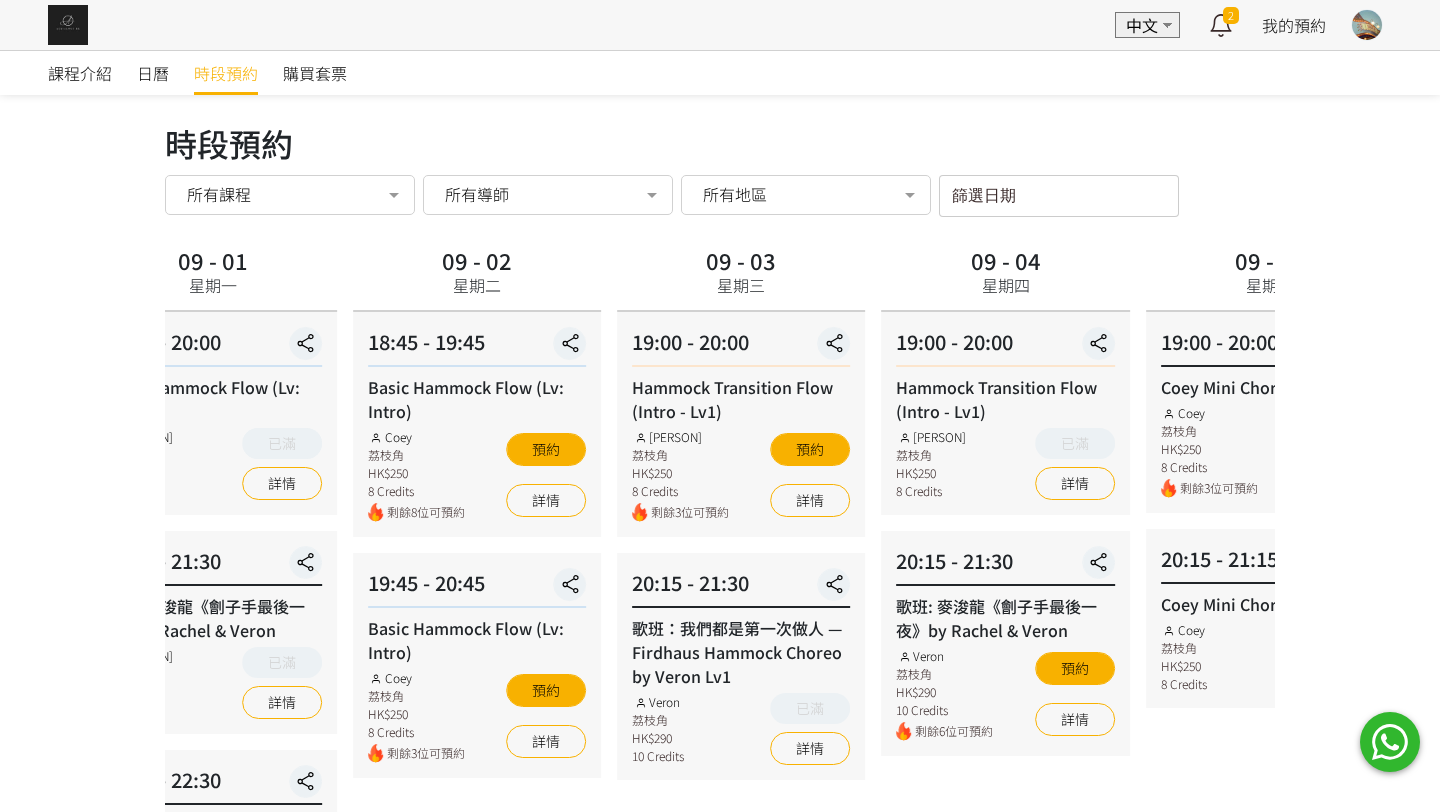 click on "09 -
02
星期二" at bounding box center (477, 276) 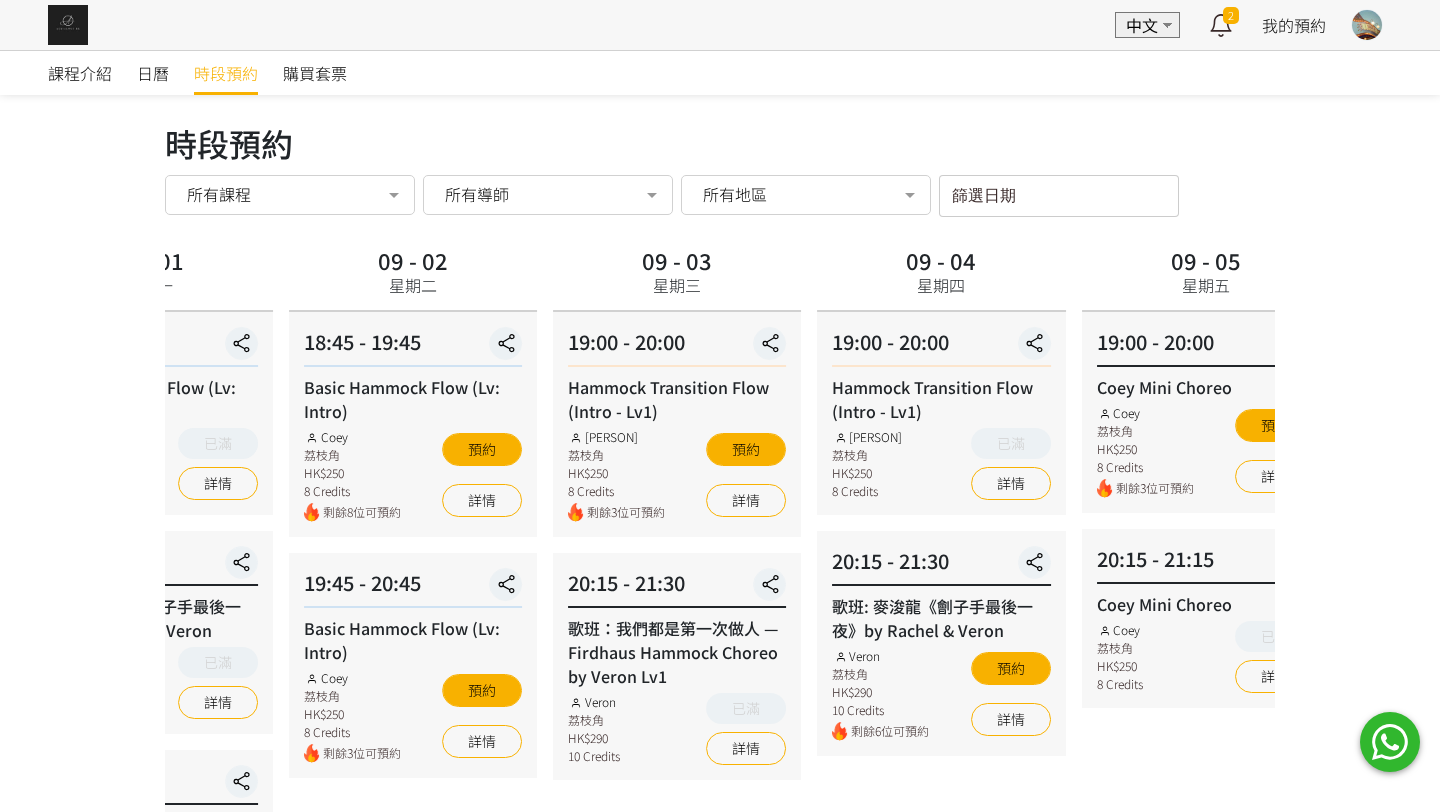 click on "19:00 - 20:00
Hammock Transition Flow (Intro - Lv1)
Rachel Ng
荔枝角
HK$250
8 Credits
剩餘3位可預約
預約
詳情" at bounding box center [677, 424] 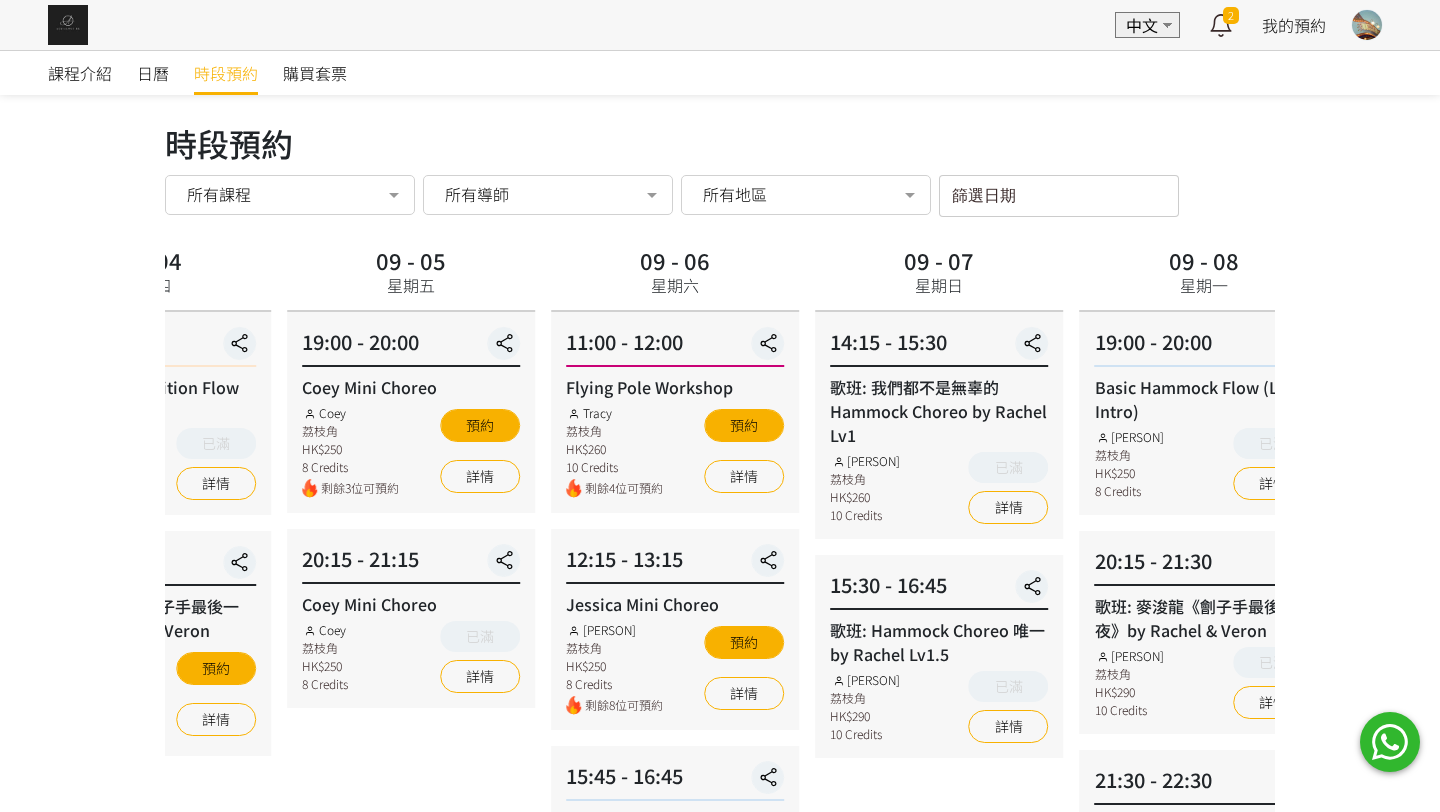 click on "09 -
07" at bounding box center (939, 260) 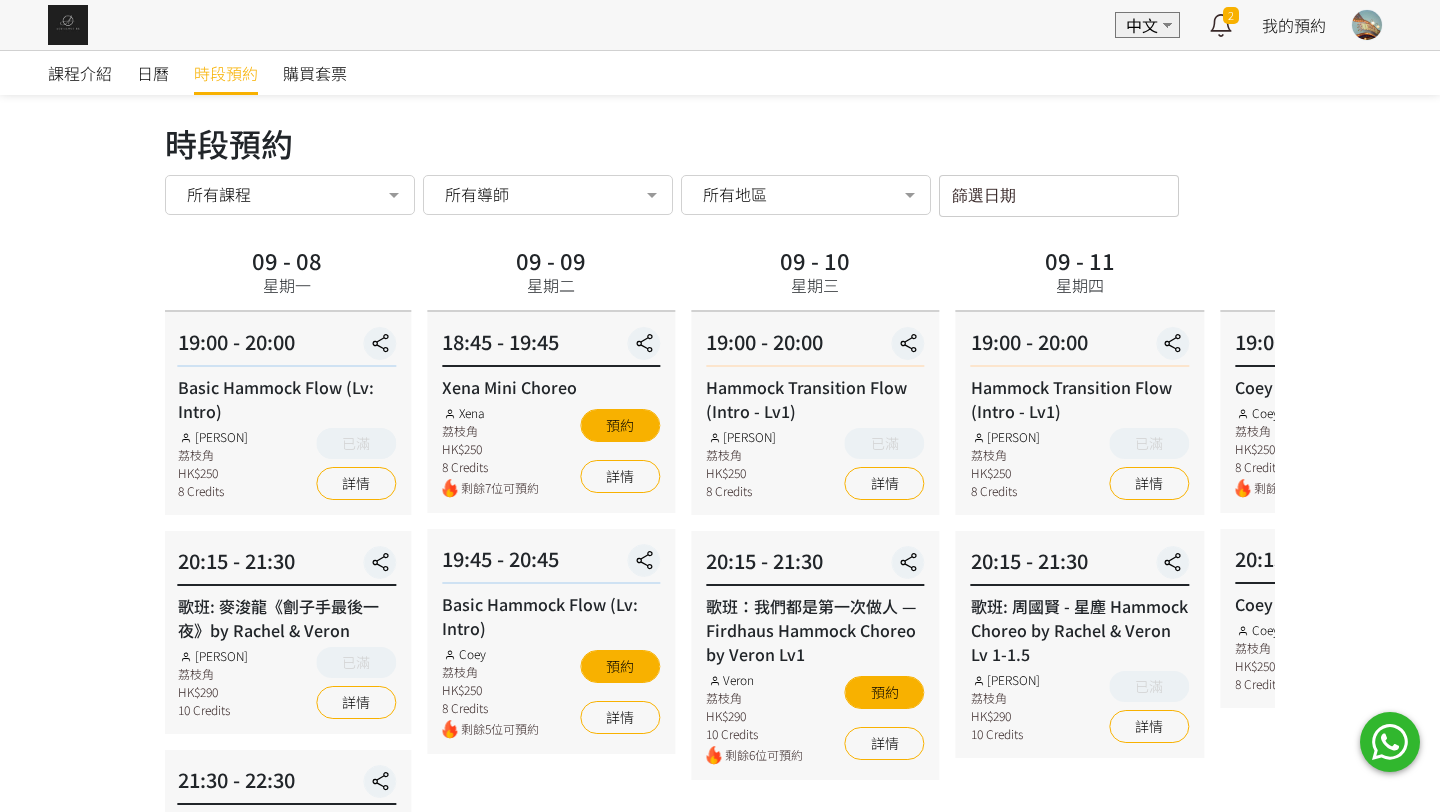 click on "09 -
09
星期二" at bounding box center [551, 276] 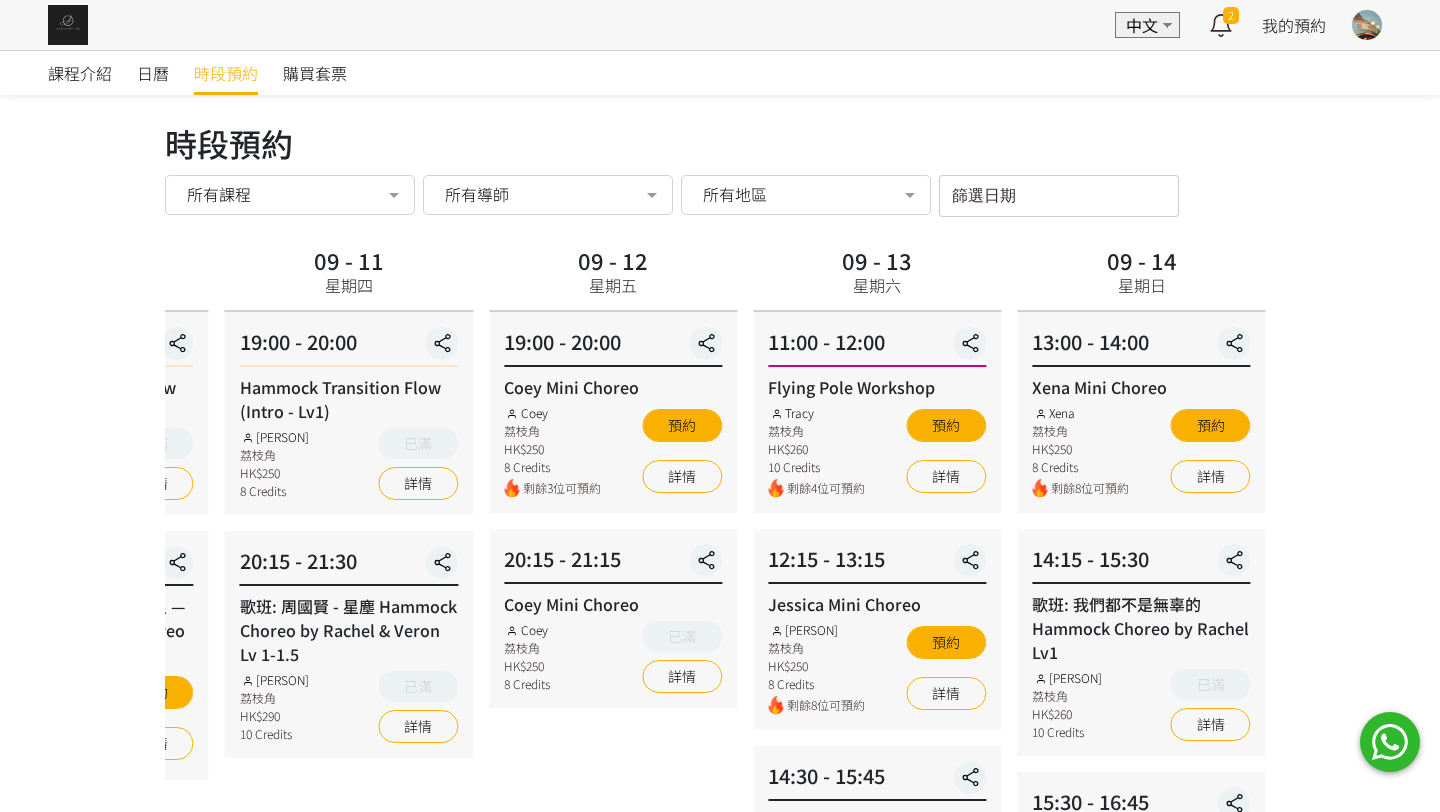 click on "19:00 - 20:00
Hammock Transition Flow (Intro - Lv1)
Rachel Ng
荔枝角
HK$250
8 Credits
已滿
詳情" at bounding box center [349, 413] 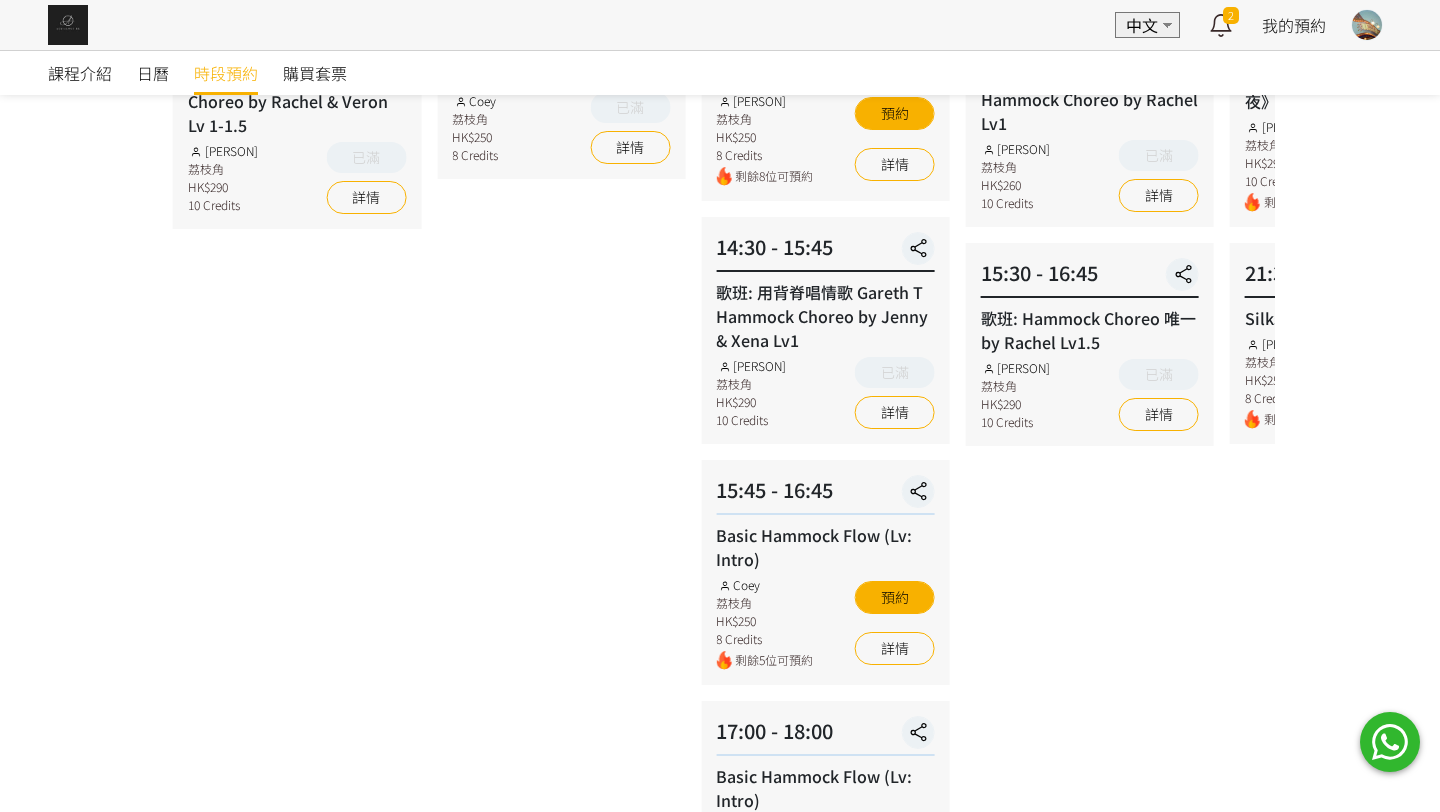 scroll, scrollTop: 539, scrollLeft: 0, axis: vertical 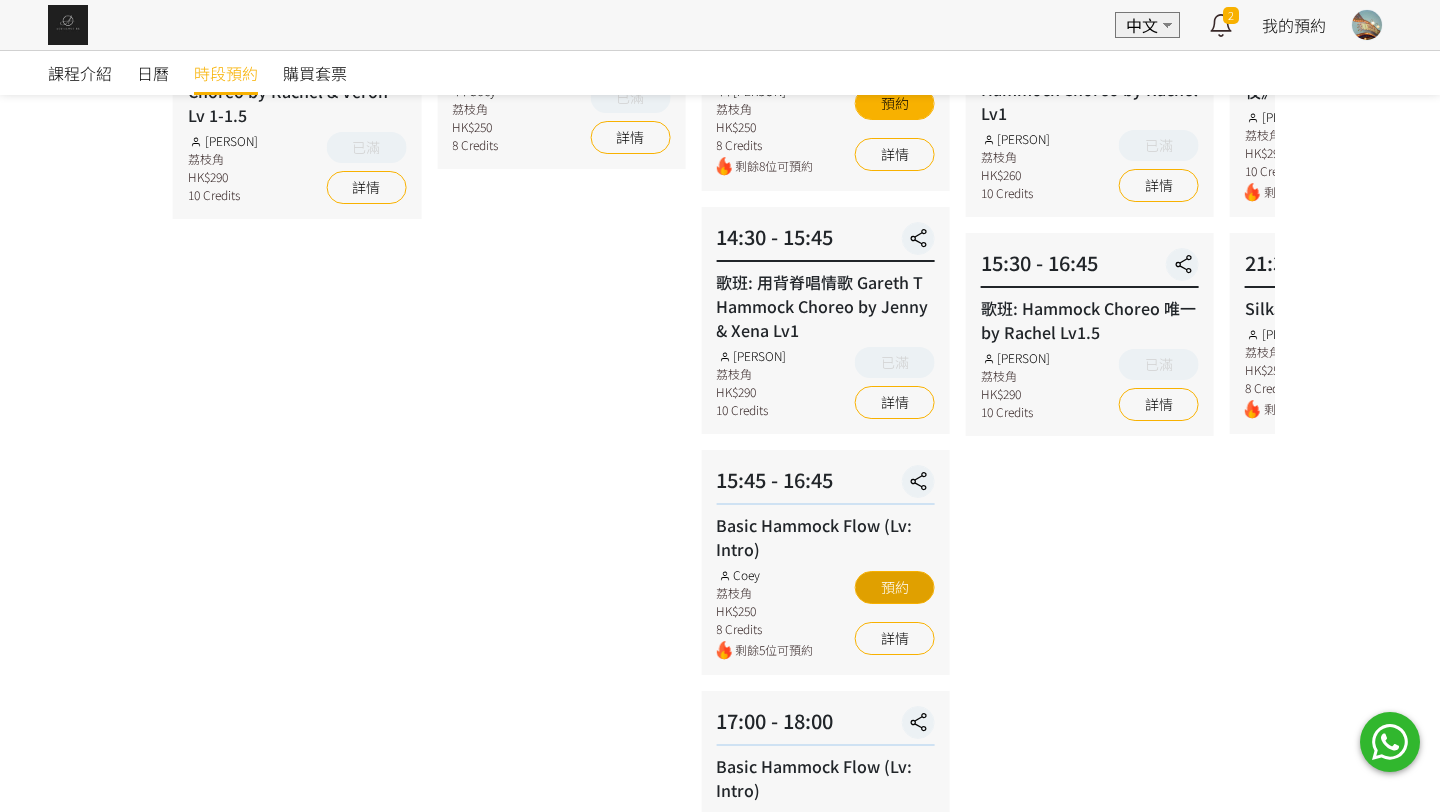 click on "預約" at bounding box center (895, 587) 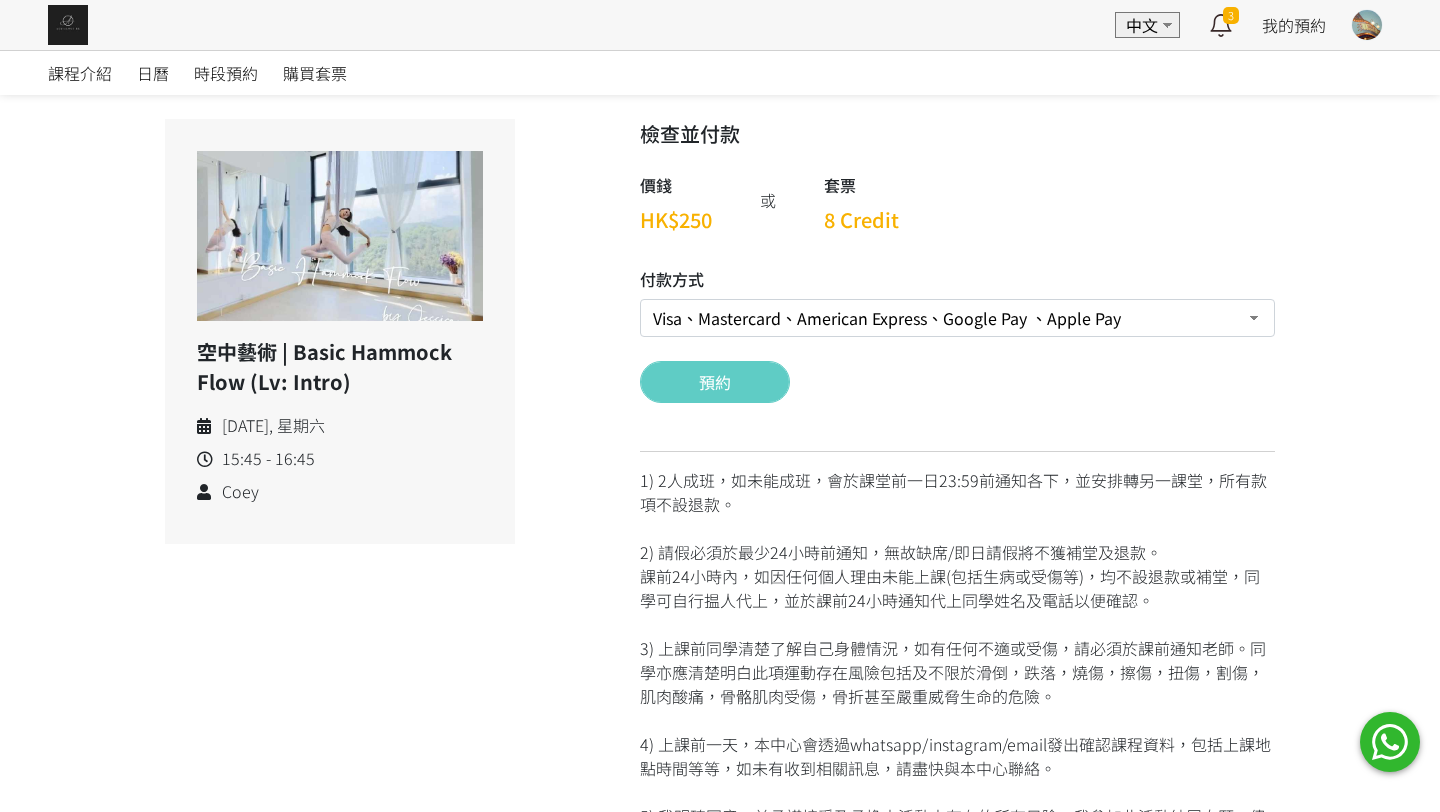 scroll, scrollTop: 0, scrollLeft: 0, axis: both 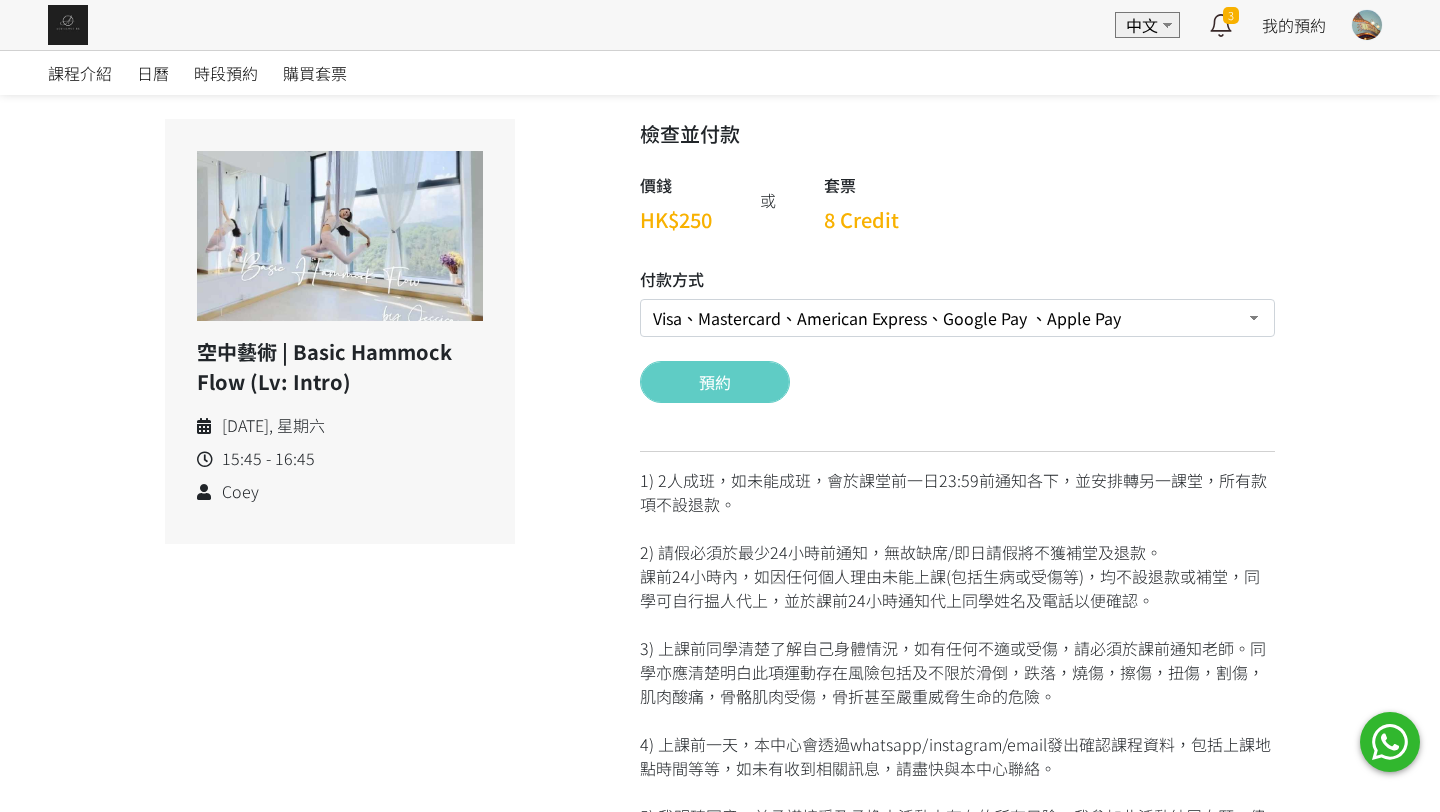 click on "Visa、Mastercard、American Express、Google Pay 、Apple Pay Credit 套票 (餘額 40 Credit） 轉數快FPS及銀行轉帳" at bounding box center [957, 318] 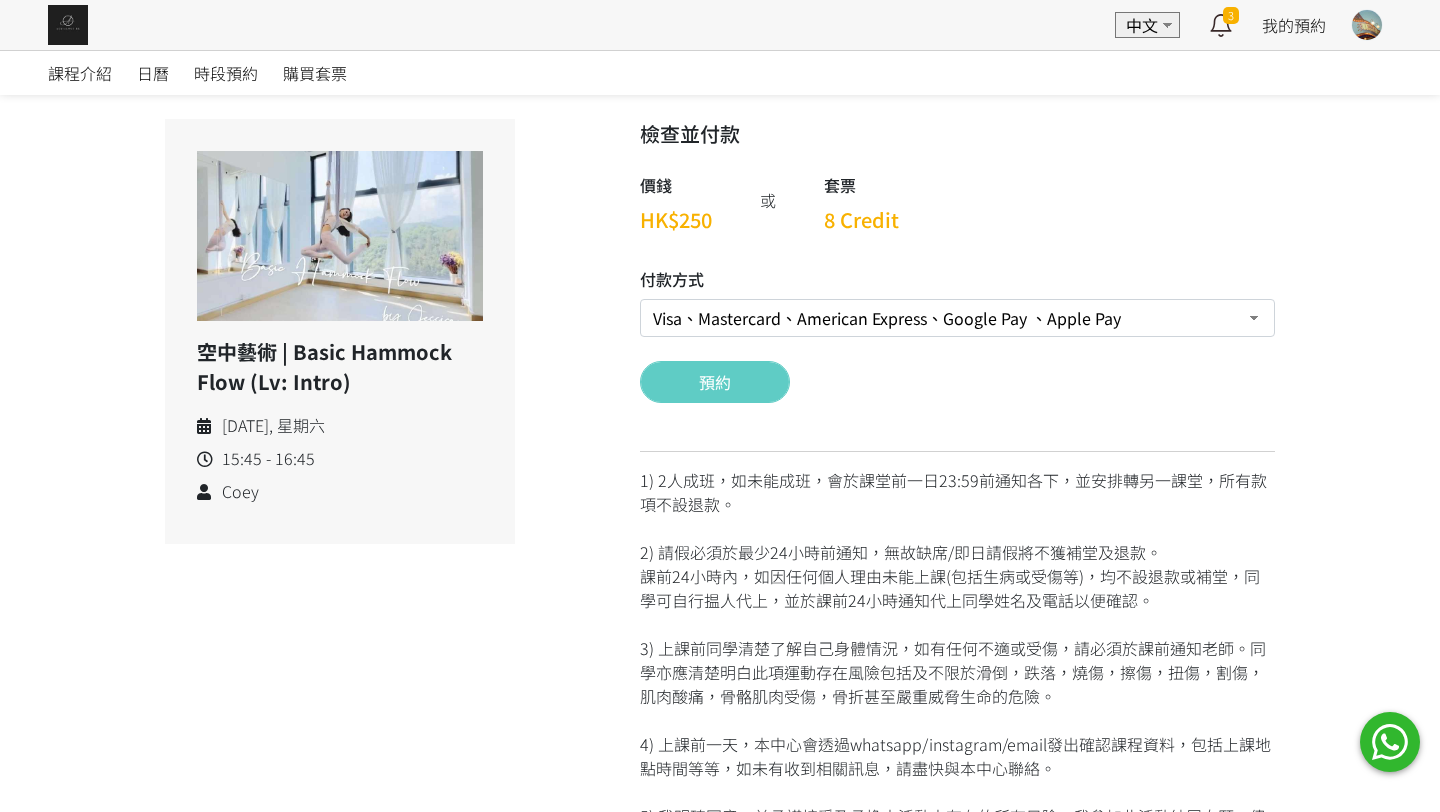 select on "credit" 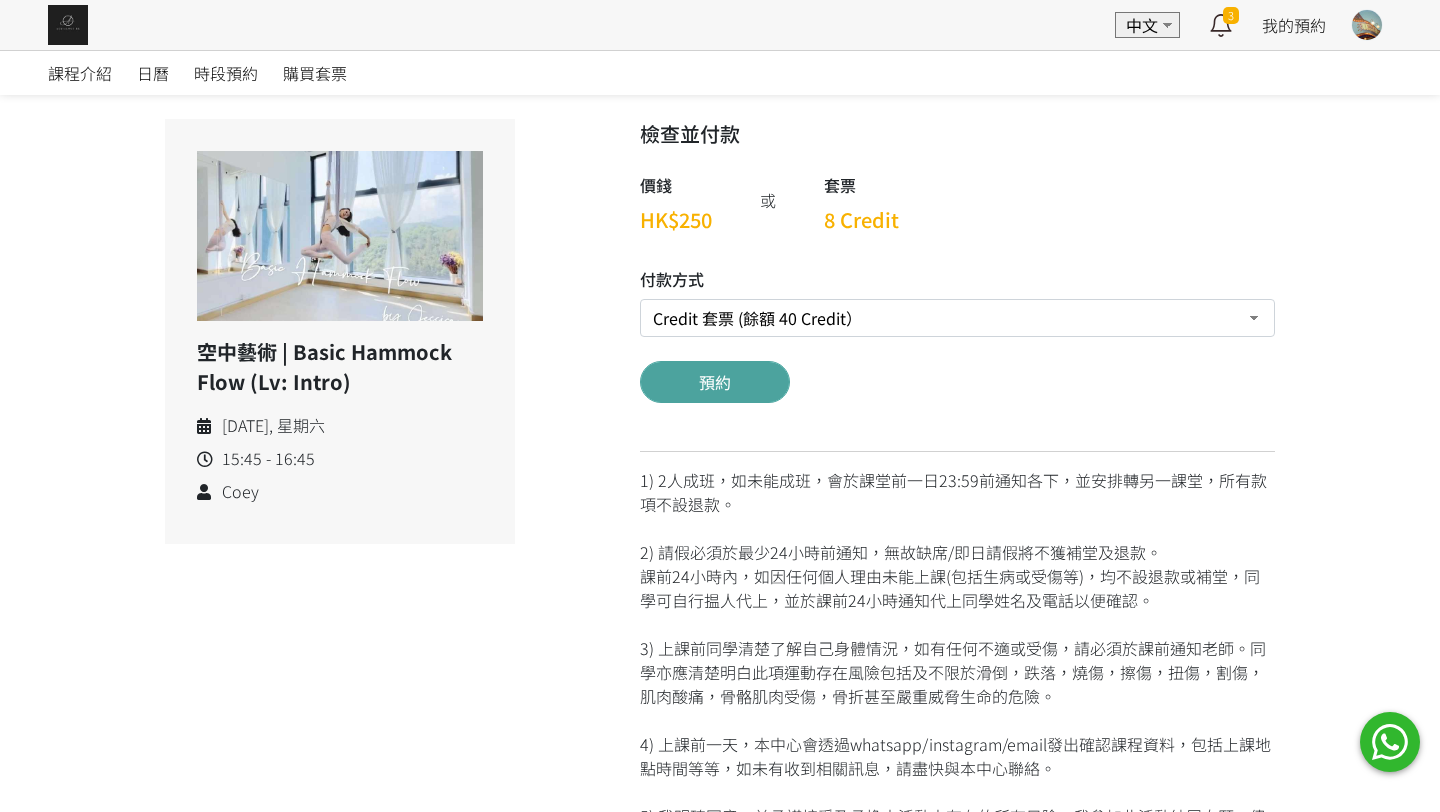 click on "預約" at bounding box center [715, 382] 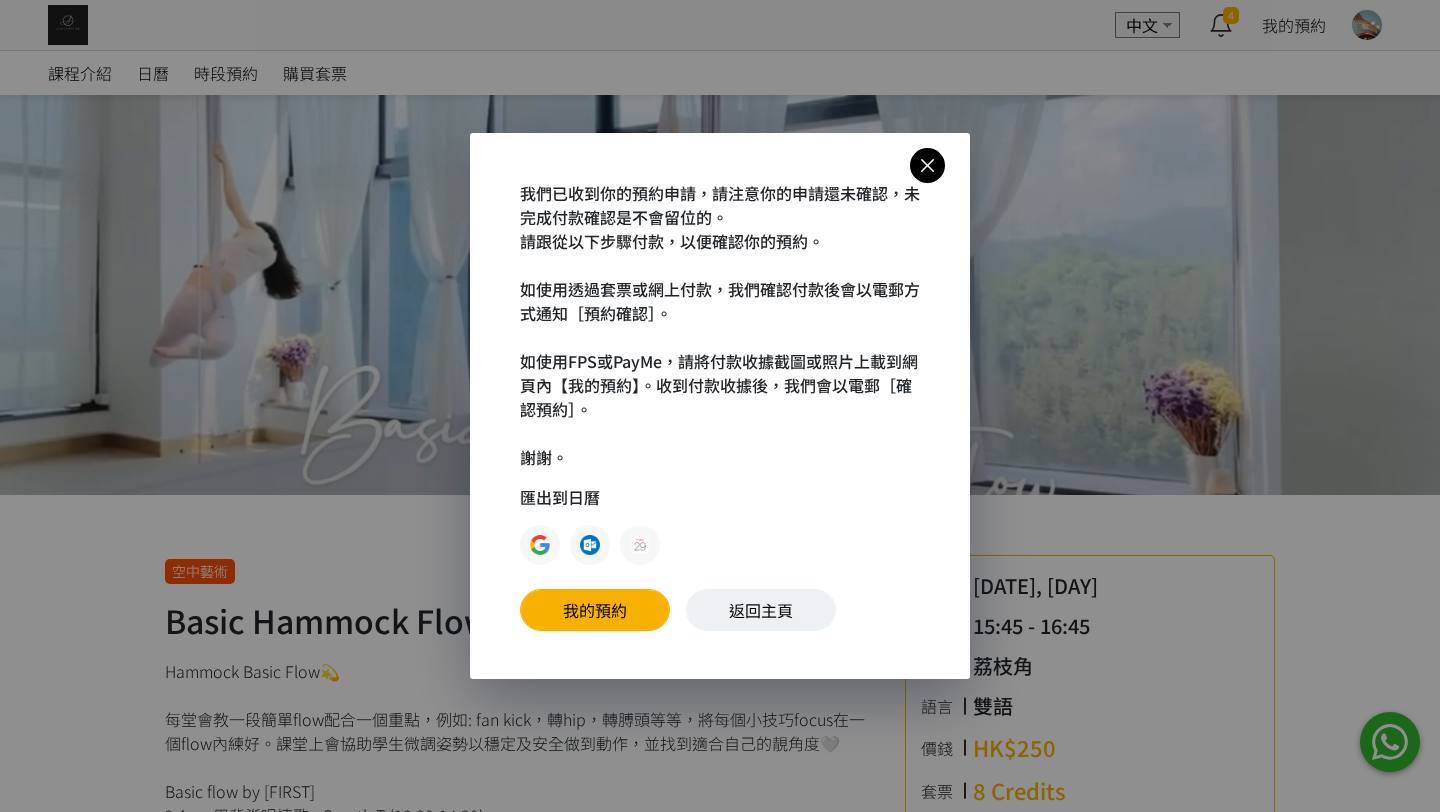scroll, scrollTop: 0, scrollLeft: 0, axis: both 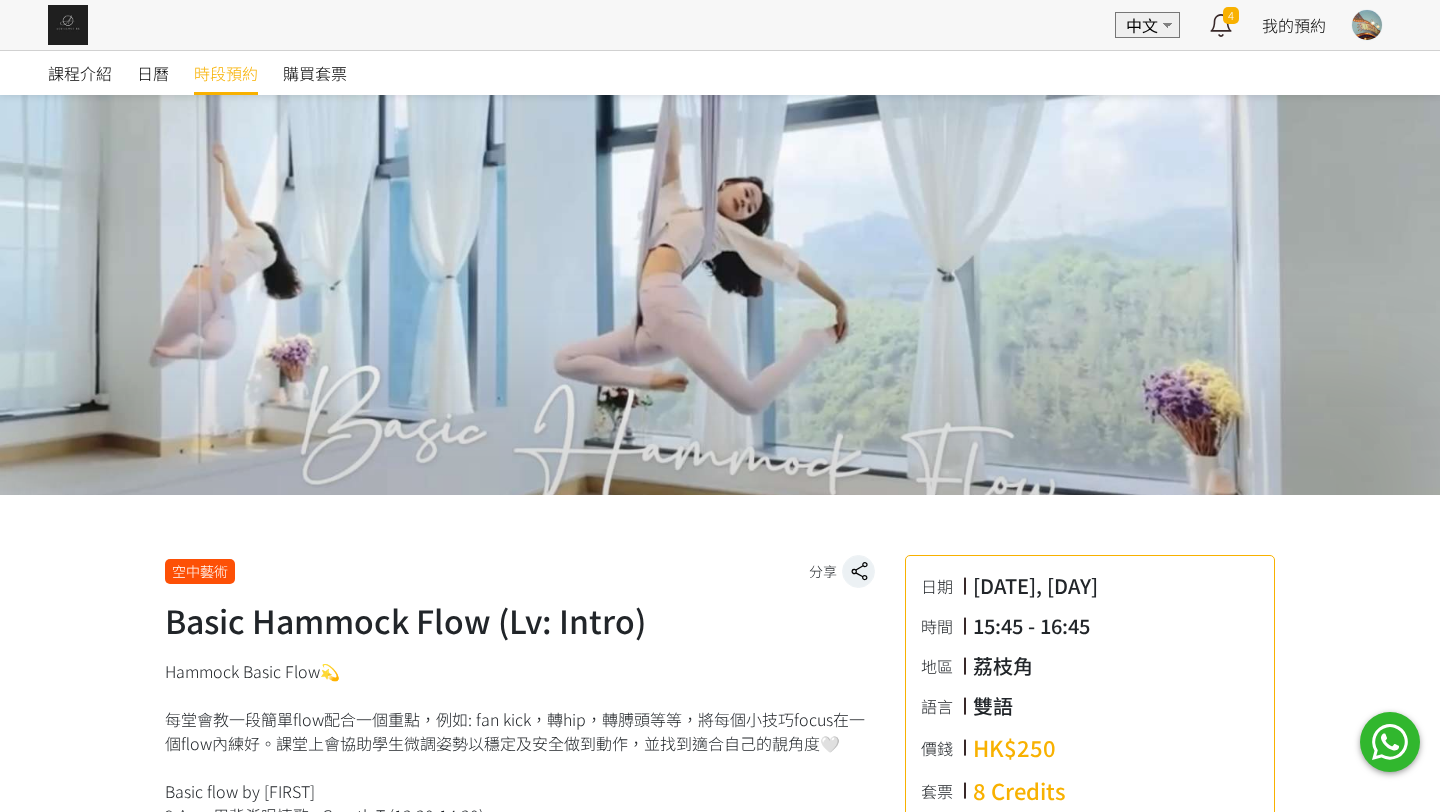 click on "時段預約" at bounding box center [226, 73] 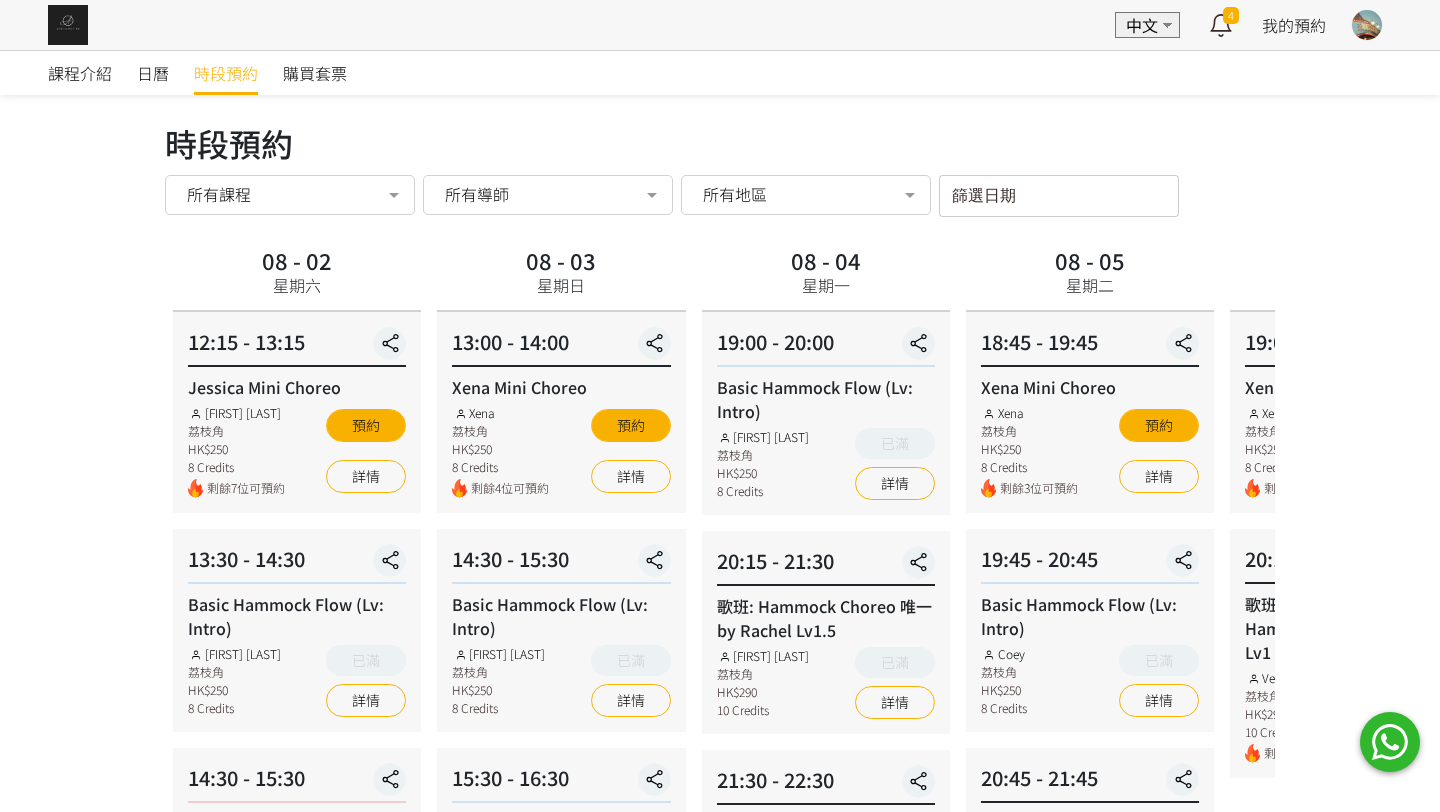 scroll, scrollTop: 0, scrollLeft: 0, axis: both 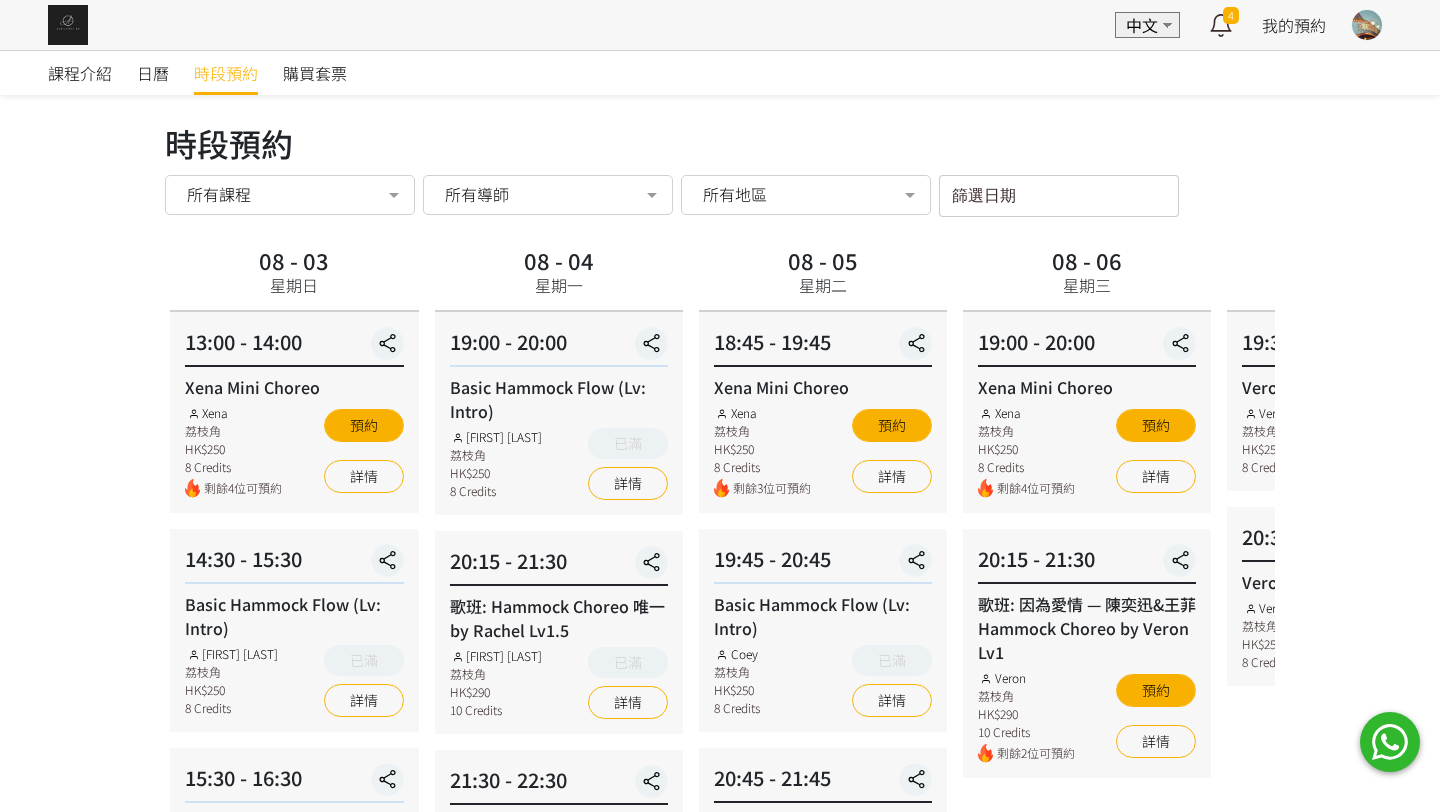 click on "08 -
04
星期一" at bounding box center [559, 276] 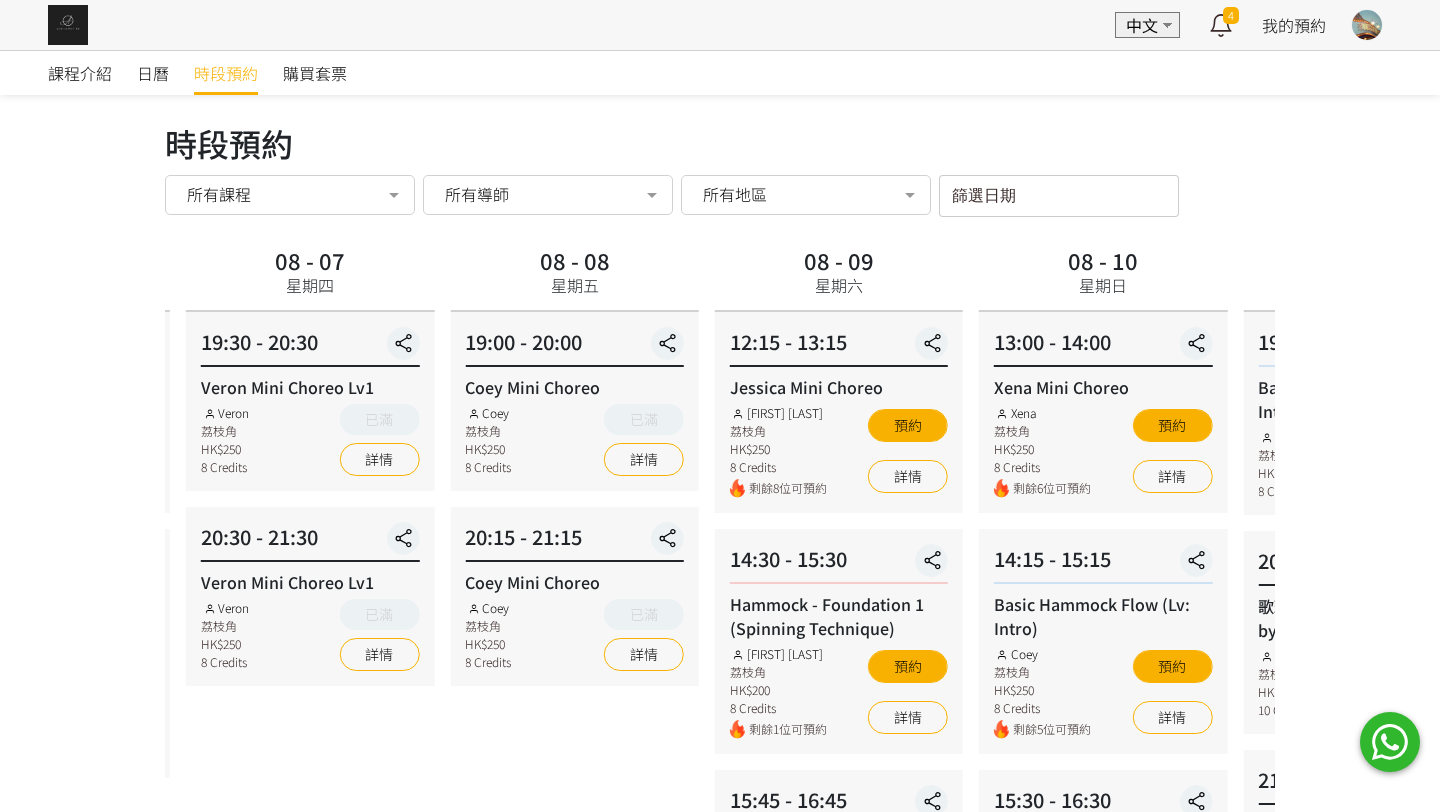 click on "時段預約
時段預約
所有課程         所有課程   Jessica Mini Choreo   Basic Hammock Flow (Lv: Intro)   Hammock - Foundation 1 (Spinning Technique)   Xena Mini Choreo   Rachel Mini Choreo   歌班: Hammock Choreo 唯一 by Rachel Lv1.5   Silks Choreo by Joyce   Coey Mini Choreo   歌班: 因為愛情 — 陳奕迅&王菲 Hammock Choreo by Veron Lv1   Veron Mini Choreo Lv1   Hammock Transition Flow (Intro - Lv1)   歌班: 麥浚龍《劊子手最後一夜》by Rachel & Veron   Flying Pole Workshop   歌班：生命之花 Hammock Choreo by Fi lv1.5   歌班：我們都是第一次做人 — Firdhaus Hammock Choreo by Veron Lv1   歌班: 比賽version 《盛夏光年》Lv2 by Rachel   歌班: 我們都不是無辜的 Hammock Choreo by Rachel Lv1   歌班: 周國賢 - 星塵 Hammock Choreo by Rachel & Veron Lv 1-1.5   歌班: 用背脊唱情歌 Gareth T Hammock Choreo by Jenny & Xena Lv1   Veron Flow Class (1hr15mins)   Mini Choreo Performance Day" at bounding box center [720, 799] 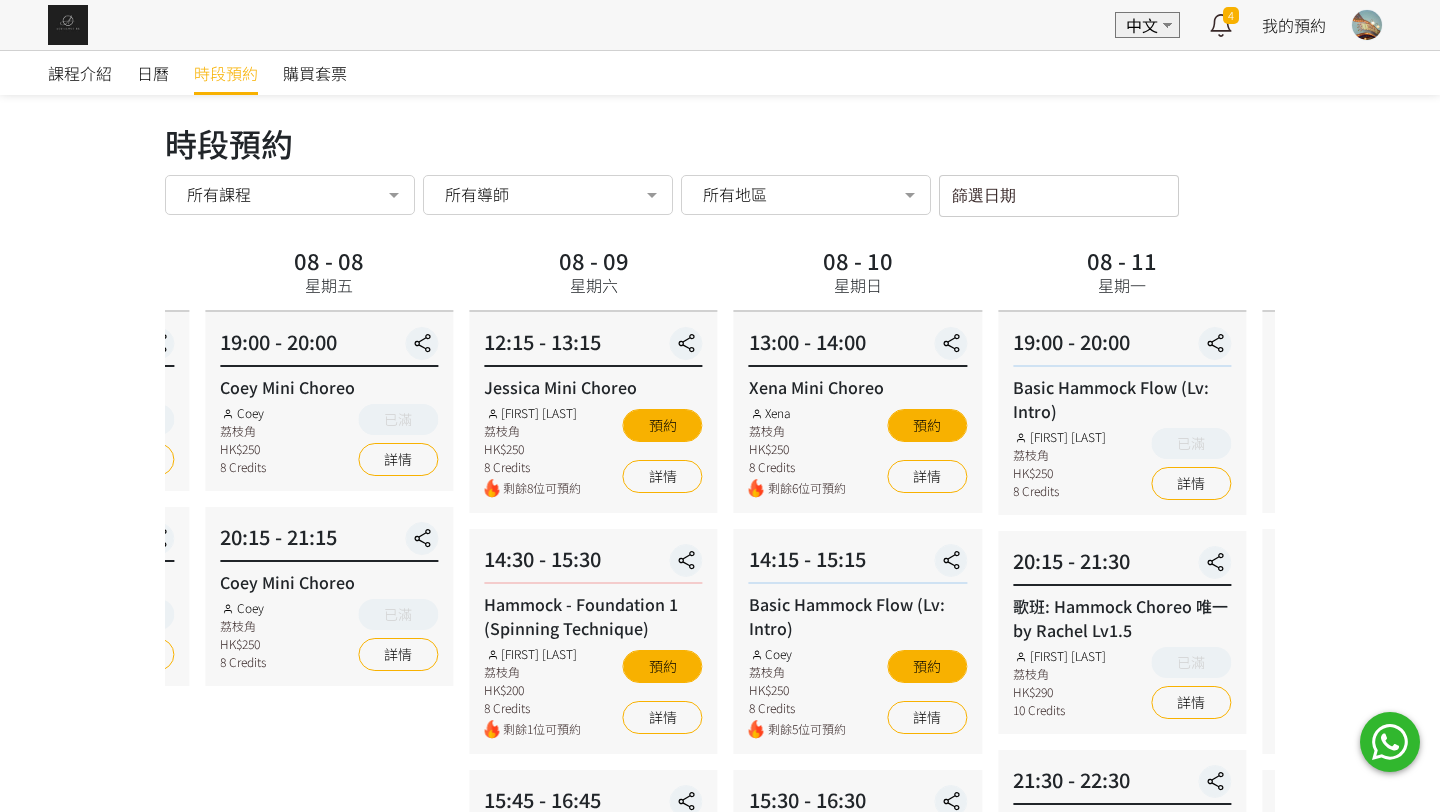 click on "08 -
10
星期日" at bounding box center (858, 276) 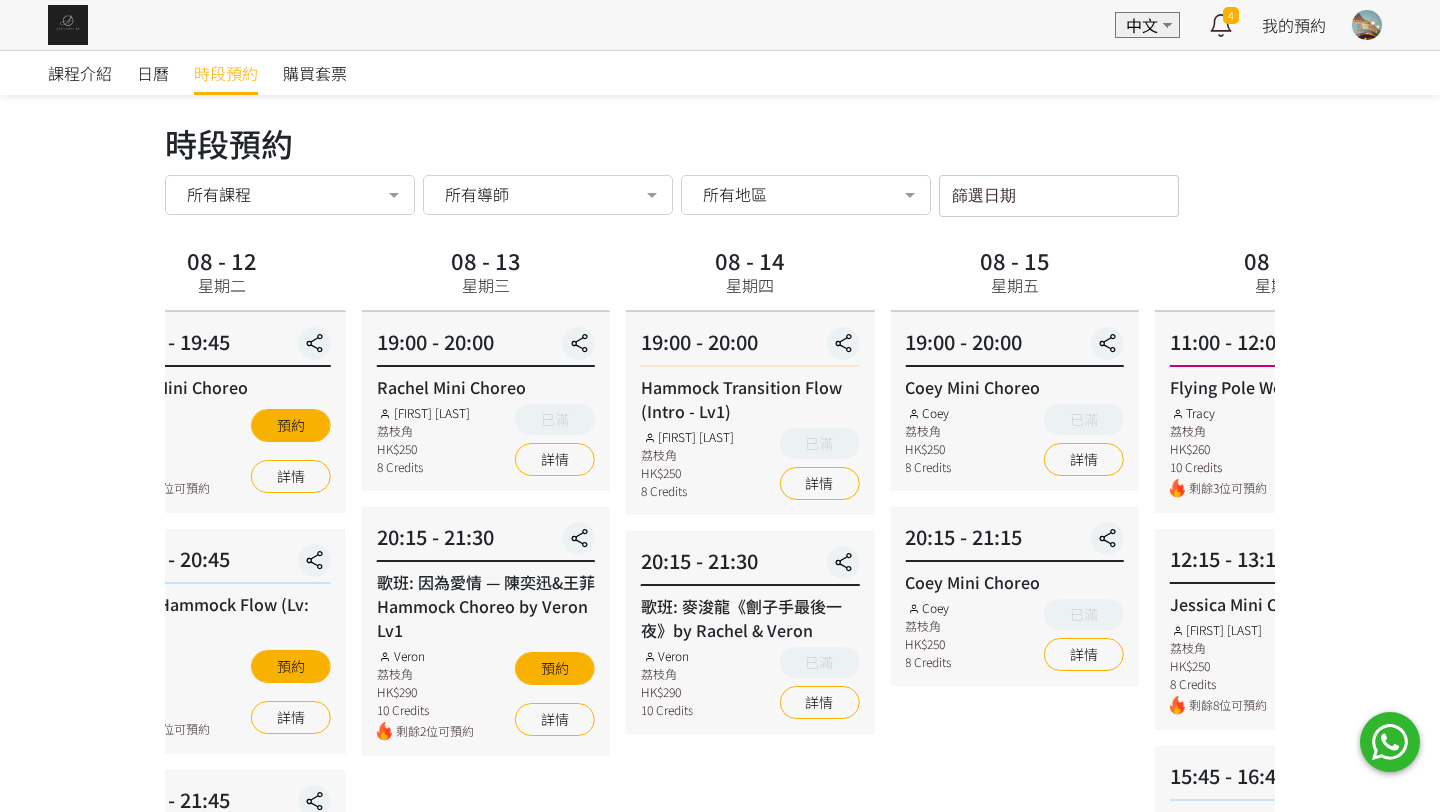 click on "08 -
12
星期二
18:45 - 19:45
Xena Mini Choreo
Xena
荔枝角
HK$250
8 Credits
剩餘6位可預約
預約
詳情
19:45 - 20:45
Basic Hammock Flow (Lv: Intro)
Coey
荔枝角
HK$250
8 Credits
剩餘1位可預約
預約
詳情
20:45 - 21:45
Coey Mini Choreo
Coey
荔枝角
HK$250
8 Credits
剩餘4位可預約
預約
詳情" at bounding box center [222, 848] 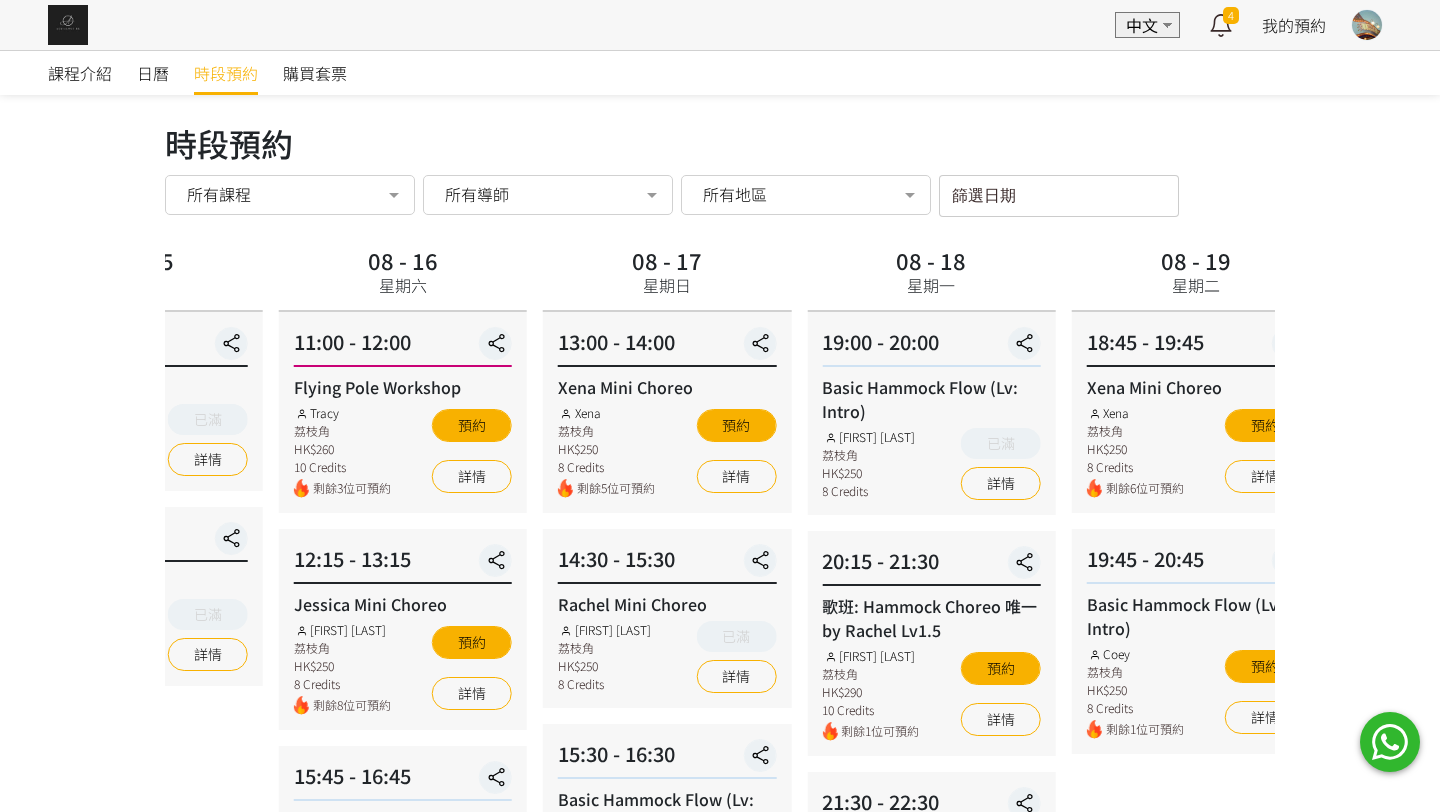 click on "08 -
16
星期六" at bounding box center [403, 273] 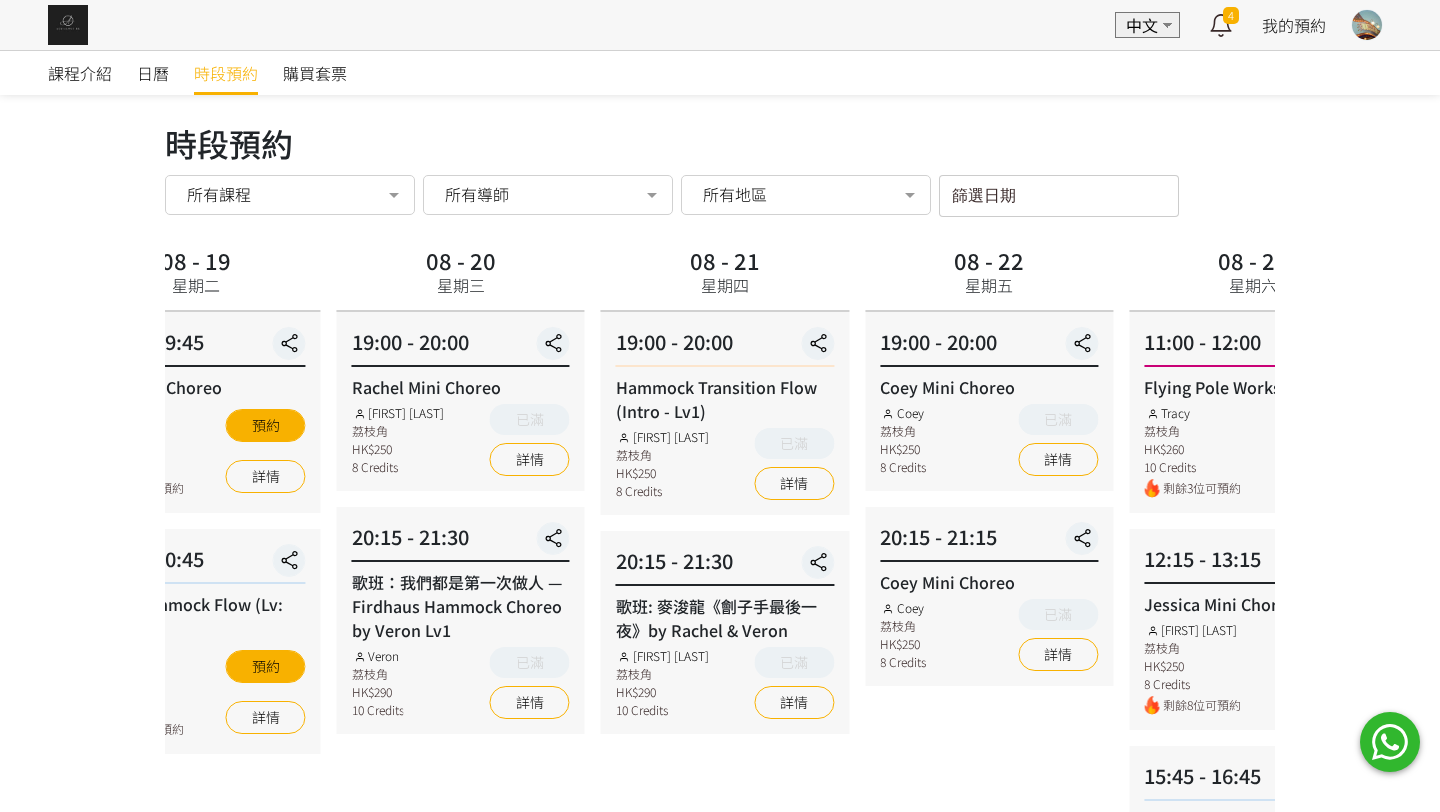 click on "時段預約
時段預約
所有課程         所有課程   Jessica Mini Choreo   Basic Hammock Flow (Lv: Intro)   Hammock - Foundation 1 (Spinning Technique)   Xena Mini Choreo   Rachel Mini Choreo   歌班: Hammock Choreo 唯一 by Rachel Lv1.5   Silks Choreo by Joyce   Coey Mini Choreo   歌班: 因為愛情 — 陳奕迅&王菲 Hammock Choreo by Veron Lv1   Veron Mini Choreo Lv1   Hammock Transition Flow (Intro - Lv1)   歌班: 麥浚龍《劊子手最後一夜》by Rachel & Veron   Flying Pole Workshop   歌班：生命之花 Hammock Choreo by Fi lv1.5   歌班：我們都是第一次做人 — Firdhaus Hammock Choreo by Veron Lv1   歌班: 比賽version 《盛夏光年》Lv2 by Rachel   歌班: 我們都不是無辜的 Hammock Choreo by Rachel Lv1   歌班: 周國賢 - 星塵 Hammock Choreo by Rachel & Veron Lv 1-1.5   歌班: 用背脊唱情歌 Gareth T Hammock Choreo by Jenny & Xena Lv1   Veron Flow Class (1hr15mins)   Mini Choreo Performance Day" at bounding box center (720, 799) 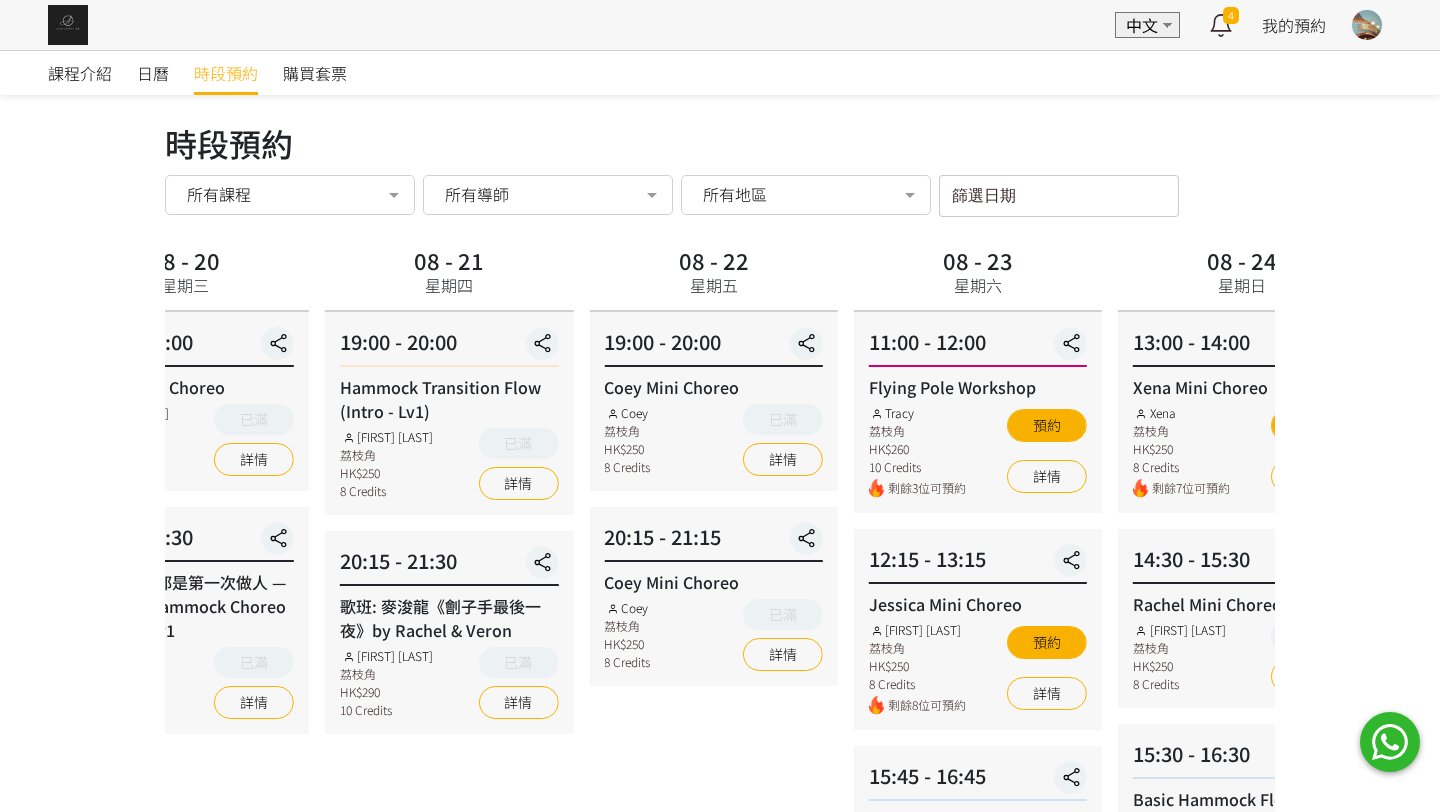 click on "08 -
23
星期六
11:00 - 12:00
Flying Pole Workshop
Tracy
荔枝角
HK$260
10 Credits
剩餘3位可預約
預約
詳情
12:15 - 13:15
Jessica Mini Choreo
Jessica Ng
荔枝角
HK$250
8 Credits
剩餘8位可預約
預約
詳情
15:45 - 16:45
Basic Hammock Flow (Lv: Intro)
Coey
荔枝角
HK$250
8 Credits
剩餘4位可預約
預約
詳情
17:00 - 18:00
Basic Hammock Flow (Lv: Intro)
Coey
荔枝角
HK$250             詳情" at bounding box center [978, 848] 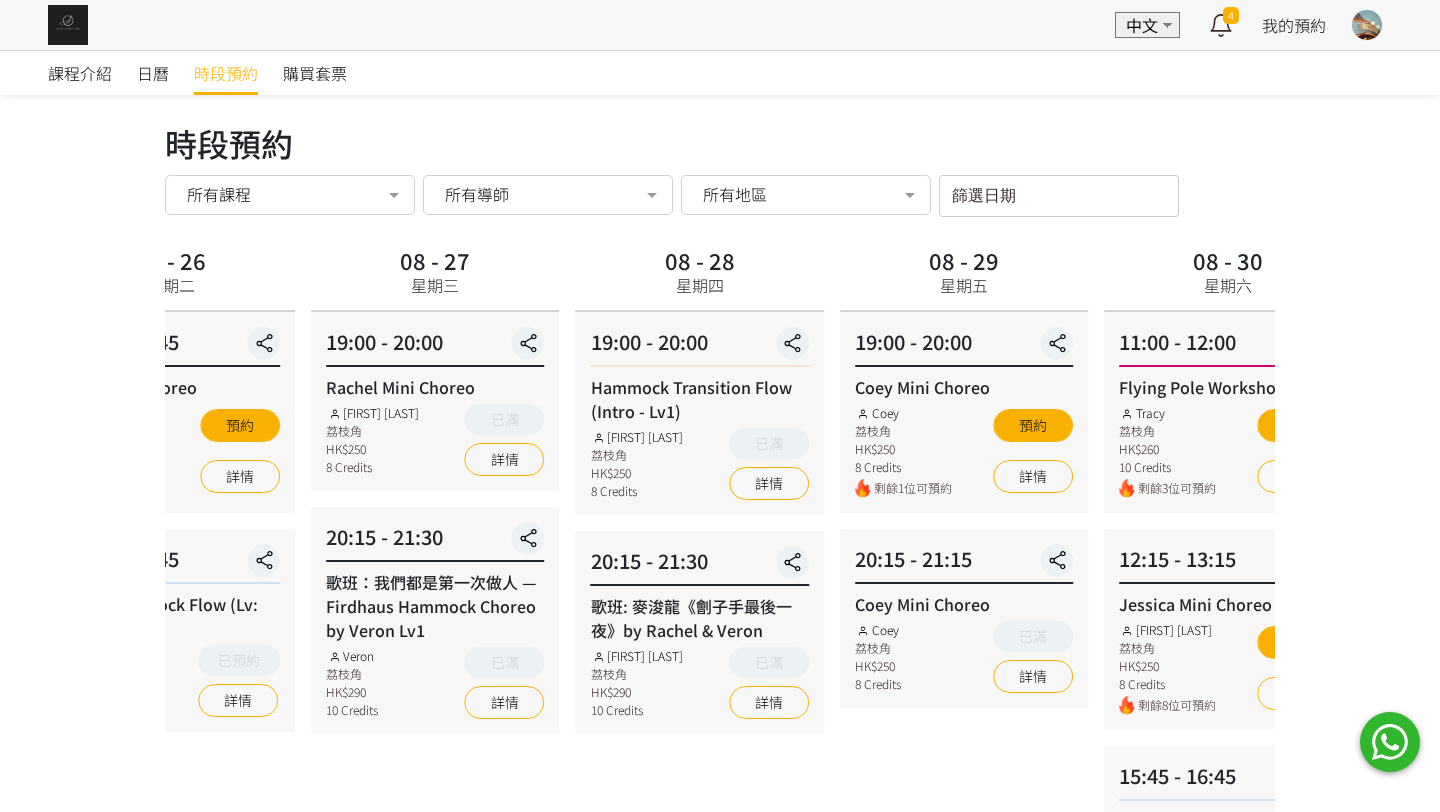click on "課程介紹   日曆   時段預約   購買套票
時段預約
時段預約
所有課程         所有課程   Jessica Mini Choreo   Basic Hammock Flow (Lv: Intro)   Hammock - Foundation 1 (Spinning Technique)   Xena Mini Choreo   Rachel Mini Choreo   歌班: Hammock Choreo 唯一 by Rachel Lv1.5   Silks Choreo by Joyce   Coey Mini Choreo   歌班: 因為愛情 — 陳奕迅&王菲 Hammock Choreo by Veron Lv1   Veron Mini Choreo Lv1   Hammock Transition Flow (Intro - Lv1)   歌班: 麥浚龍《劊子手最後一夜》by Rachel & Veron   Flying Pole Workshop   歌班：生命之花 Hammock Choreo by Fi lv1.5   歌班：我們都是第一次做人 — Firdhaus Hammock Choreo by Veron Lv1   歌班: 比賽version 《盛夏光年》Lv2 by Rachel   歌班: 我們都不是無辜的 Hammock Choreo by Rachel Lv1   歌班: 周國賢 - 星塵 Hammock Choreo by Rachel & Veron Lv 1-1.5   歌班: 用背脊唱情歌 Gareth T Hammock Choreo by Jenny & Xena Lv1" at bounding box center (720, 809) 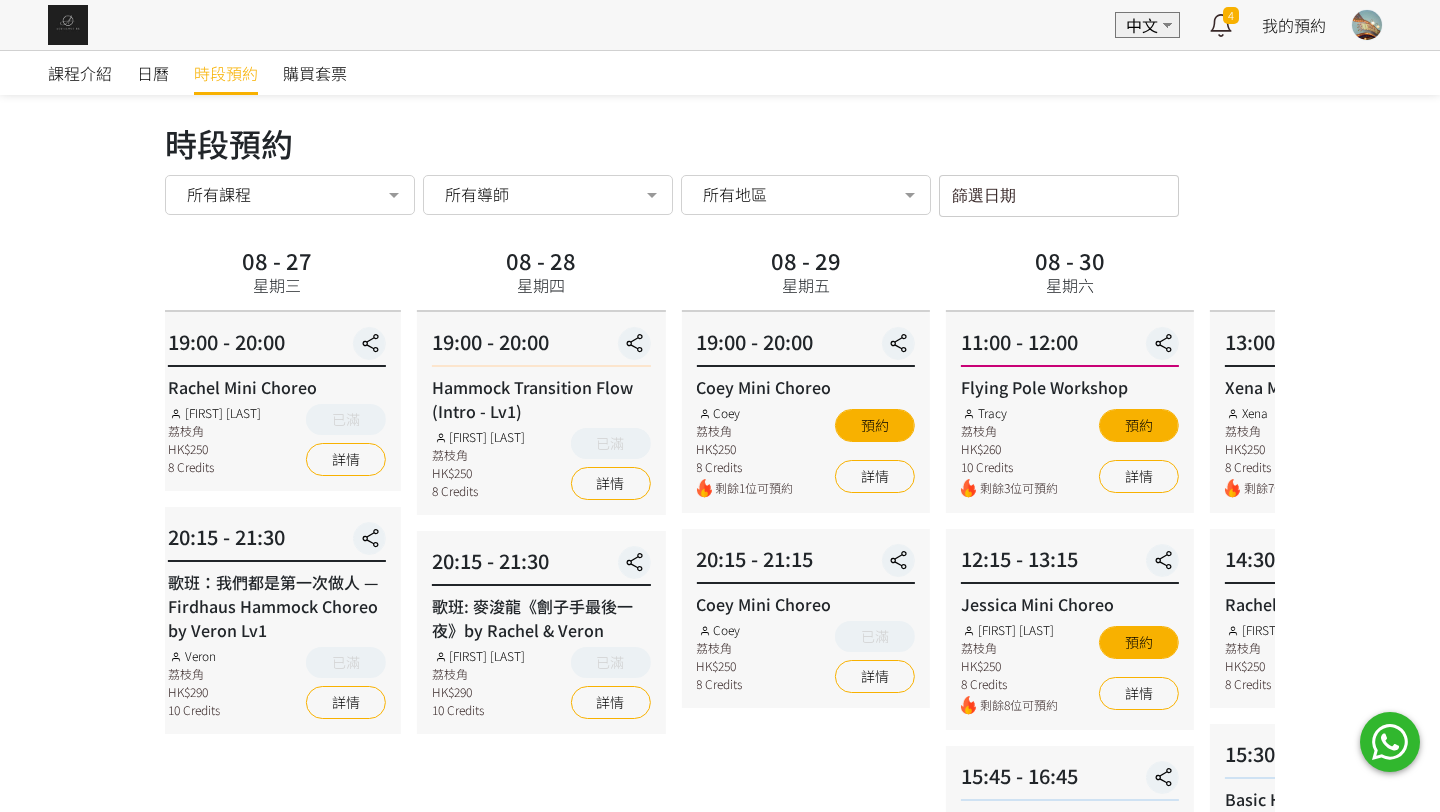 click on "課程介紹   日曆   時段預約   購買套票
時段預約
時段預約
所有課程         所有課程   Jessica Mini Choreo   Basic Hammock Flow (Lv: Intro)   Hammock - Foundation 1 (Spinning Technique)   Xena Mini Choreo   Rachel Mini Choreo   歌班: Hammock Choreo 唯一 by Rachel Lv1.5   Silks Choreo by Joyce   Coey Mini Choreo   歌班: 因為愛情 — 陳奕迅&王菲 Hammock Choreo by Veron Lv1   Veron Mini Choreo Lv1   Hammock Transition Flow (Intro - Lv1)   歌班: 麥浚龍《劊子手最後一夜》by Rachel & Veron   Flying Pole Workshop   歌班：生命之花 Hammock Choreo by Fi lv1.5   歌班：我們都是第一次做人 — Firdhaus Hammock Choreo by Veron Lv1   歌班: 比賽version 《盛夏光年》Lv2 by Rachel   歌班: 我們都不是無辜的 Hammock Choreo by Rachel Lv1   歌班: 周國賢 - 星塵 Hammock Choreo by Rachel & Veron Lv 1-1.5   歌班: 用背脊唱情歌 Gareth T Hammock Choreo by Jenny & Xena Lv1" at bounding box center [720, 809] 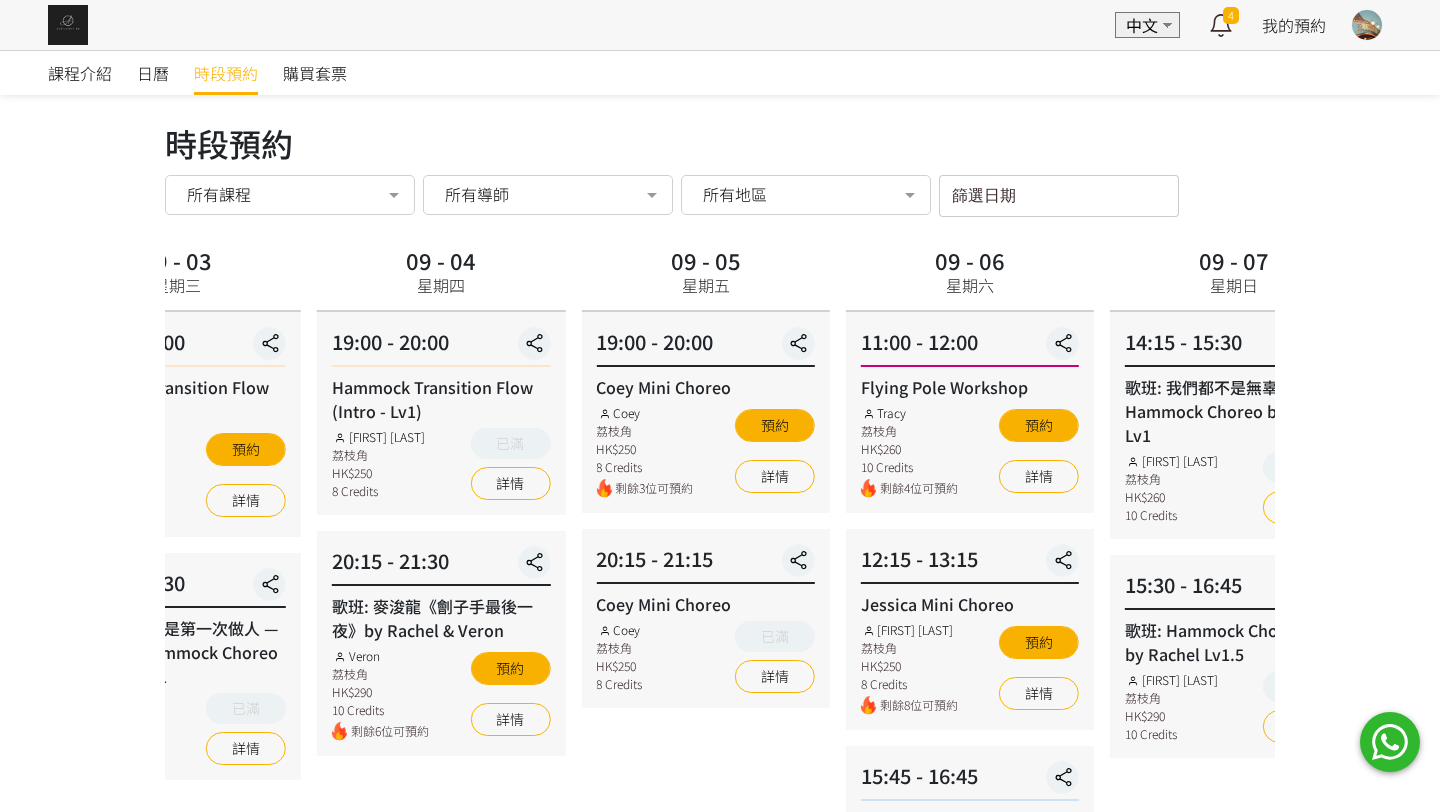 click on "09 -
04
星期四
19:00 - 20:00
Hammock Transition Flow (Intro - Lv1)
Rachel Ng
荔枝角
HK$250
8 Credits
已滿
詳情
20:15 - 21:30
歌班: 麥浚龍《劊子手最後一夜》by Rachel & Veron
Veron
荔枝角
HK$290
10 Credits
剩餘6位可預約
預約
詳情" at bounding box center [441, 848] 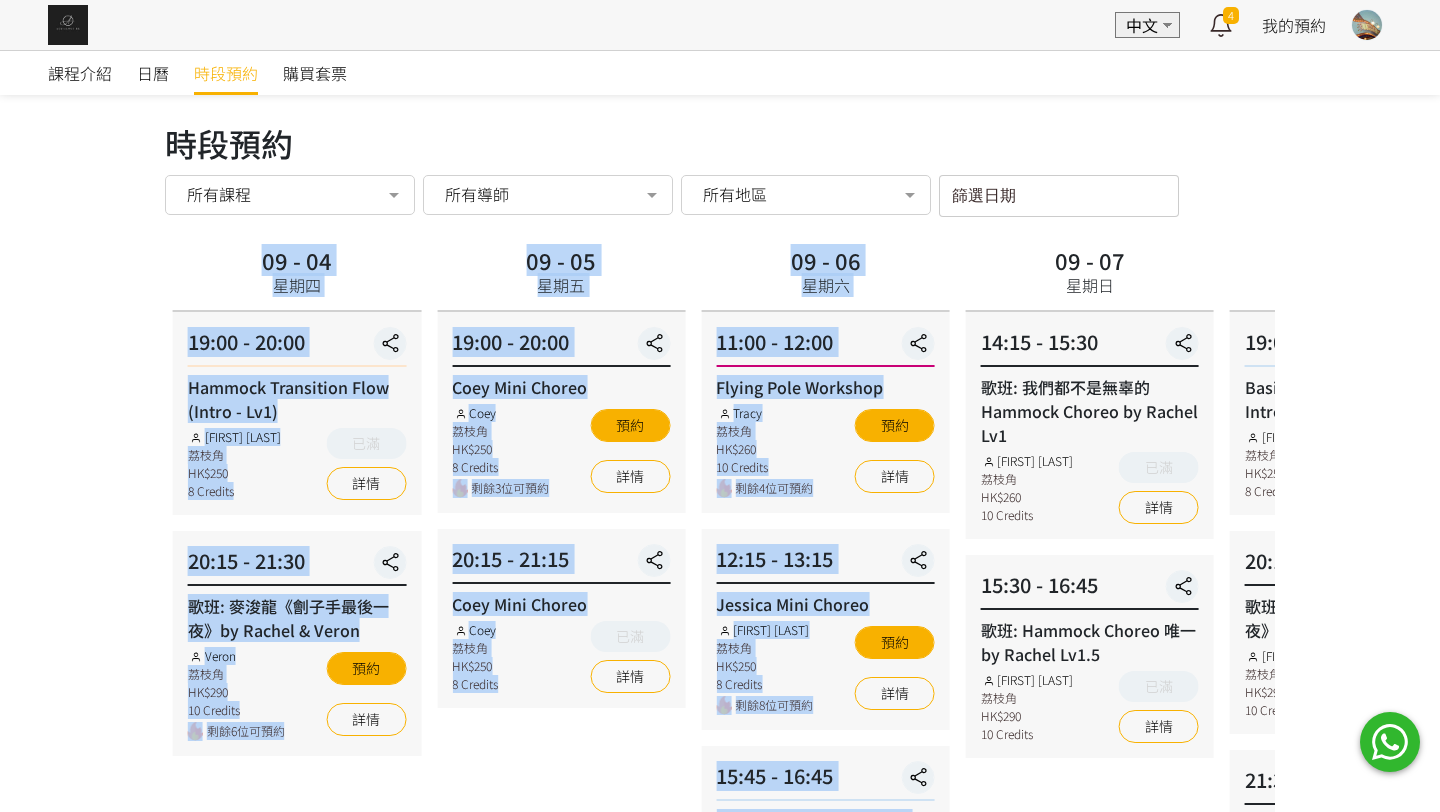 drag, startPoint x: 1174, startPoint y: 227, endPoint x: 1342, endPoint y: 274, distance: 174.45056 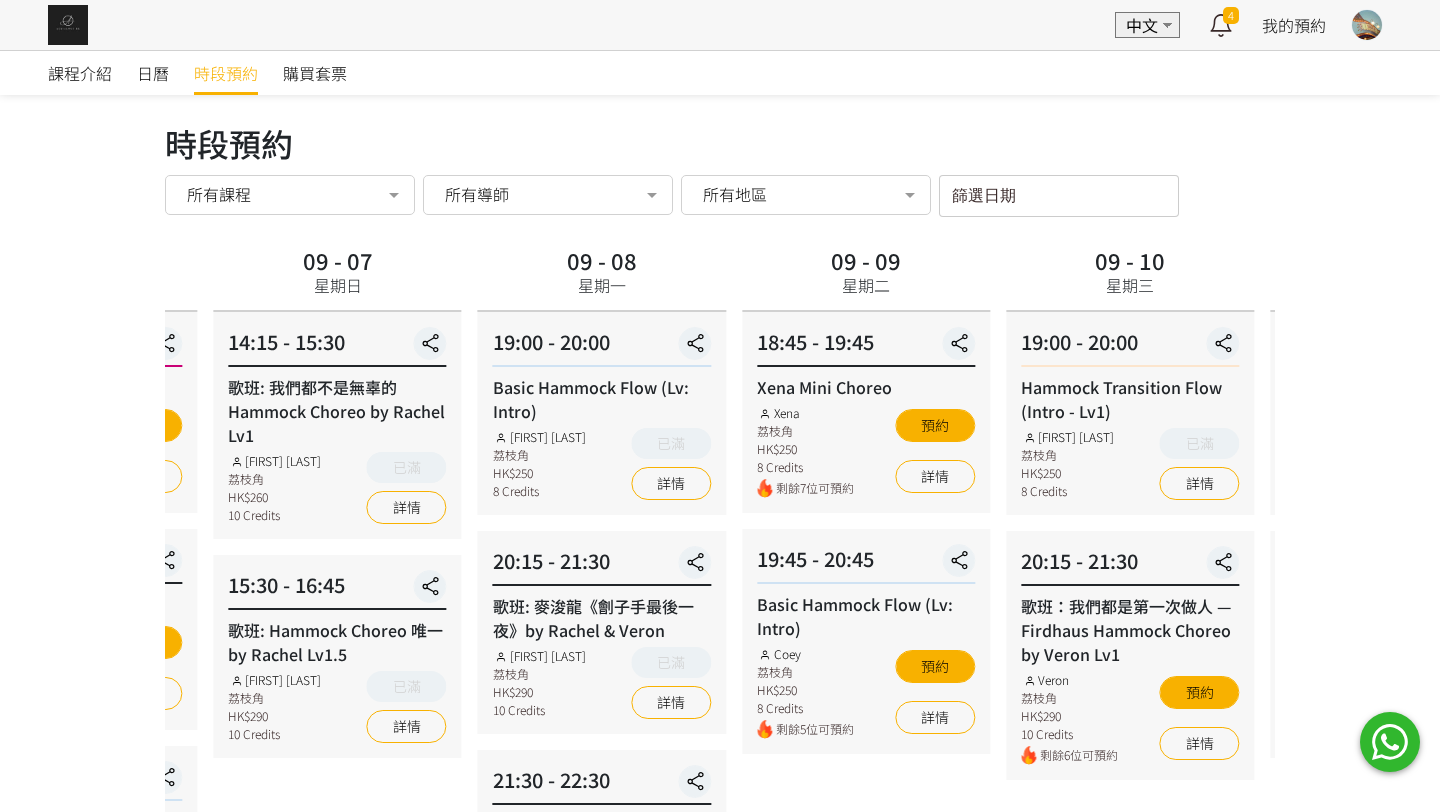 click on "09 -
08
星期一" at bounding box center [602, 276] 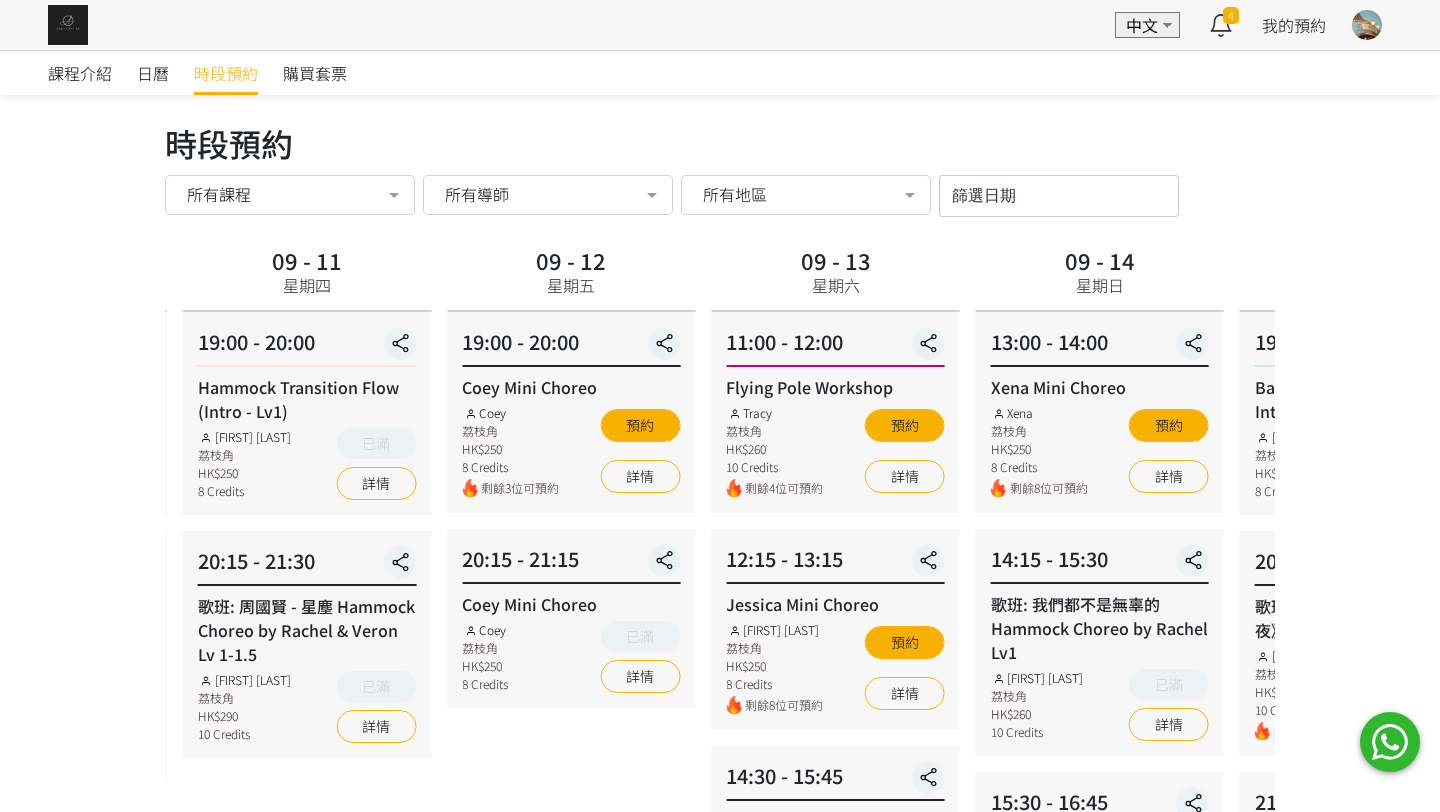 click on "課程介紹   日曆   時段預約   購買套票
時段預約
時段預約
所有課程         所有課程   Jessica Mini Choreo   Basic Hammock Flow (Lv: Intro)   Hammock - Foundation 1 (Spinning Technique)   Xena Mini Choreo   Rachel Mini Choreo   歌班: Hammock Choreo 唯一 by Rachel Lv1.5   Silks Choreo by Joyce   Coey Mini Choreo   歌班: 因為愛情 — 陳奕迅&王菲 Hammock Choreo by Veron Lv1   Veron Mini Choreo Lv1   Hammock Transition Flow (Intro - Lv1)   歌班: 麥浚龍《劊子手最後一夜》by Rachel & Veron   Flying Pole Workshop   歌班：生命之花 Hammock Choreo by Fi lv1.5   歌班：我們都是第一次做人 — Firdhaus Hammock Choreo by Veron Lv1   歌班: 比賽version 《盛夏光年》Lv2 by Rachel   歌班: 我們都不是無辜的 Hammock Choreo by Rachel Lv1   歌班: 周國賢 - 星塵 Hammock Choreo by Rachel & Veron Lv 1-1.5   歌班: 用背脊唱情歌 Gareth T Hammock Choreo by Jenny & Xena Lv1" at bounding box center (720, 809) 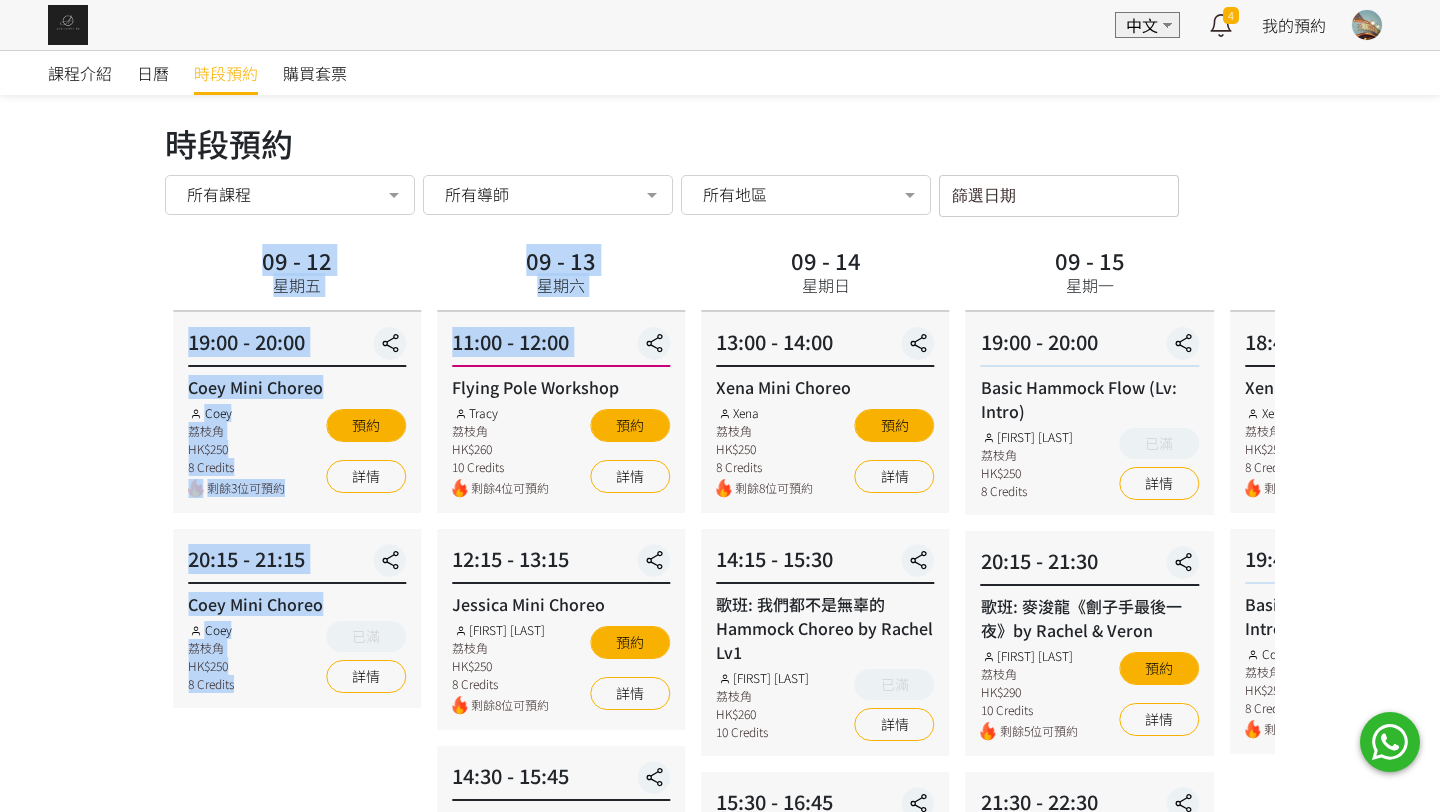 drag, startPoint x: 1326, startPoint y: 263, endPoint x: 438, endPoint y: 418, distance: 901.4261 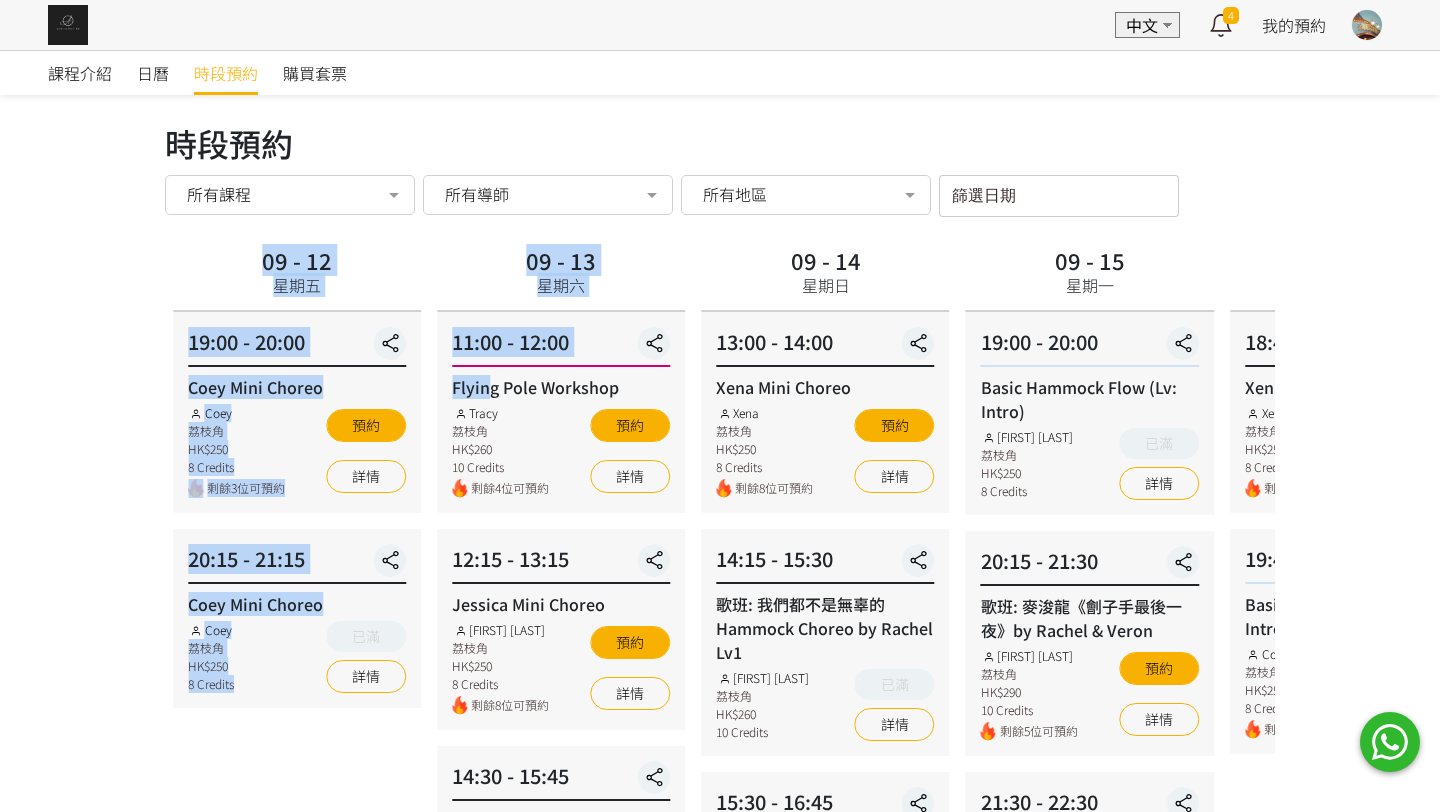 click on "09 -
15
星期一
19:00 - 20:00
Basic Hammock Flow (Lv: Intro)
Rachel Ng
荔枝角
HK$250
8 Credits
已滿
詳情
20:15 - 21:30
歌班: 麥浚龍《劊子手最後一夜》by Rachel & Veron
Rachel Ng
荔枝角
HK$290
10 Credits
剩餘5位可預約
預約
詳情
21:30 - 22:30
Silks Choreo by Joyce
Joyce
荔枝角
HK$250
8 Credits
剩餘6位可預約
預約
詳情" at bounding box center [1090, 848] 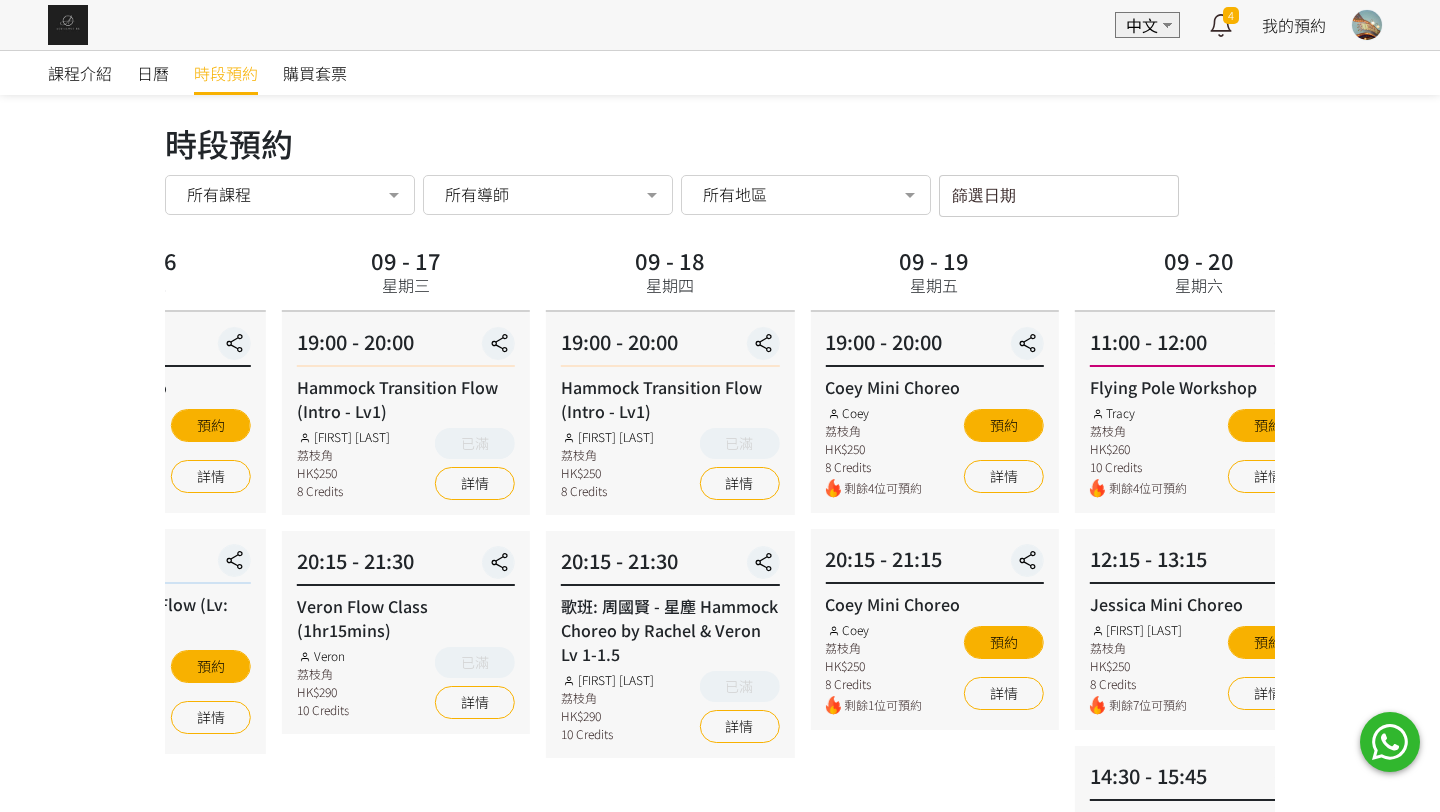 click on "09 -
18
星期四
19:00 - 20:00
Hammock Transition Flow (Intro - Lv1)
Rachel Ng
荔枝角
HK$250
8 Credits
已滿
詳情
20:15 - 21:30
歌班: 周國賢 - 星塵 Hammock Choreo by Rachel & Veron Lv 1-1.5
Rachel Ng
荔枝角
HK$290
10 Credits
已滿
詳情" at bounding box center (670, 848) 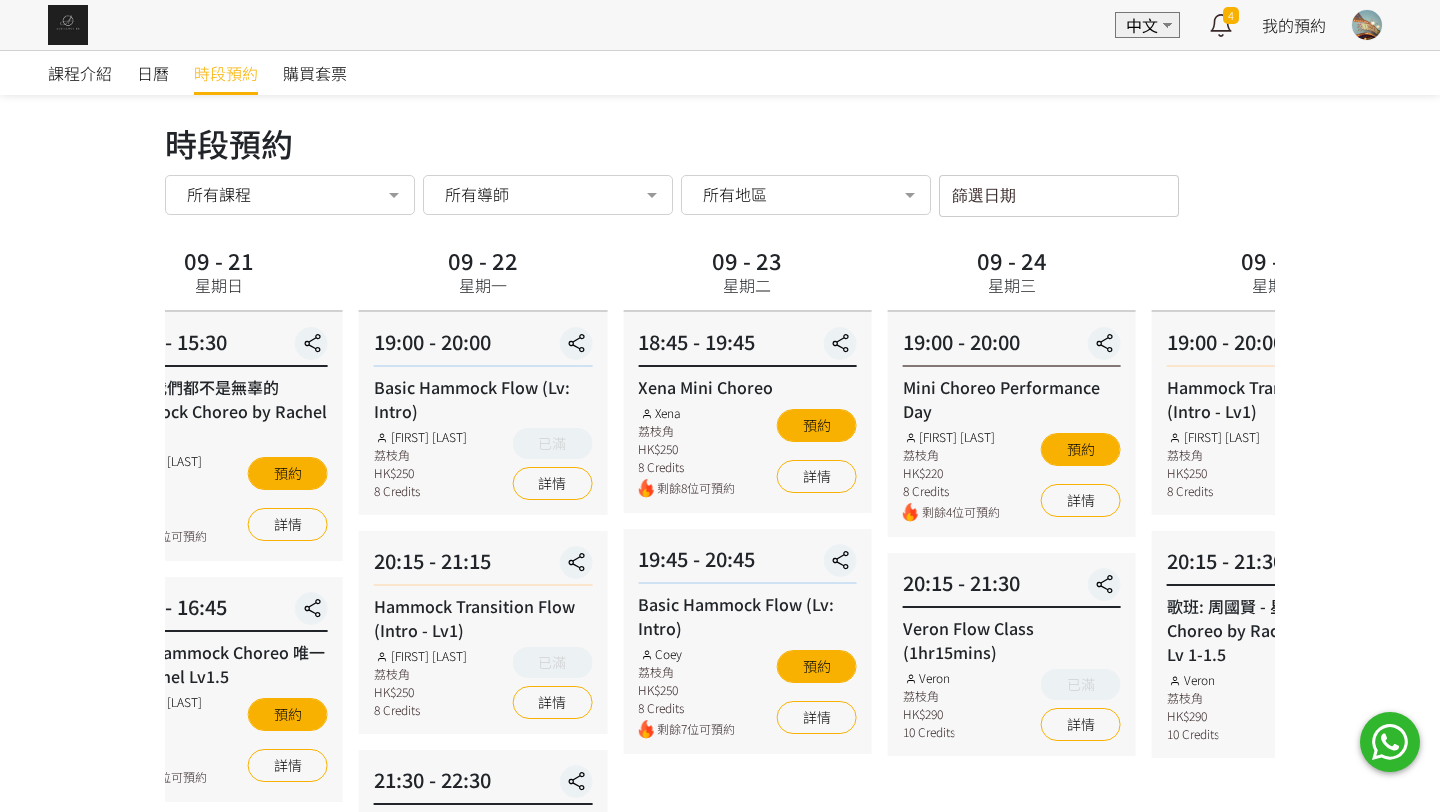 click on "09 -
21
星期日
14:15 - 15:30
歌班: 我們都不是無辜的 Hammock Choreo by Rachel Lv1
Rachel Ng
荔枝角
HK$260
10 Credits
剩餘1位可預約
預約
詳情
15:30 - 16:45
歌班: Hammock Choreo 唯一 by Rachel Lv1.5
Rachel Ng
荔枝角
HK$290
10 Credits
剩餘2位可預約
預約
詳情" at bounding box center [219, 848] 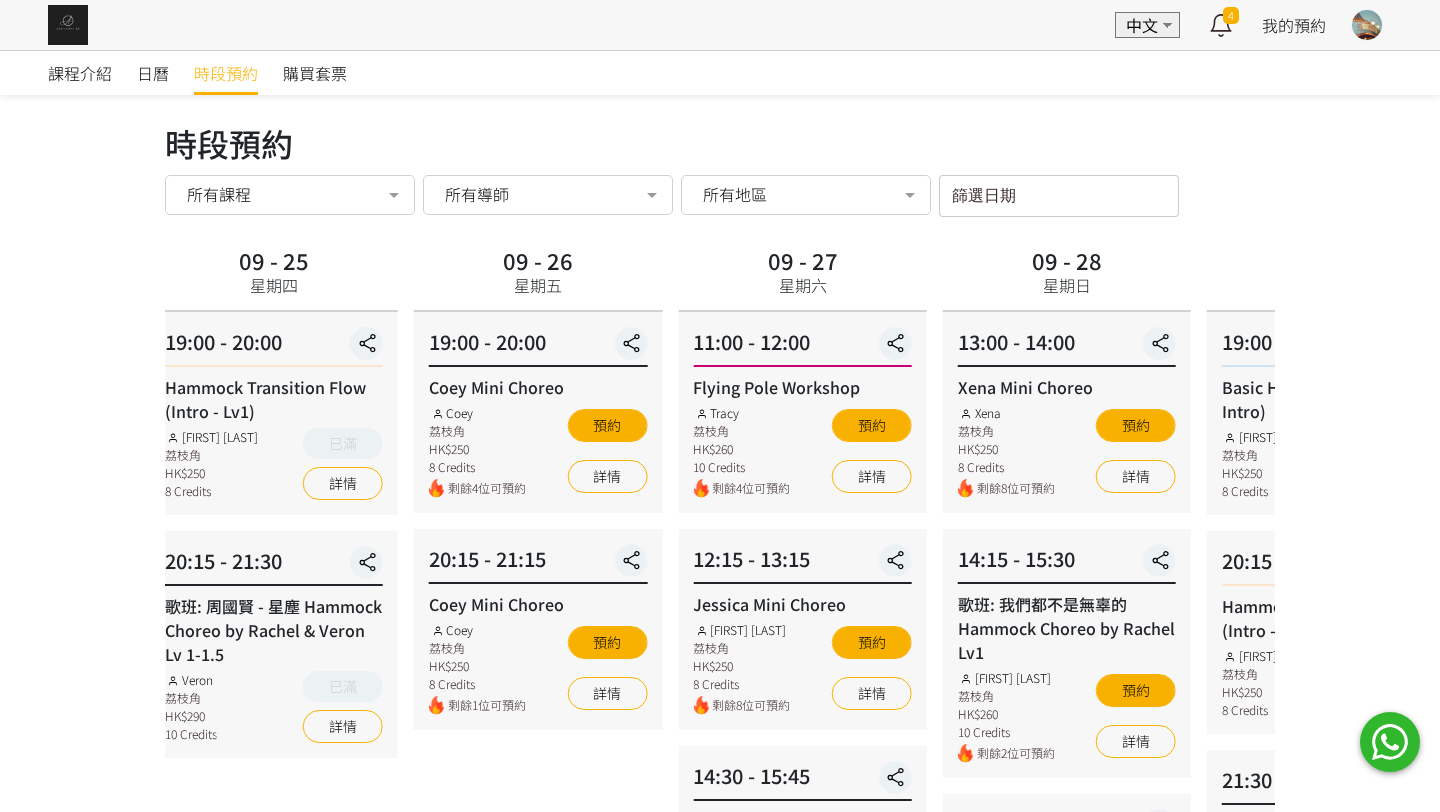 click on "09 -
25
星期四" at bounding box center (274, 273) 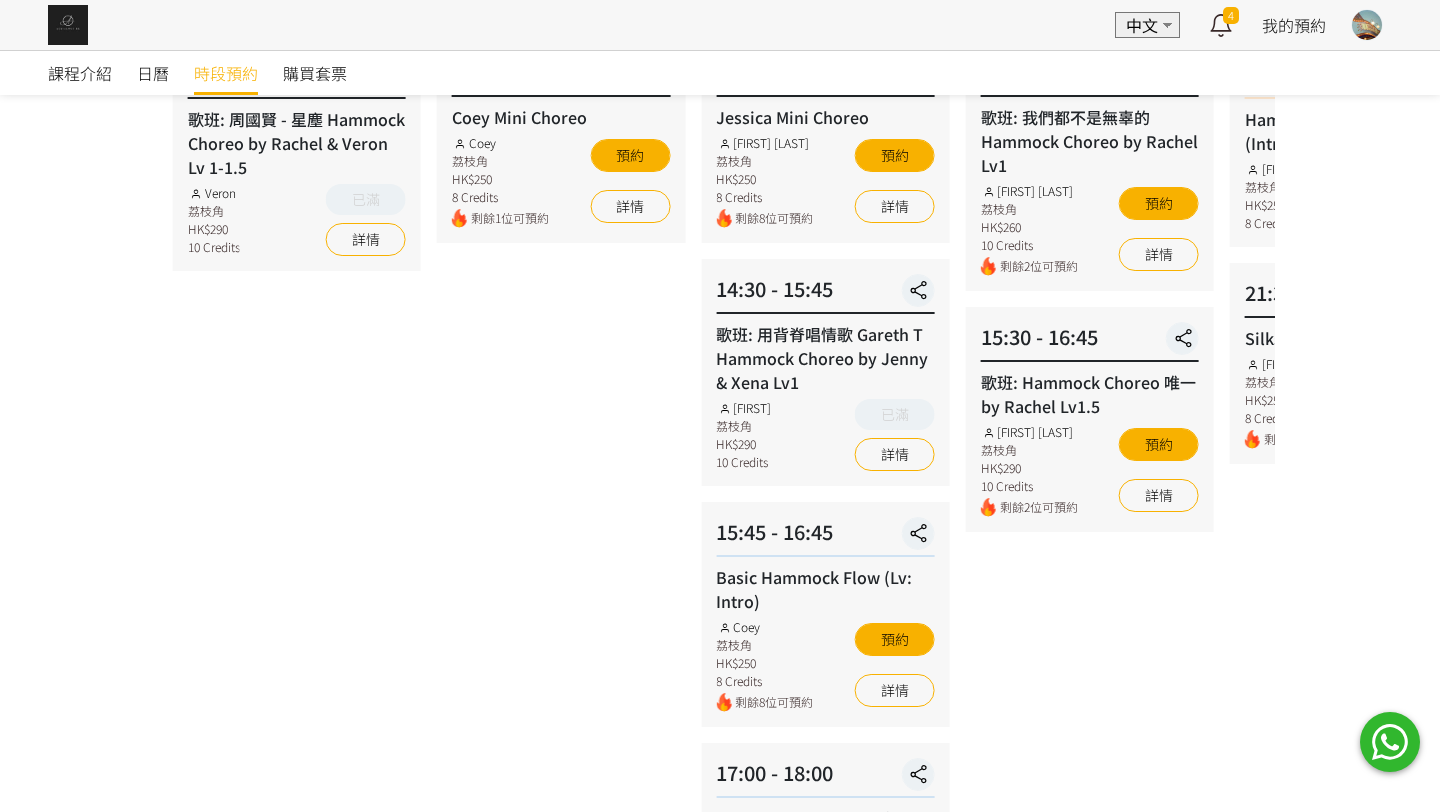 scroll, scrollTop: 538, scrollLeft: 0, axis: vertical 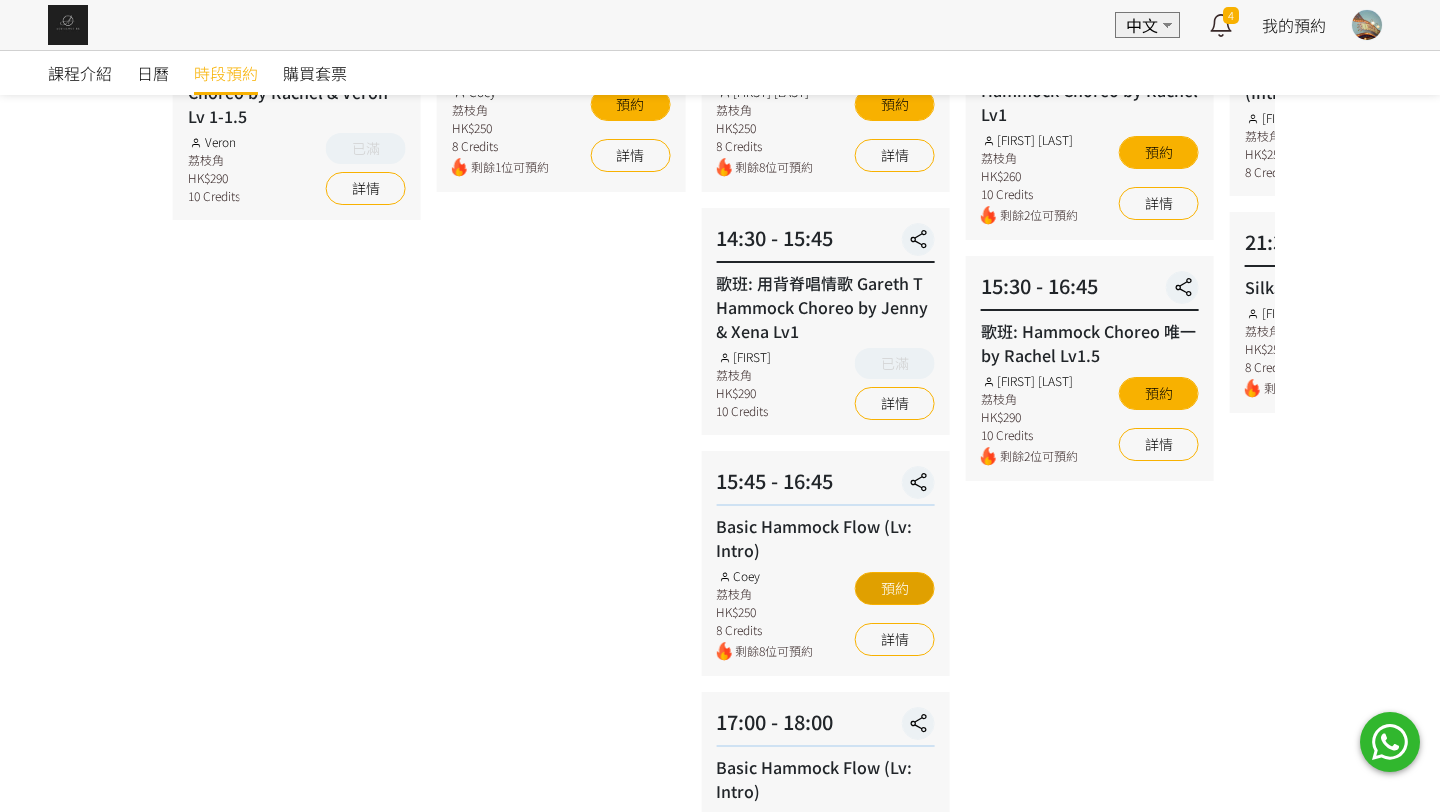 click on "預約" at bounding box center (895, 588) 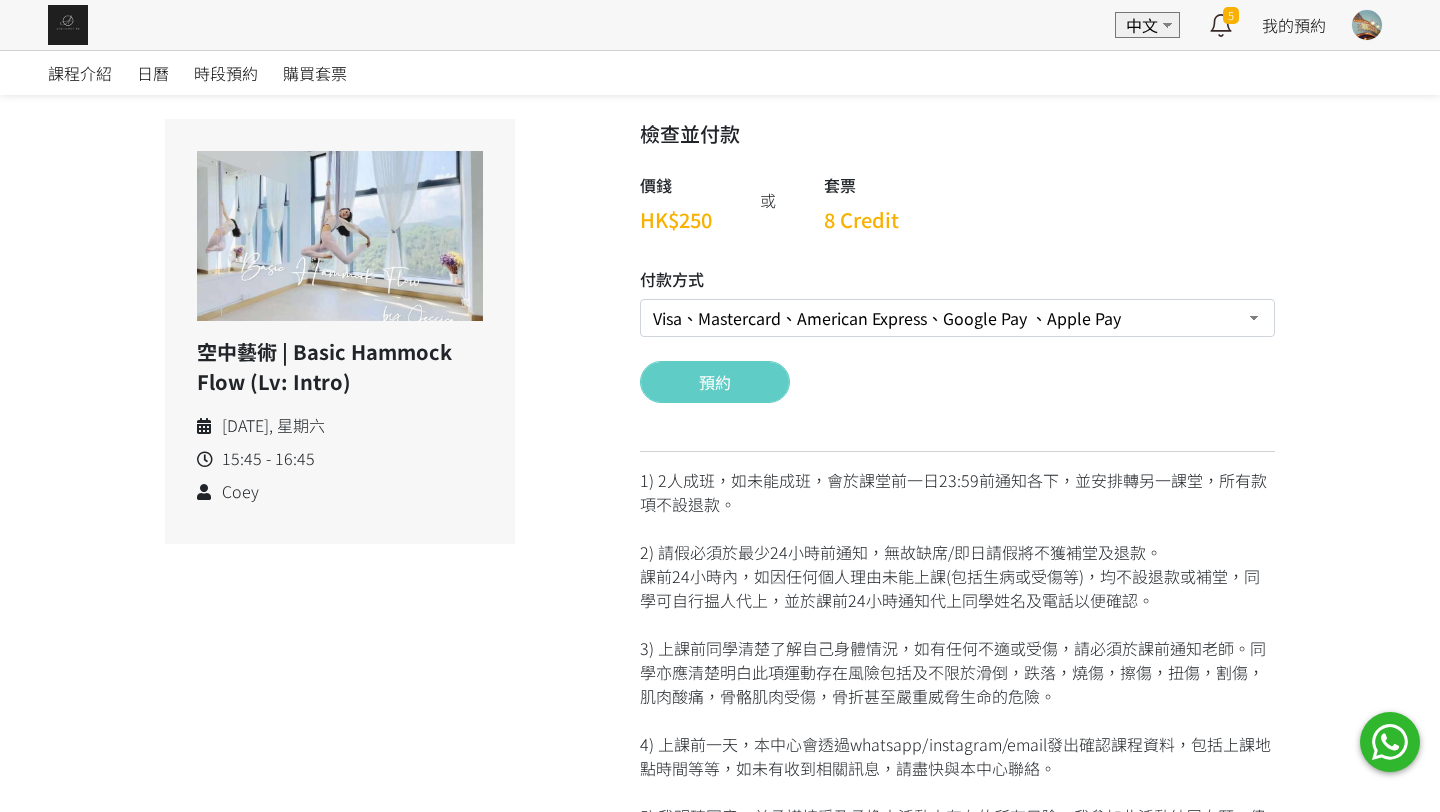 scroll, scrollTop: 0, scrollLeft: 0, axis: both 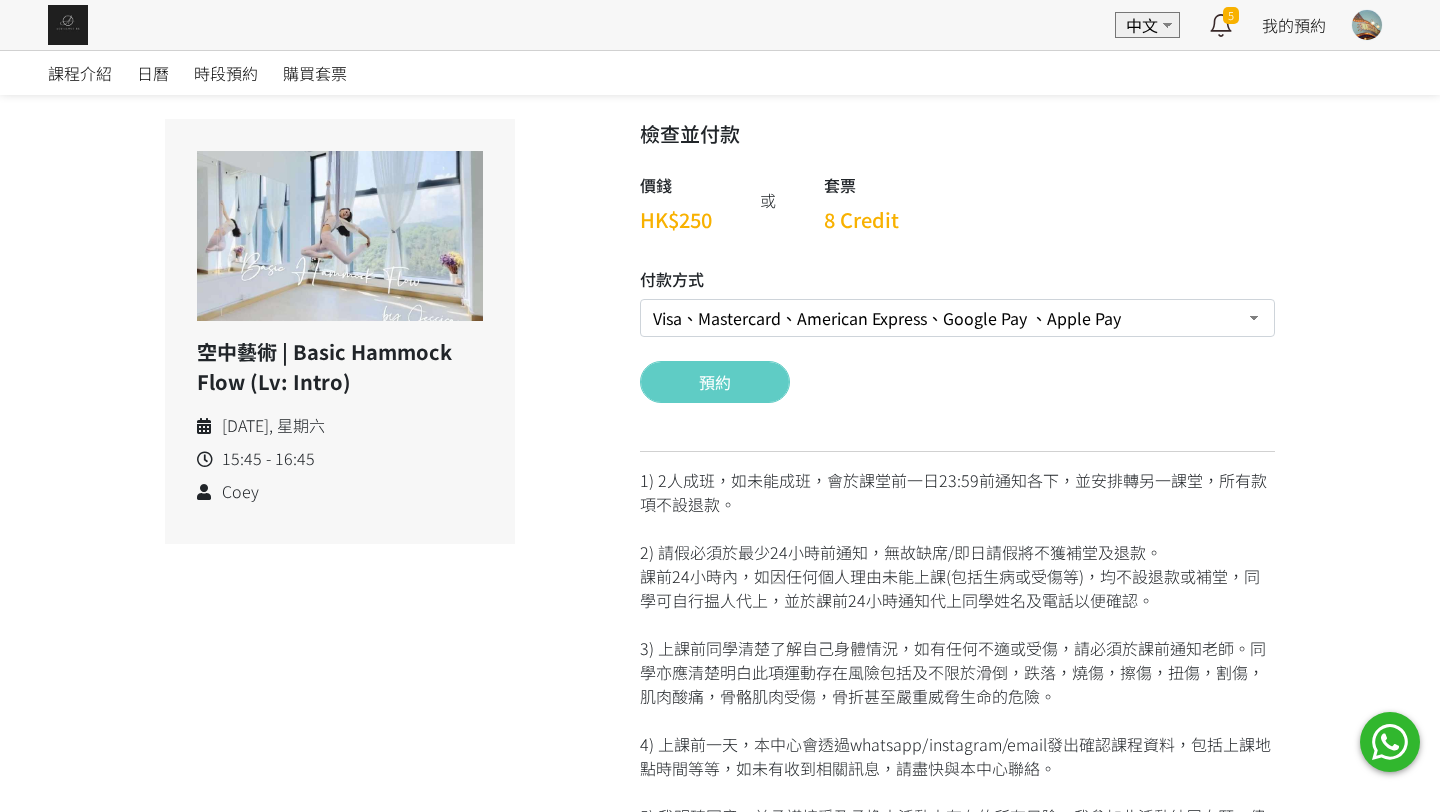 click on "Visa、Mastercard、American Express、Google Pay 、Apple Pay Credit 套票 (餘額 32 Credit） 轉數快FPS及銀行轉帳" at bounding box center (957, 318) 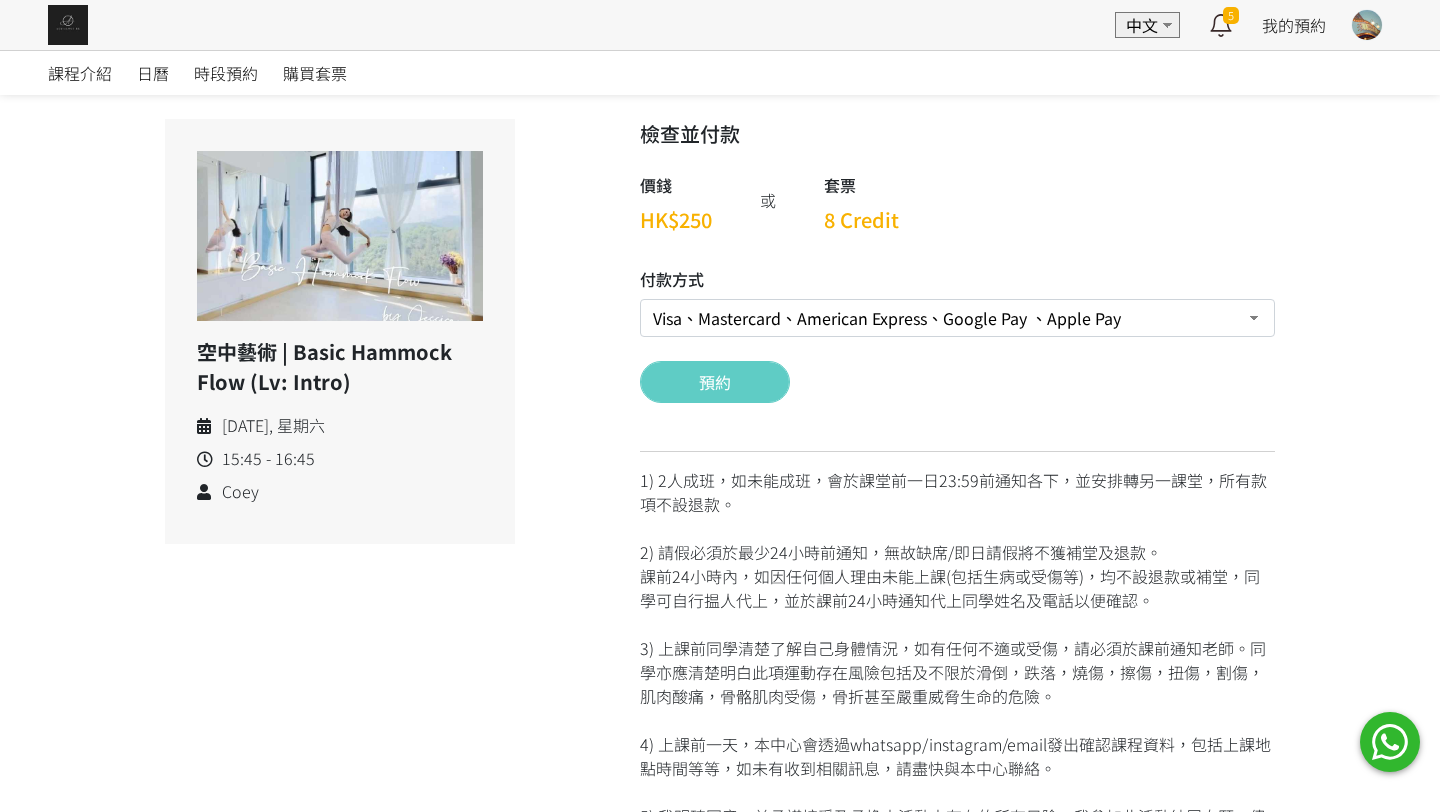 select on "credit" 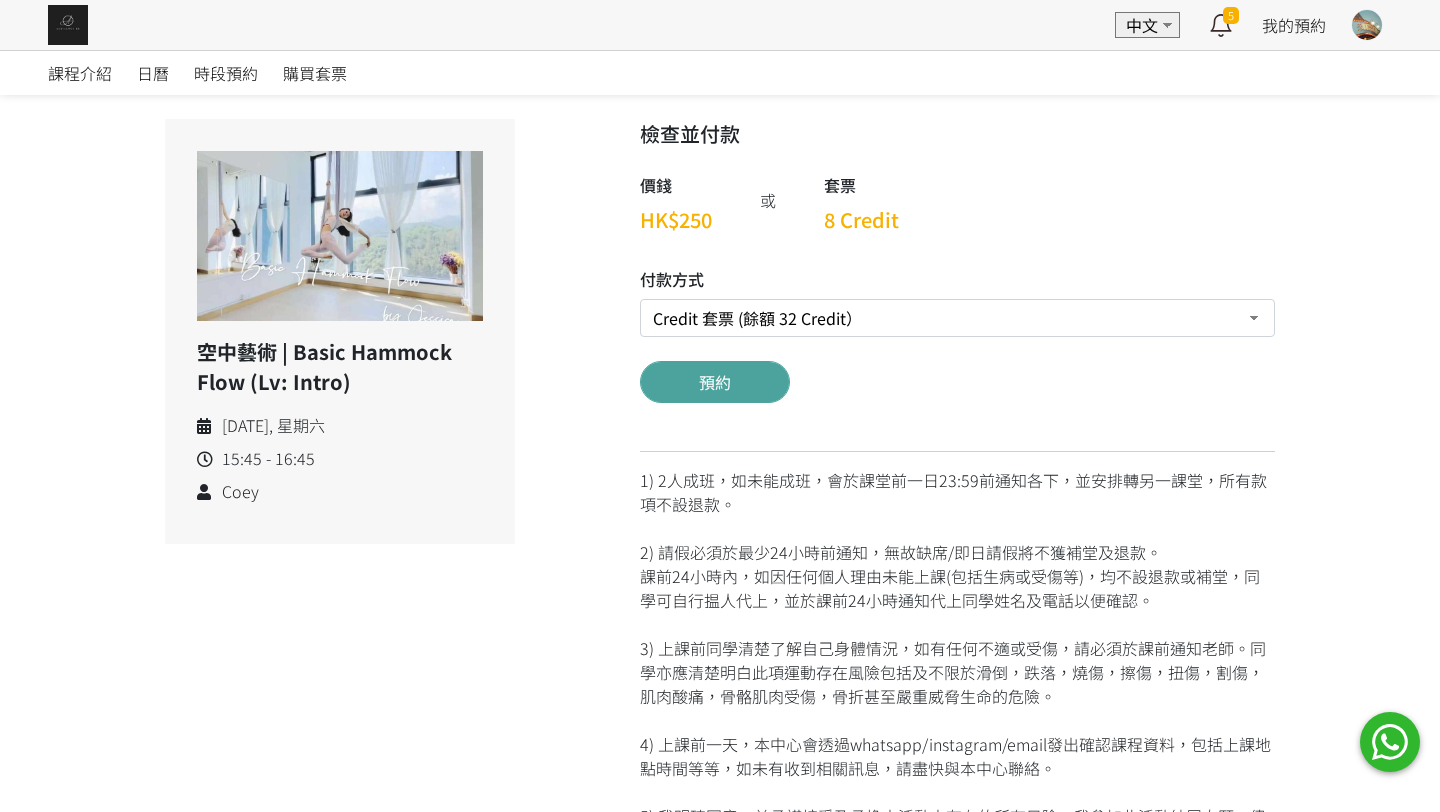 click on "預約" at bounding box center (715, 382) 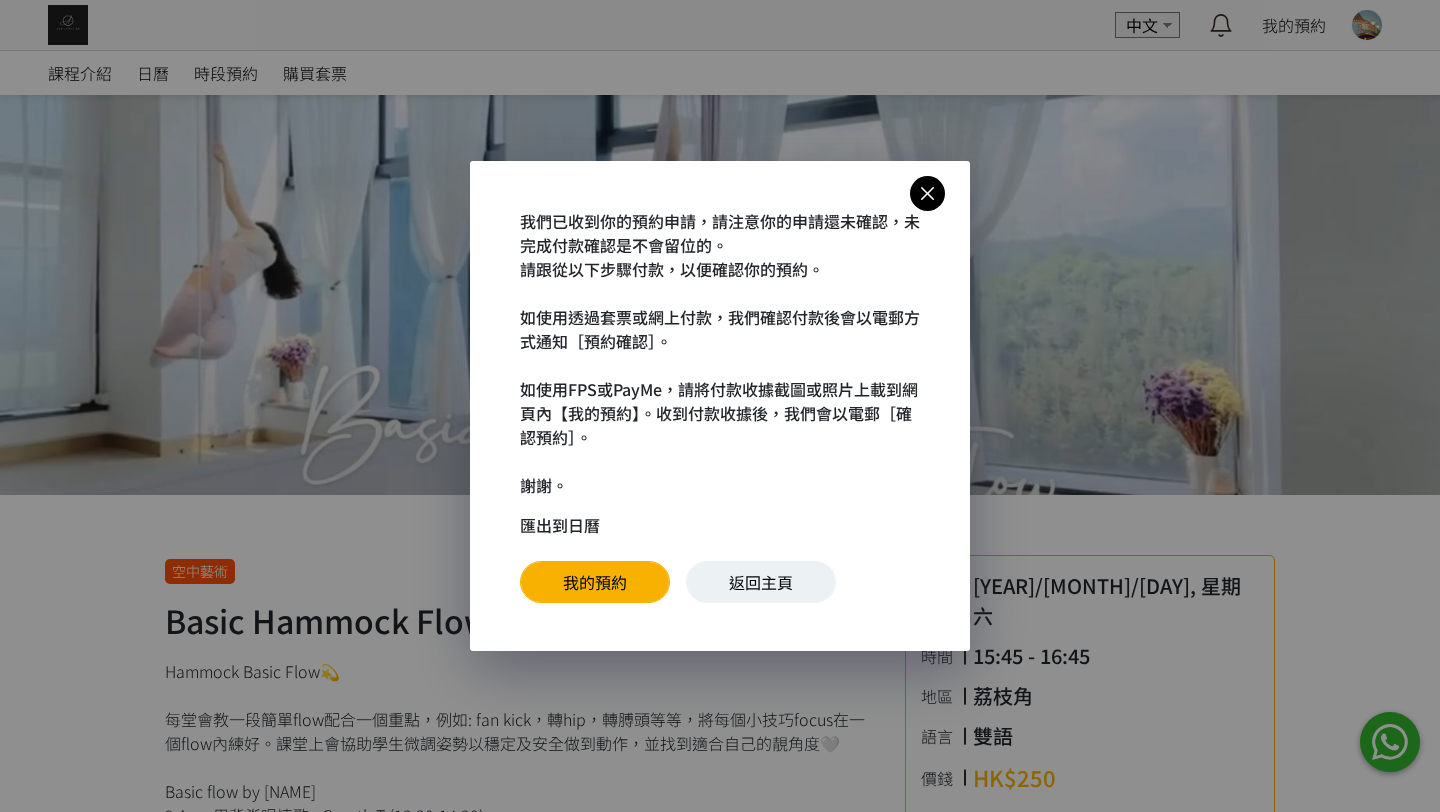 scroll, scrollTop: 0, scrollLeft: 0, axis: both 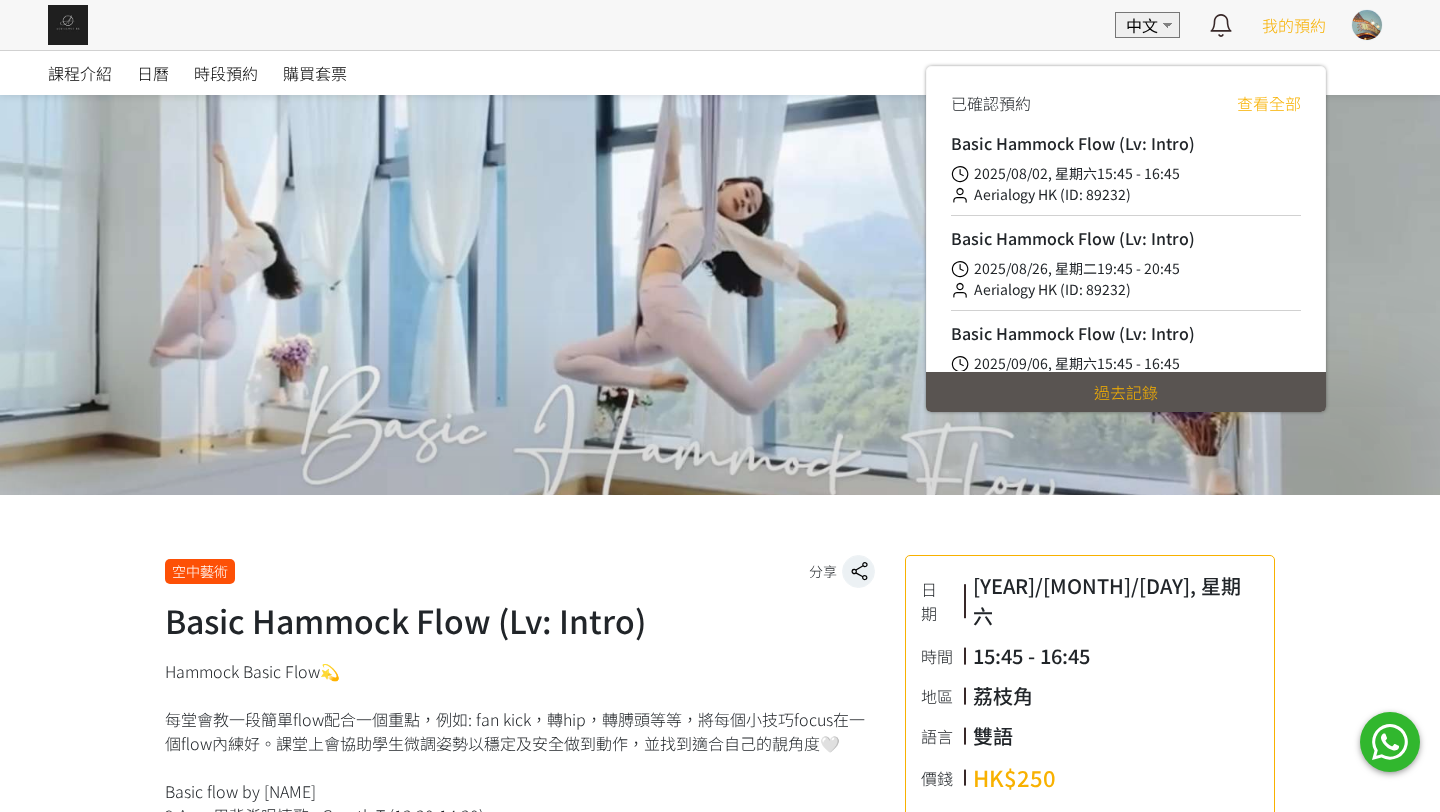 click on "查看全部" at bounding box center (1269, 103) 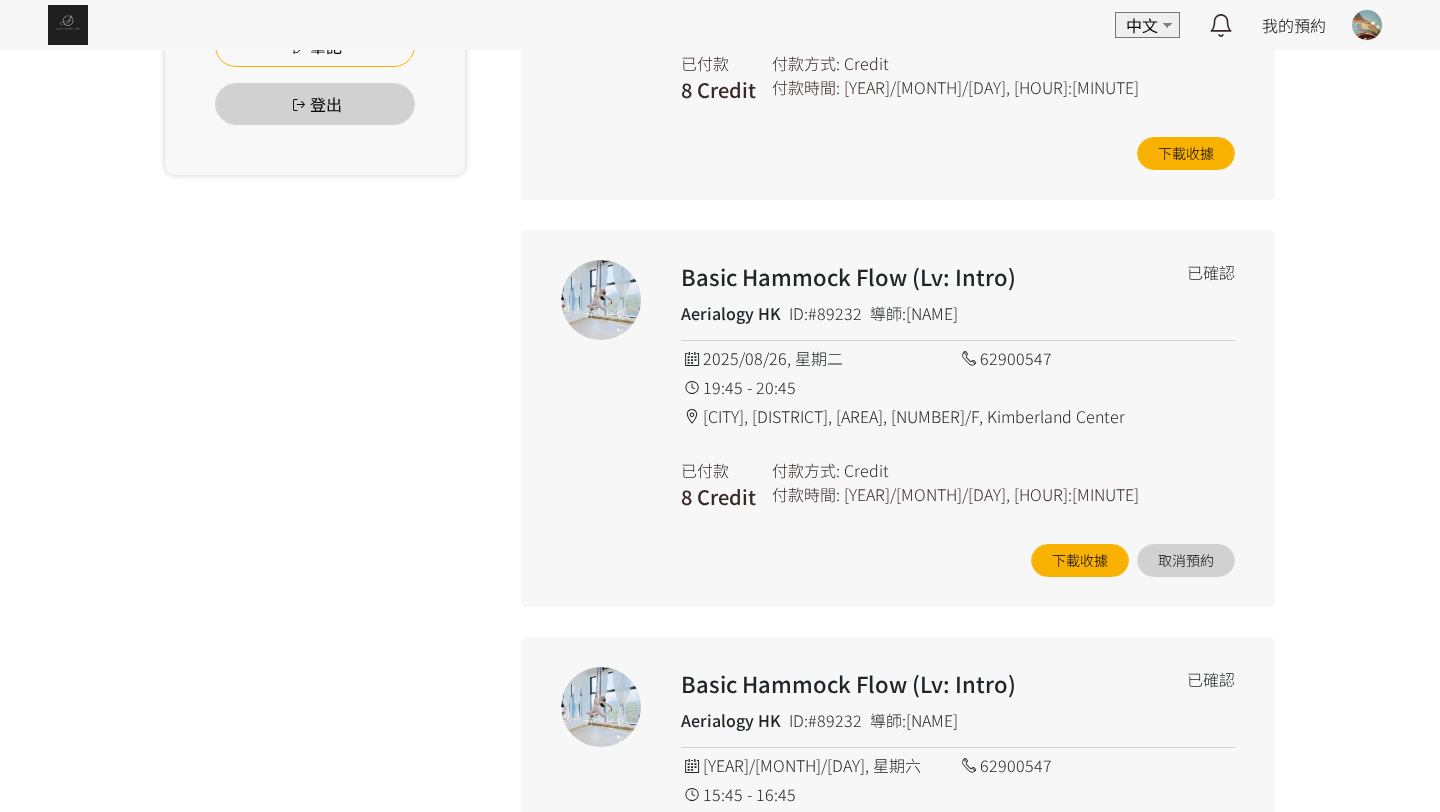 scroll, scrollTop: 559, scrollLeft: 0, axis: vertical 